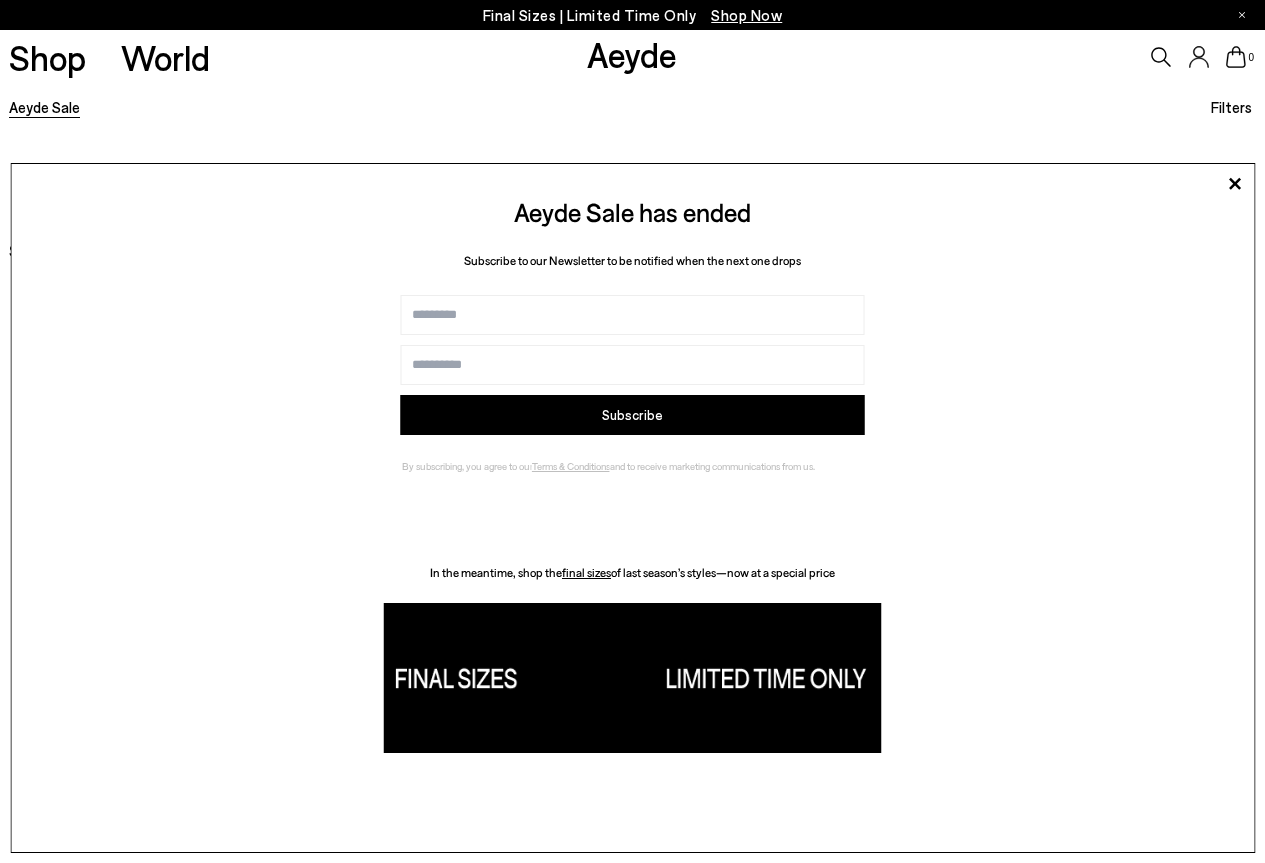 scroll, scrollTop: 0, scrollLeft: 0, axis: both 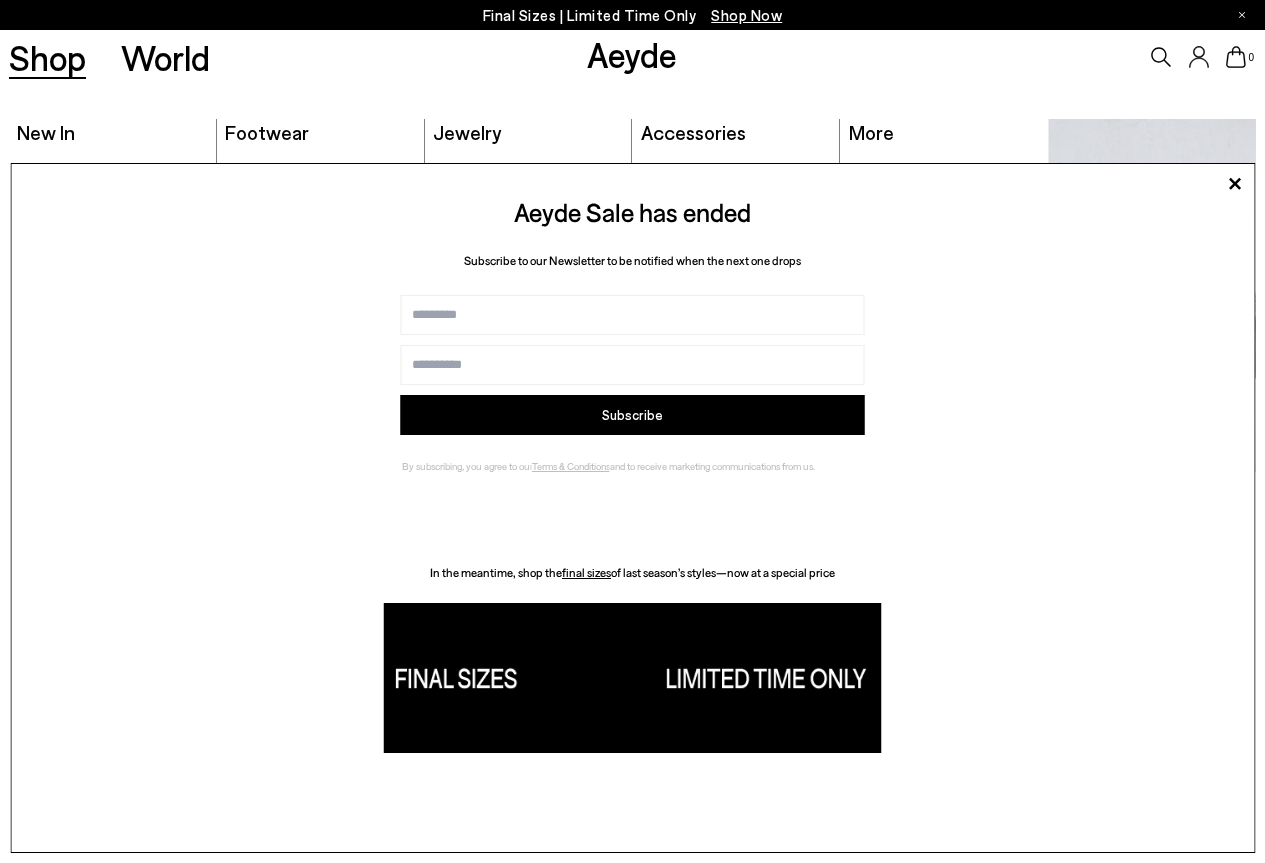 click on "Shop" at bounding box center [47, 57] 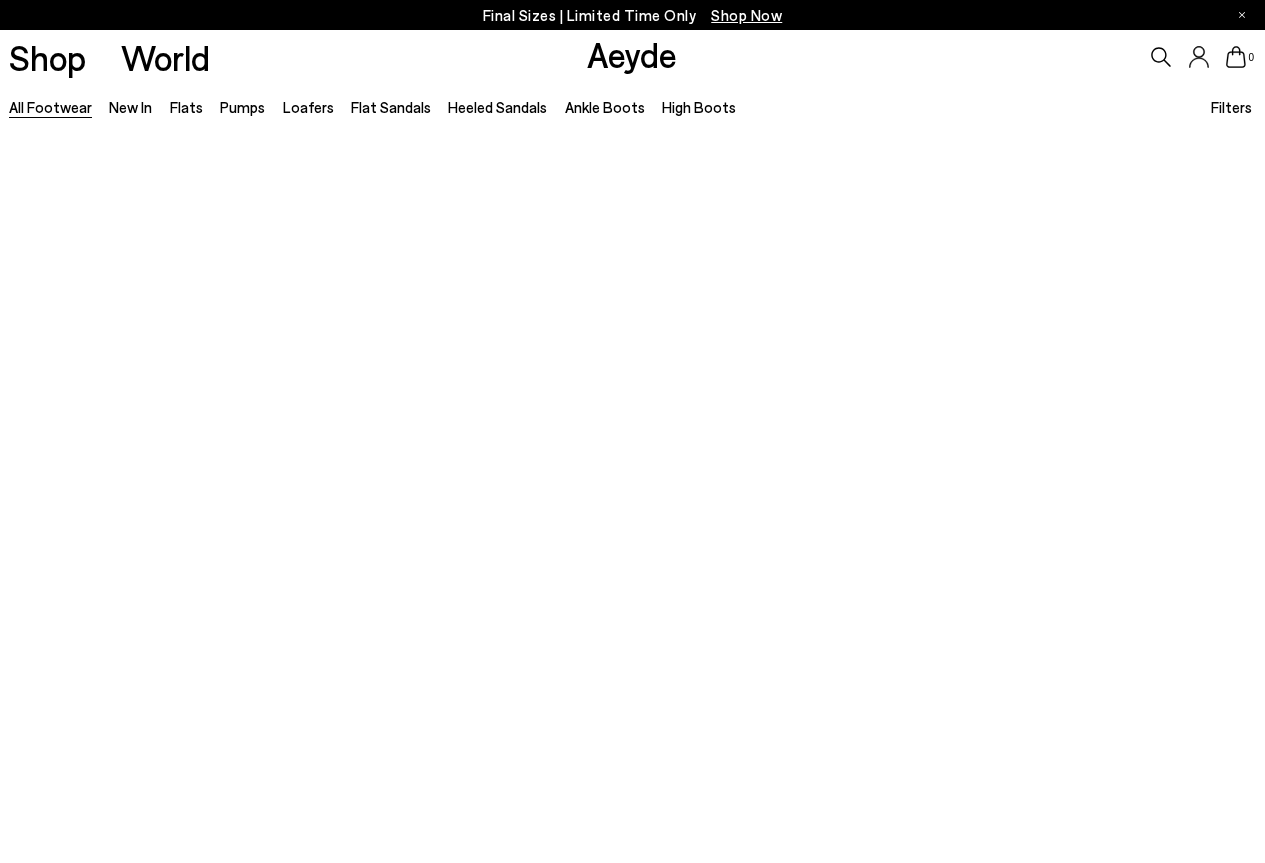scroll, scrollTop: 0, scrollLeft: 0, axis: both 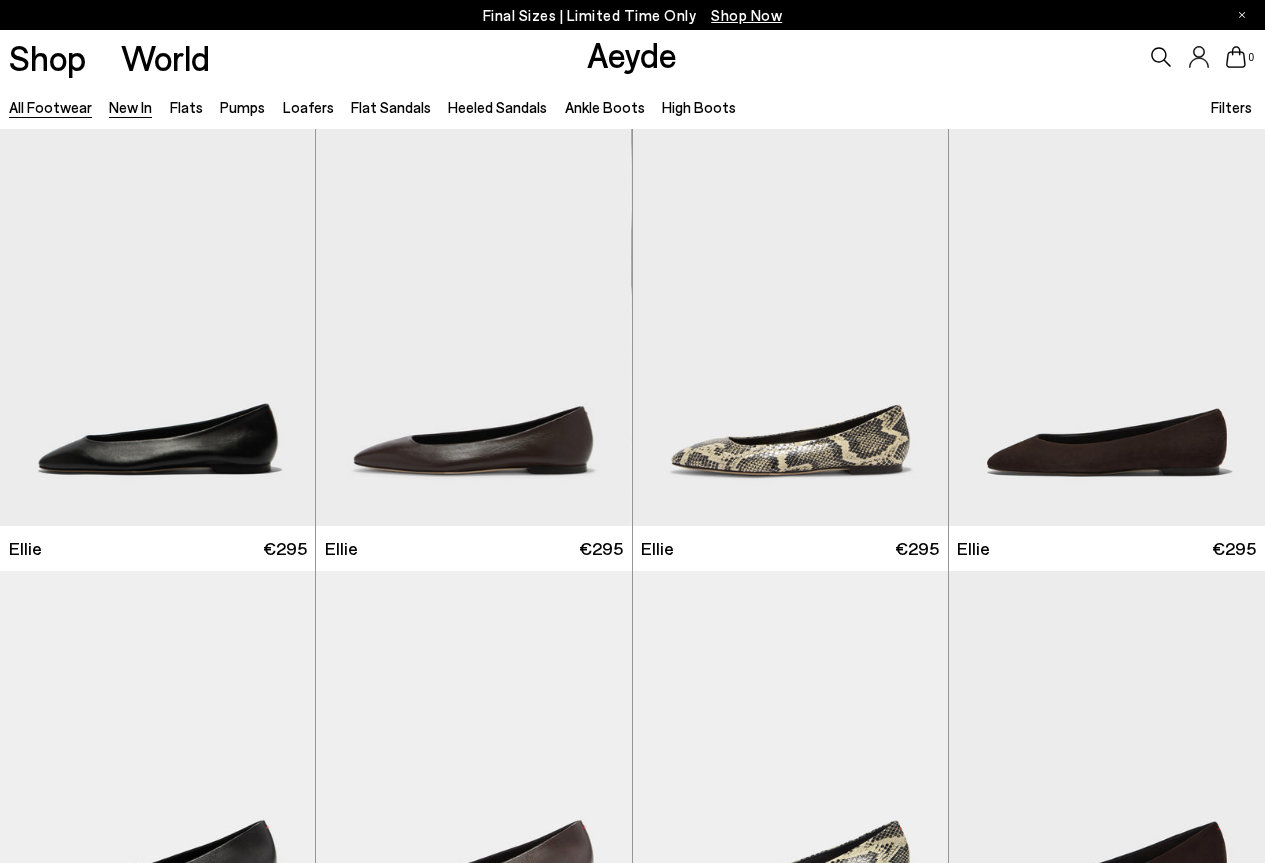 click on "New In" at bounding box center [130, 107] 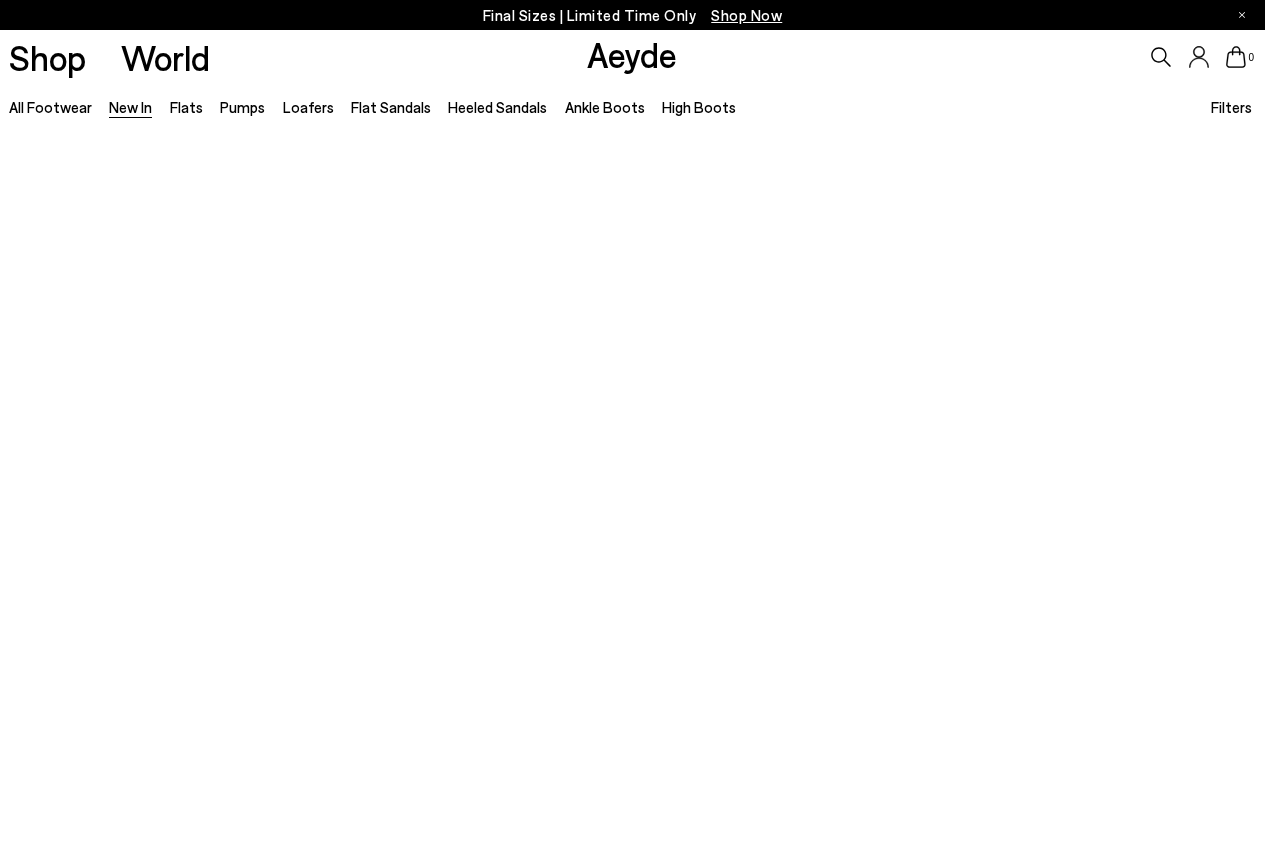 scroll, scrollTop: 0, scrollLeft: 0, axis: both 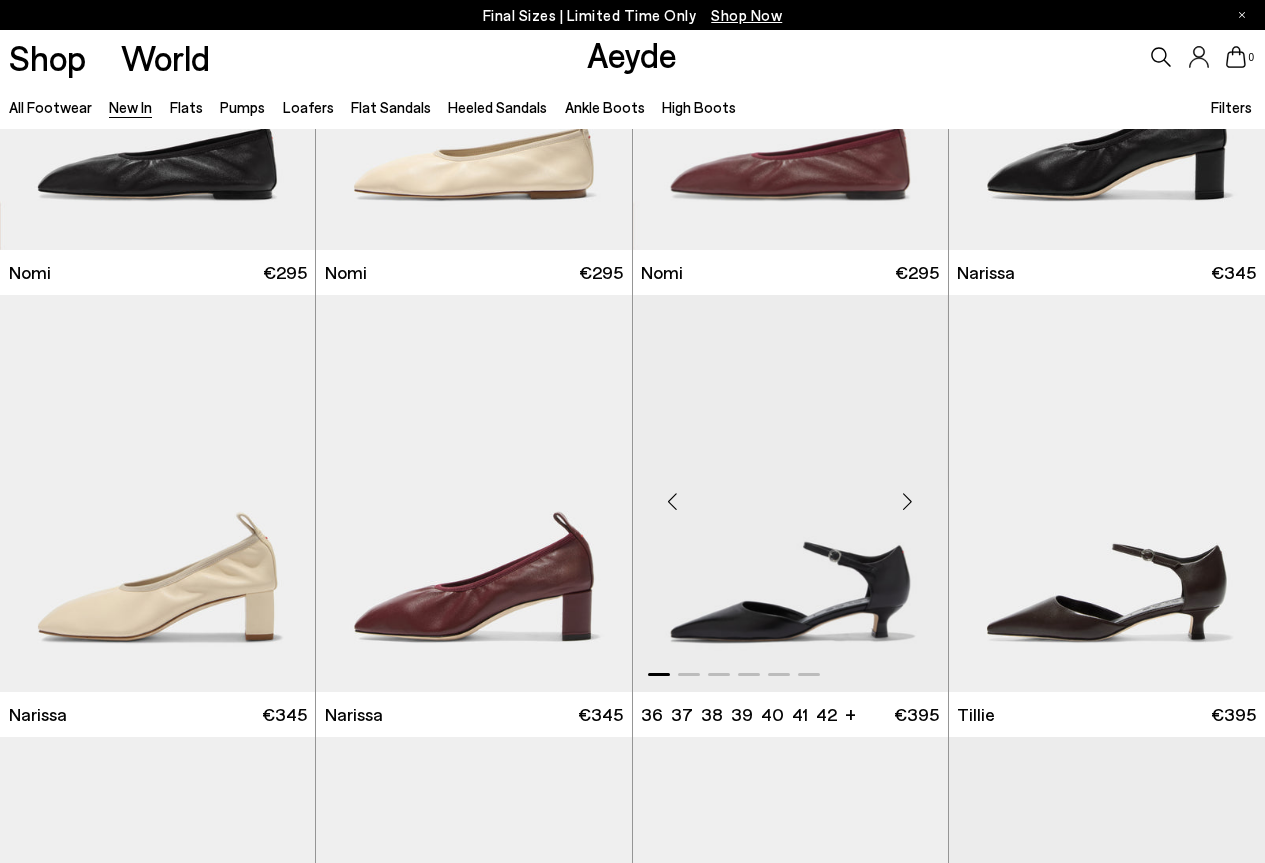 click at bounding box center [908, 502] 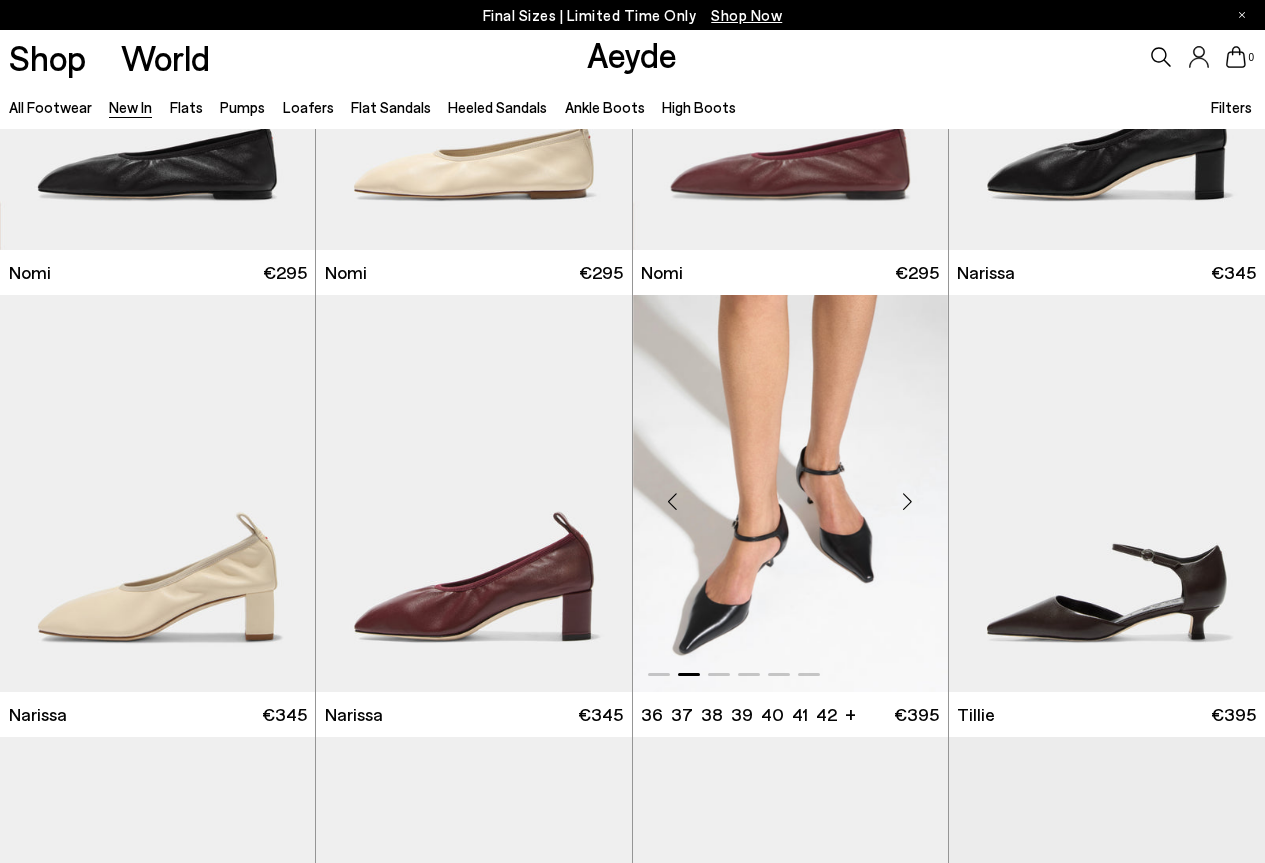 click at bounding box center [908, 502] 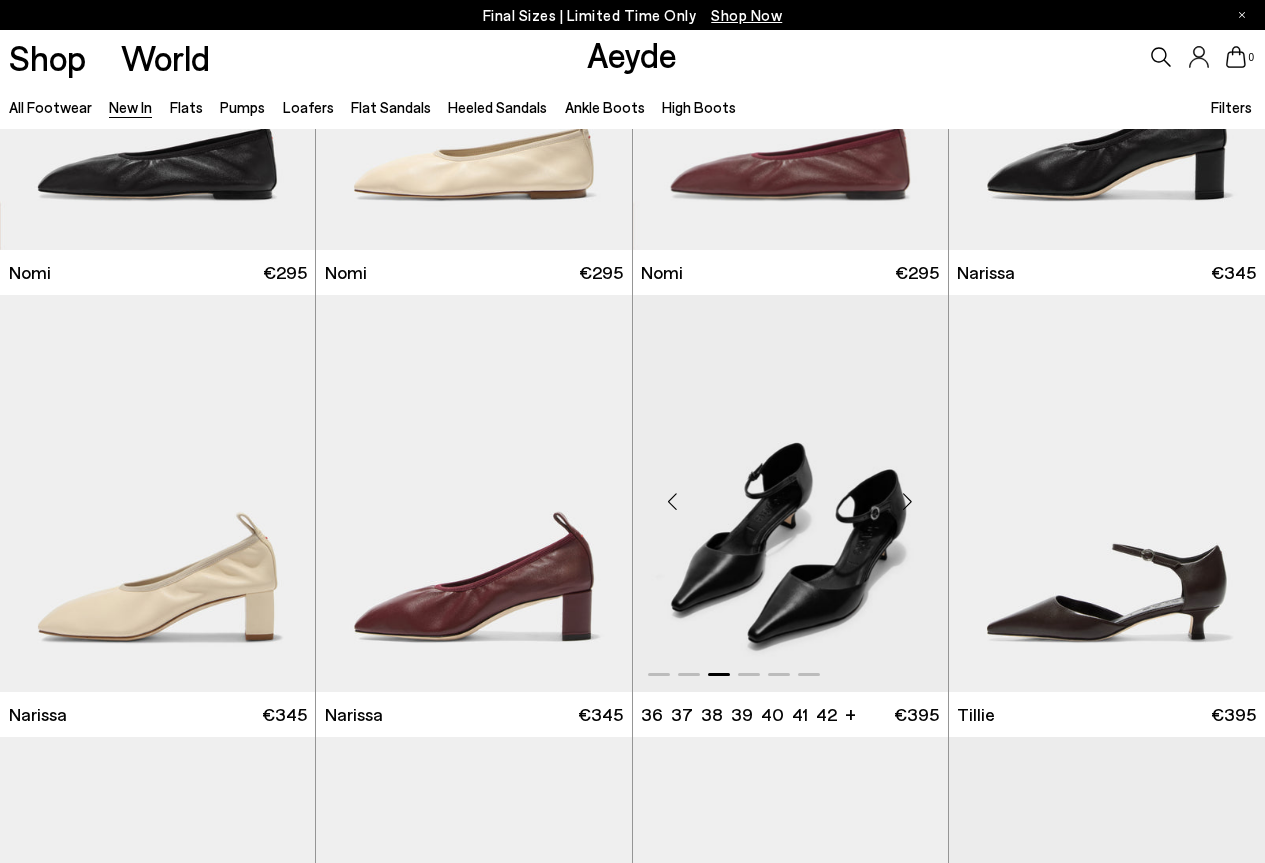 click at bounding box center [908, 502] 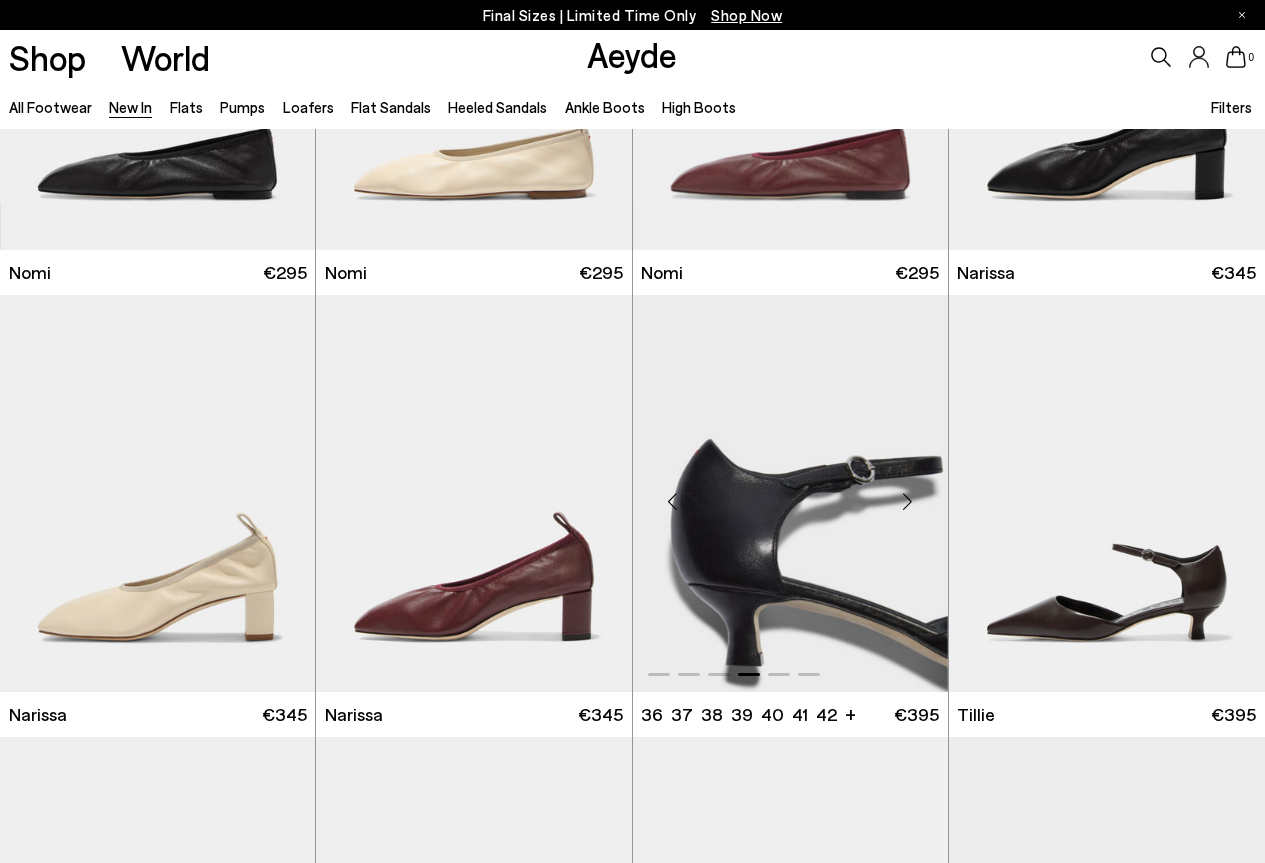 click at bounding box center [908, 502] 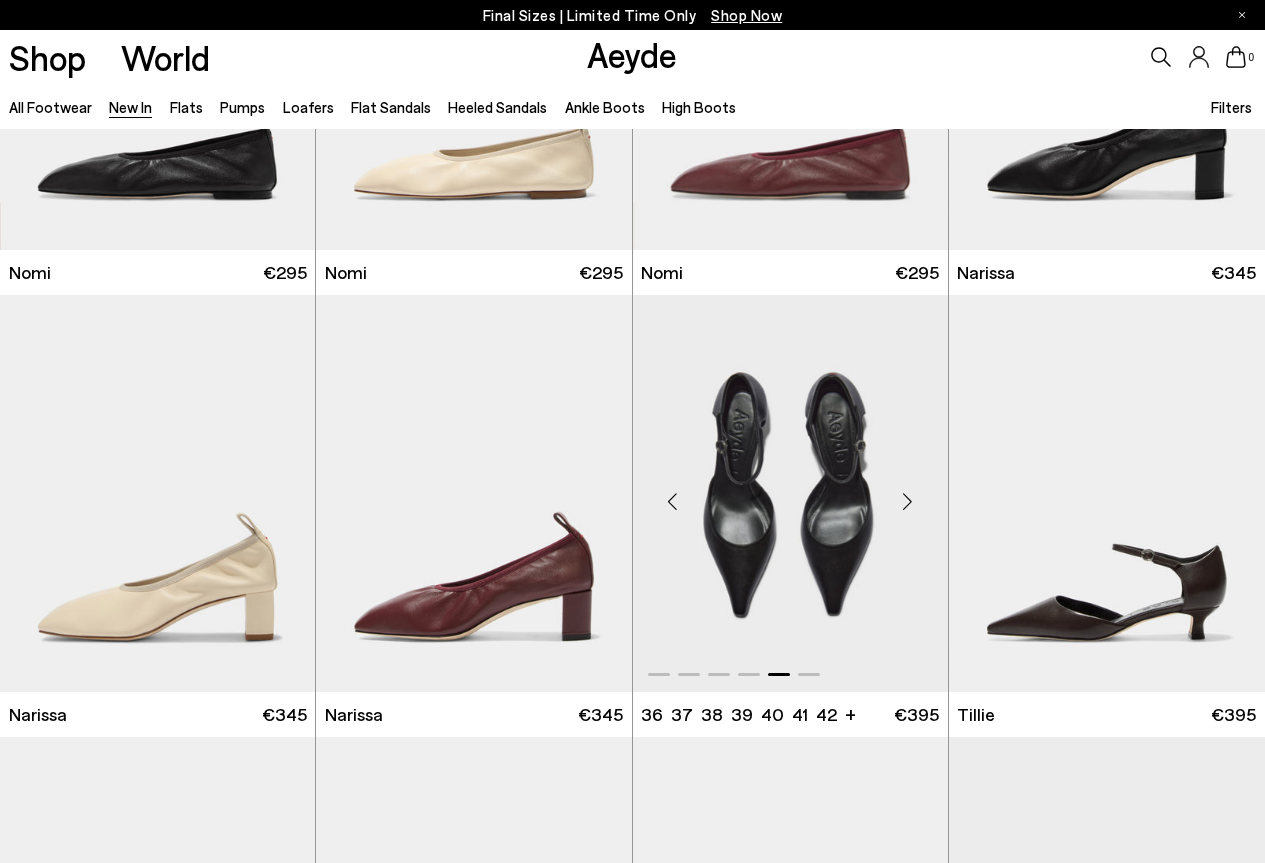 click at bounding box center (908, 502) 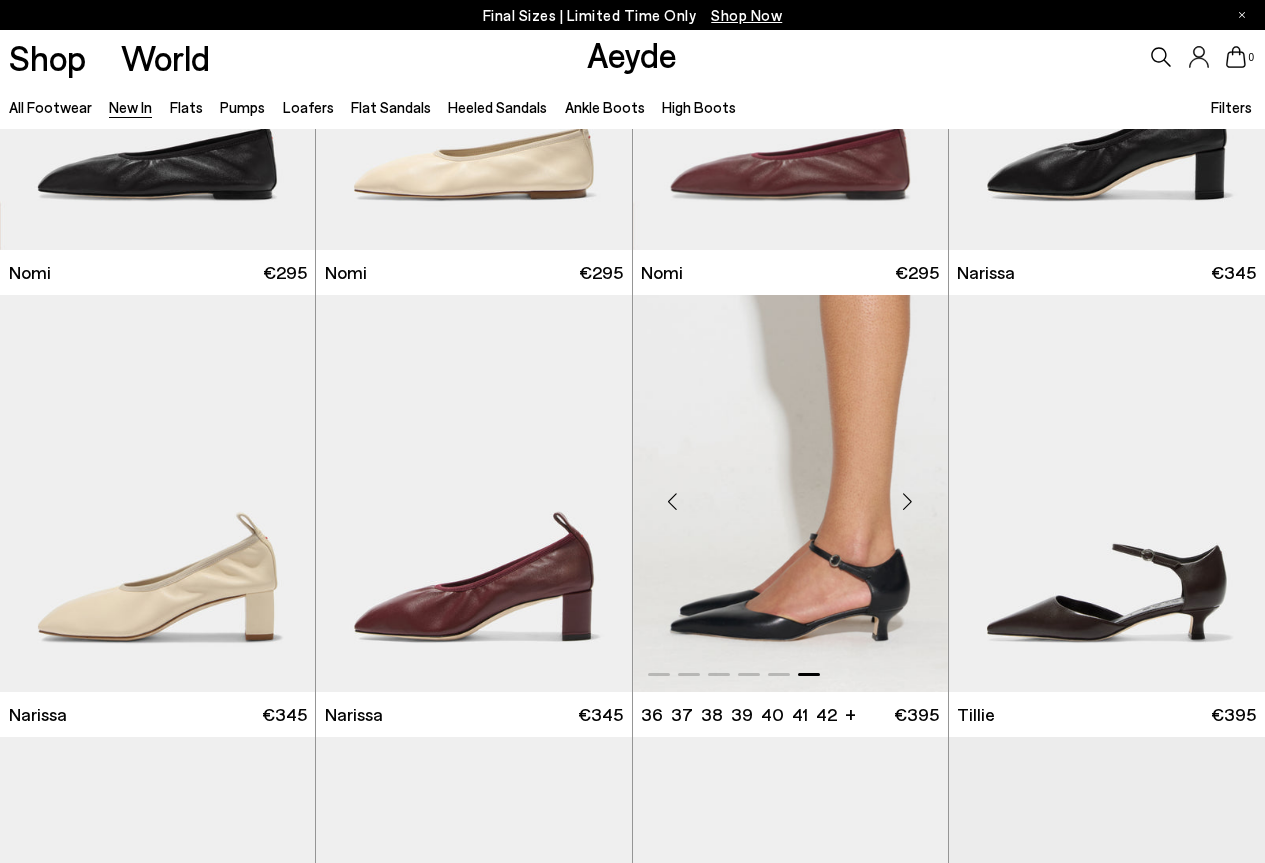 click at bounding box center (908, 502) 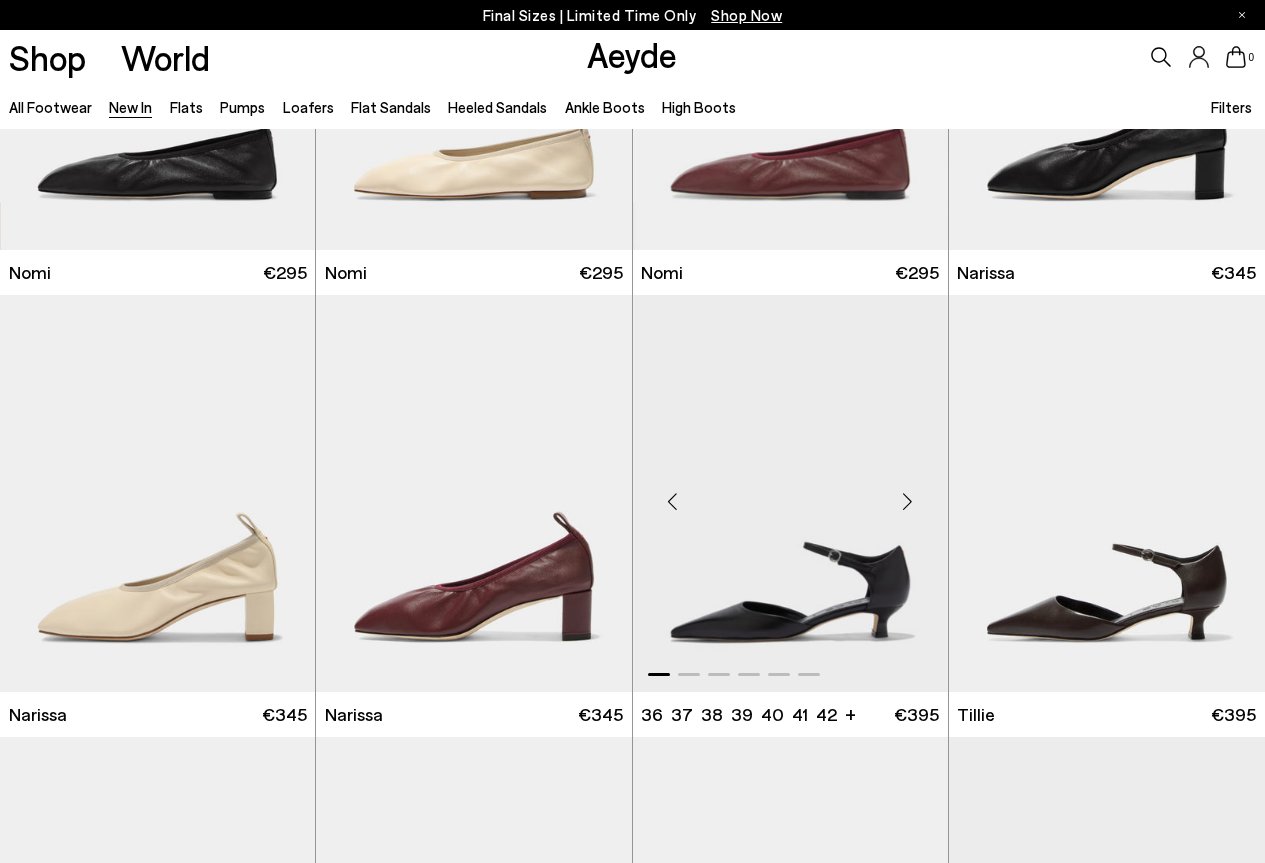 click at bounding box center (908, 502) 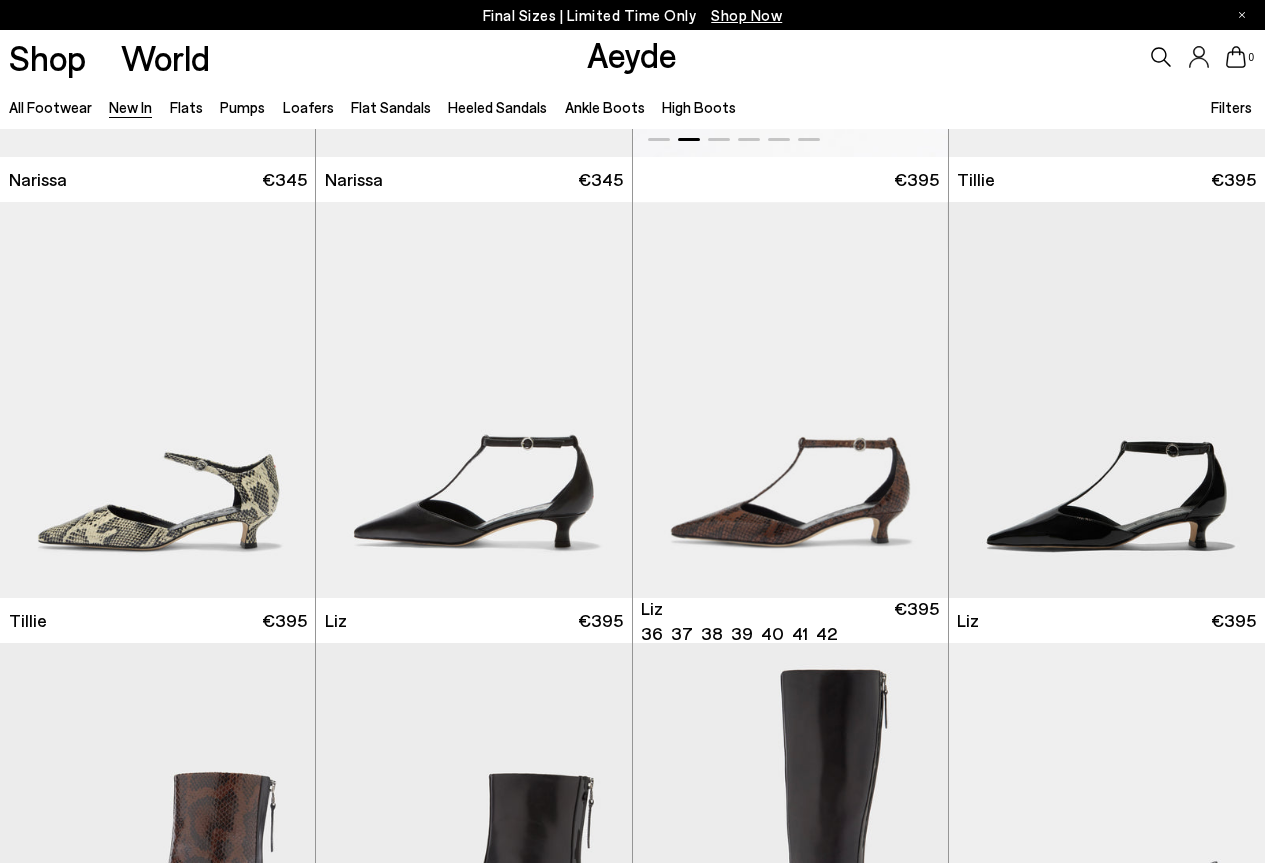 scroll, scrollTop: 2100, scrollLeft: 0, axis: vertical 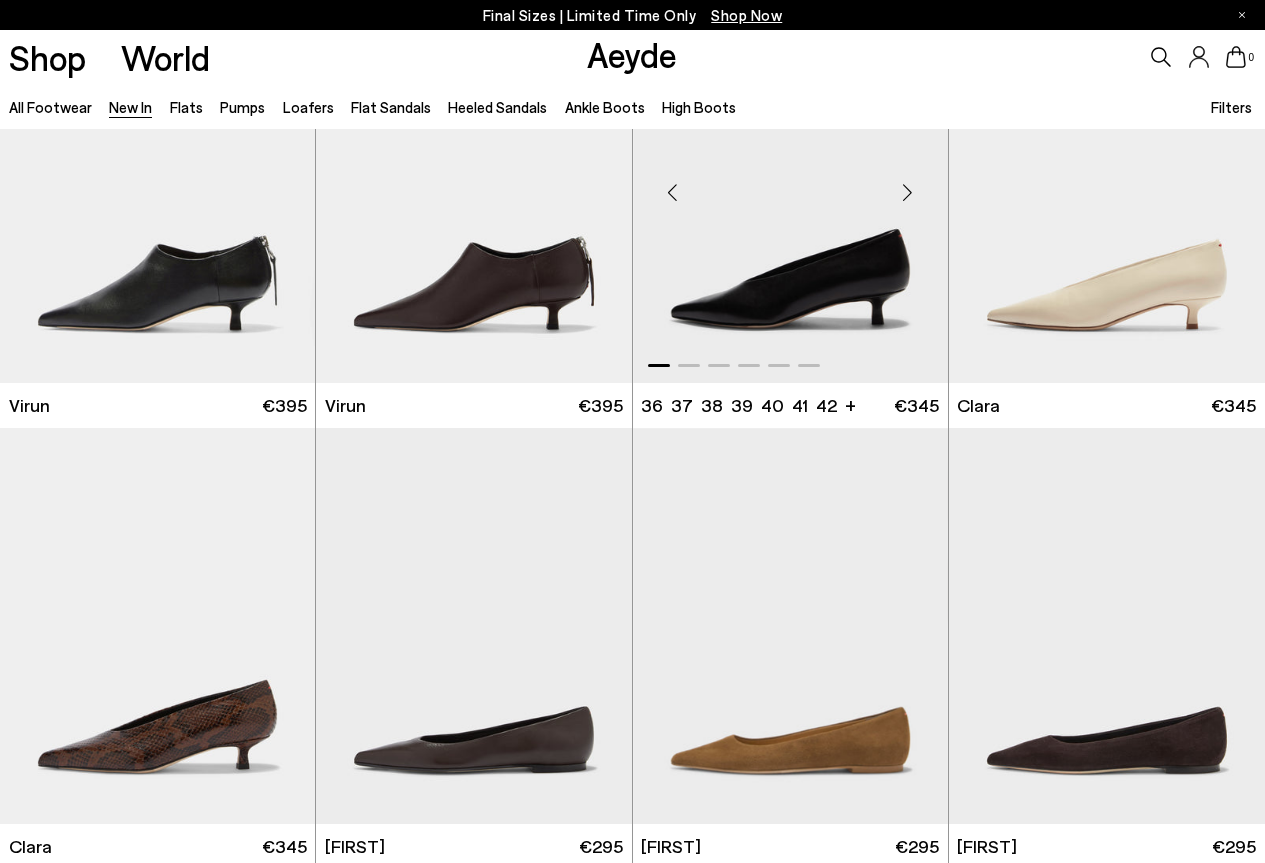 click at bounding box center [908, 192] 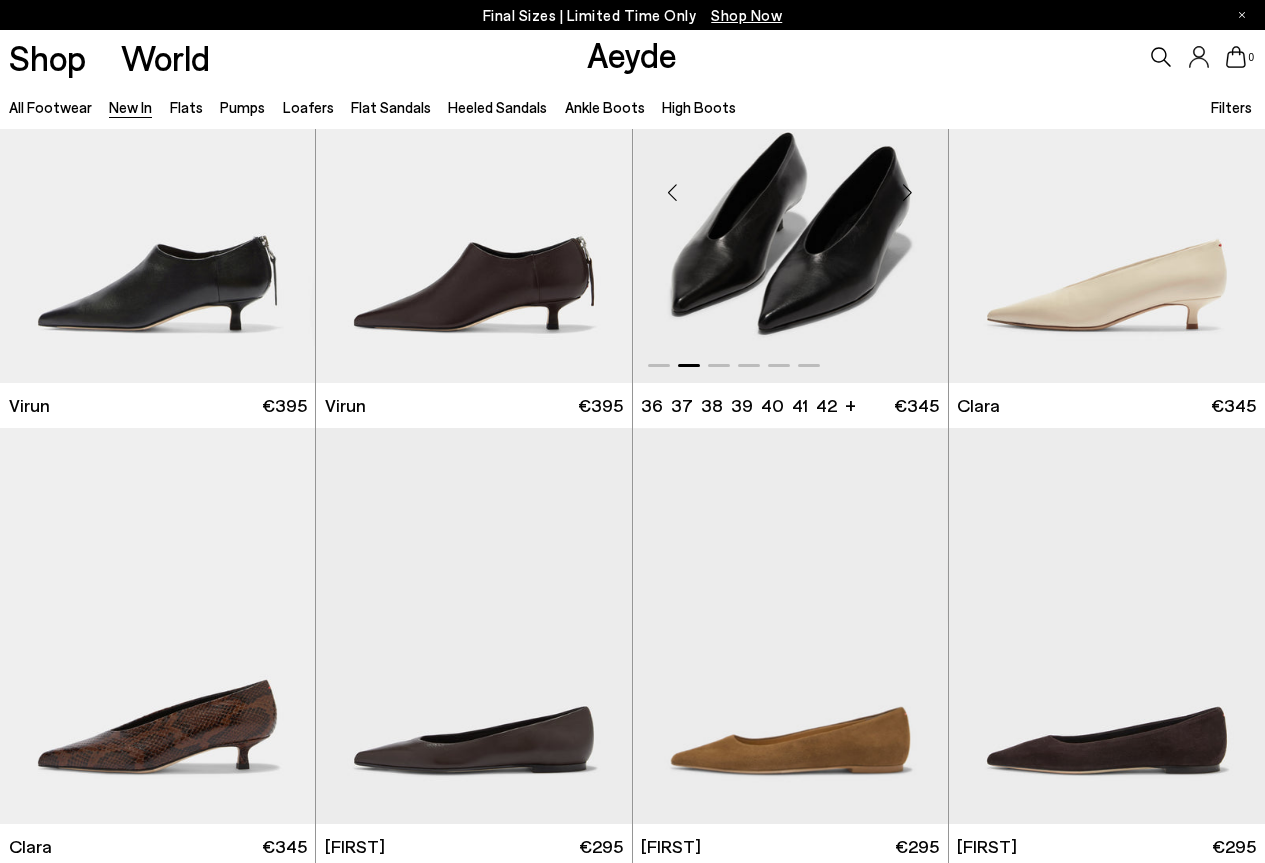 click at bounding box center (908, 192) 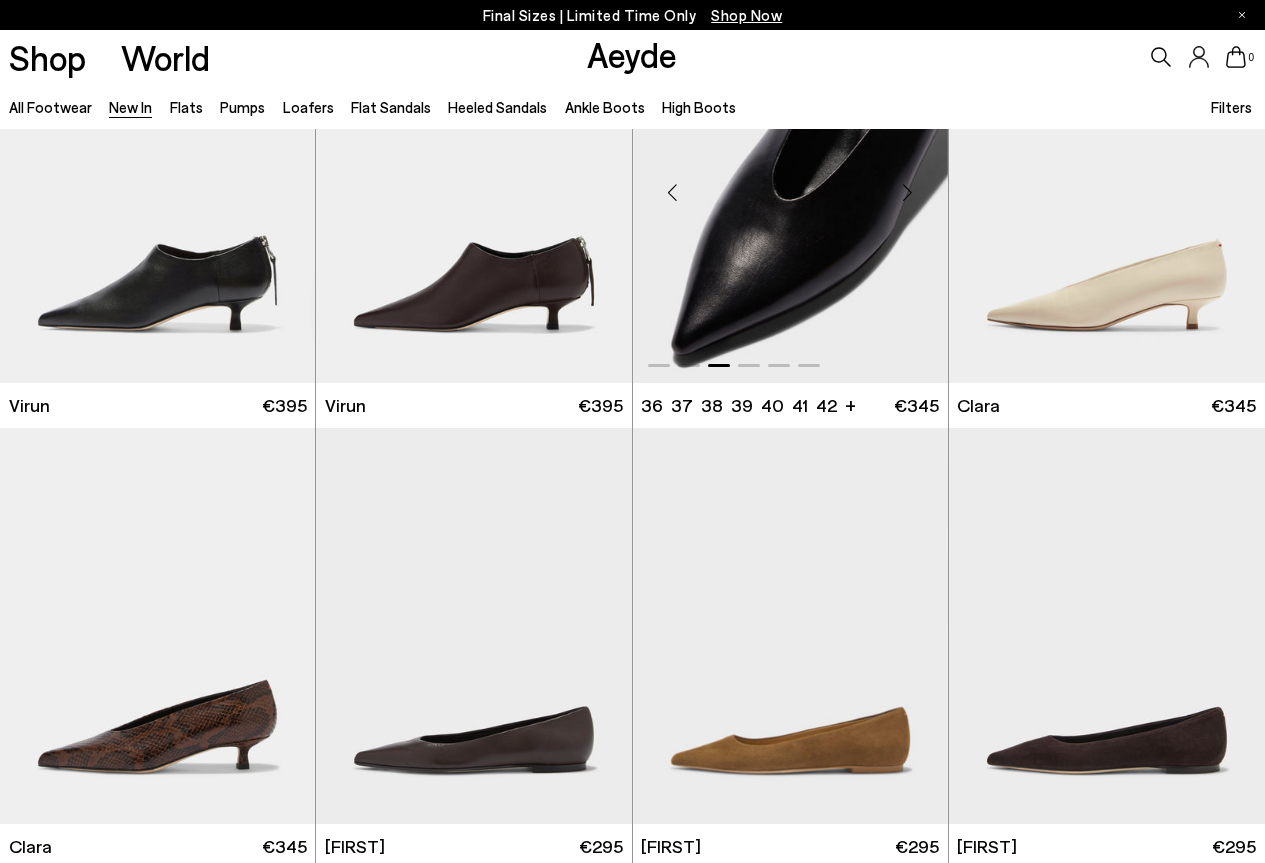 click at bounding box center [908, 192] 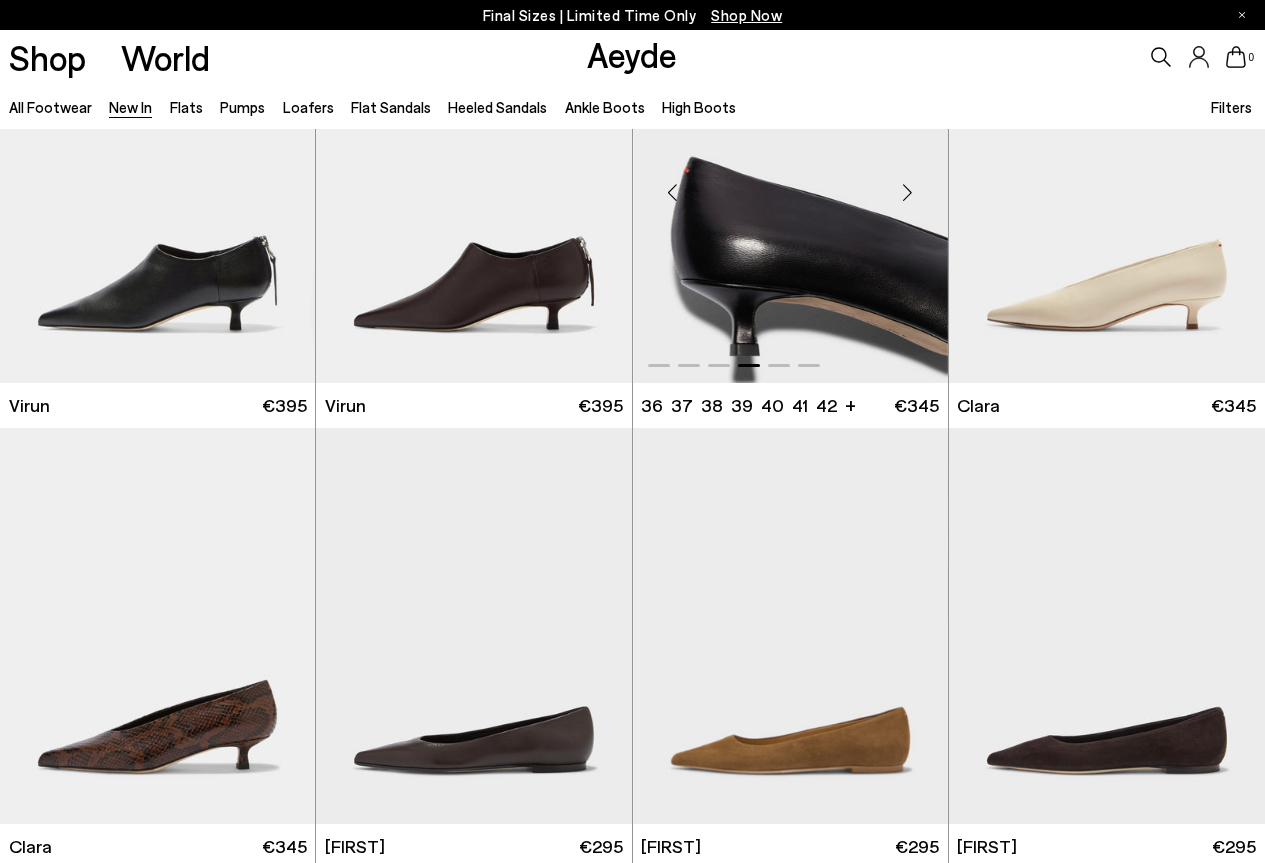 click at bounding box center [908, 192] 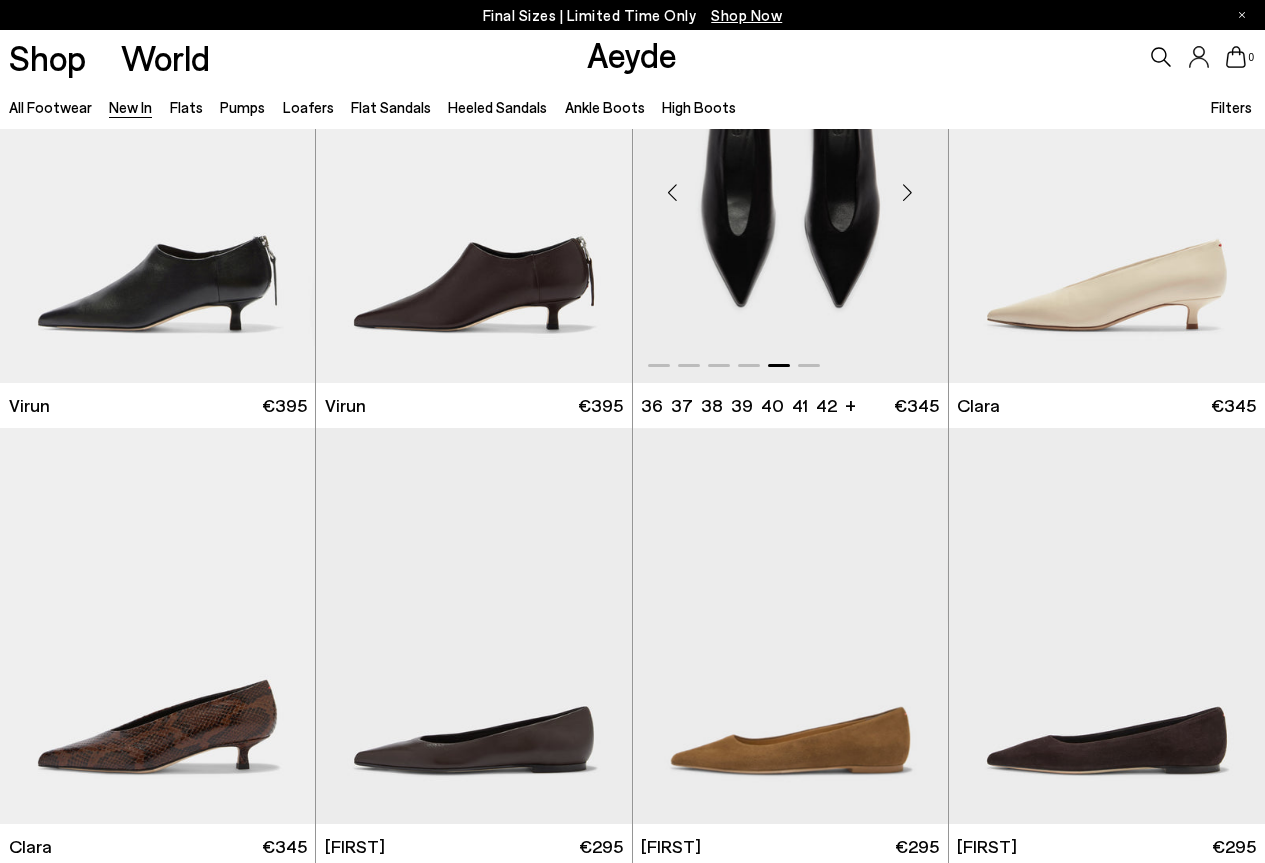 click at bounding box center [908, 192] 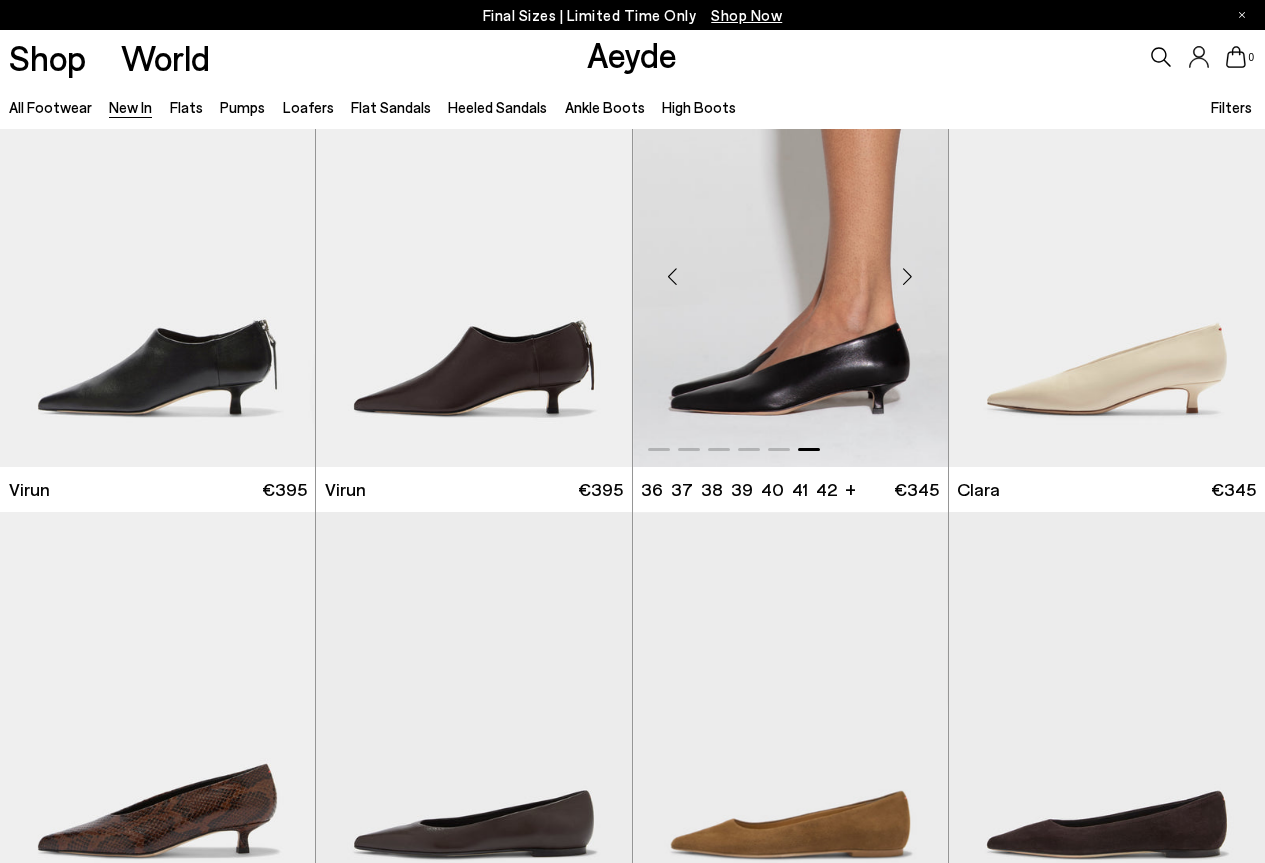 scroll, scrollTop: 4700, scrollLeft: 0, axis: vertical 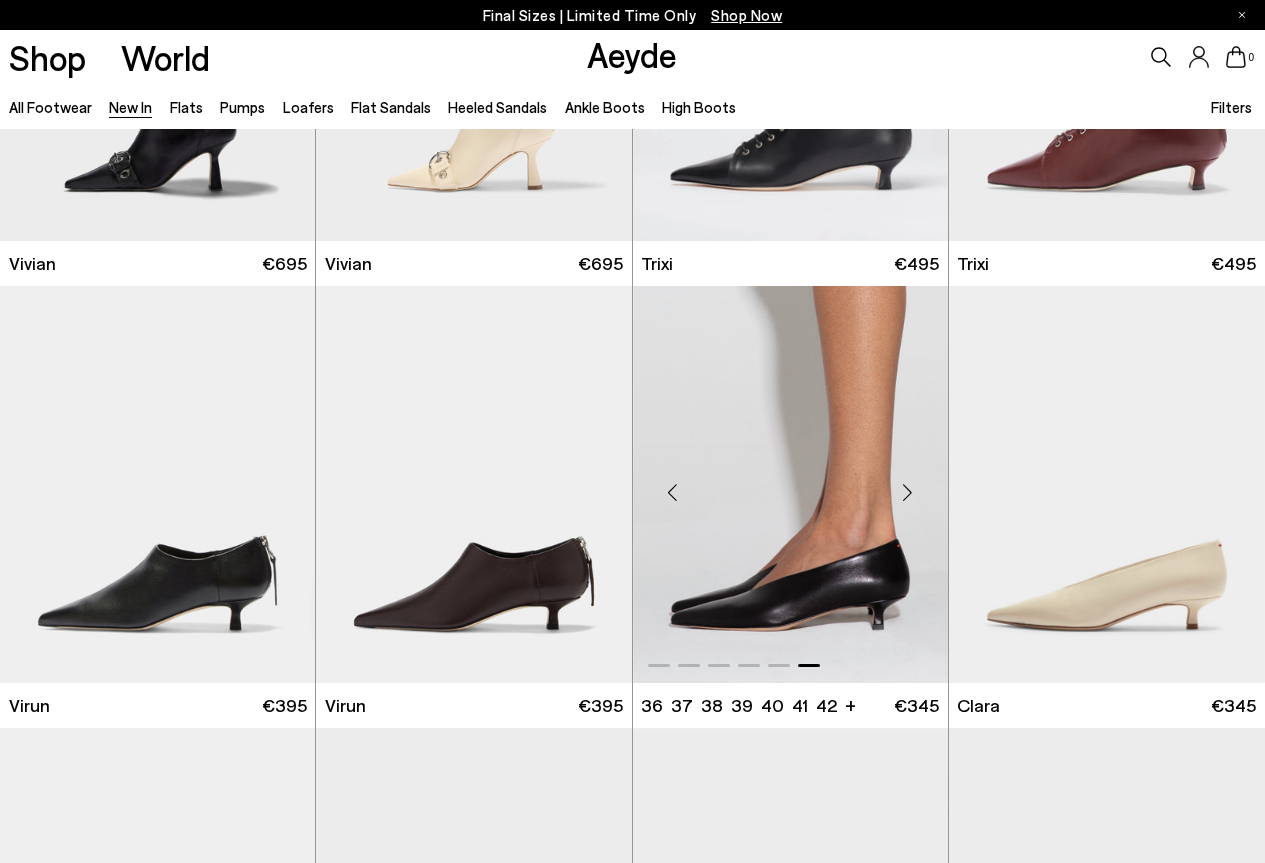 click at bounding box center [790, 484] 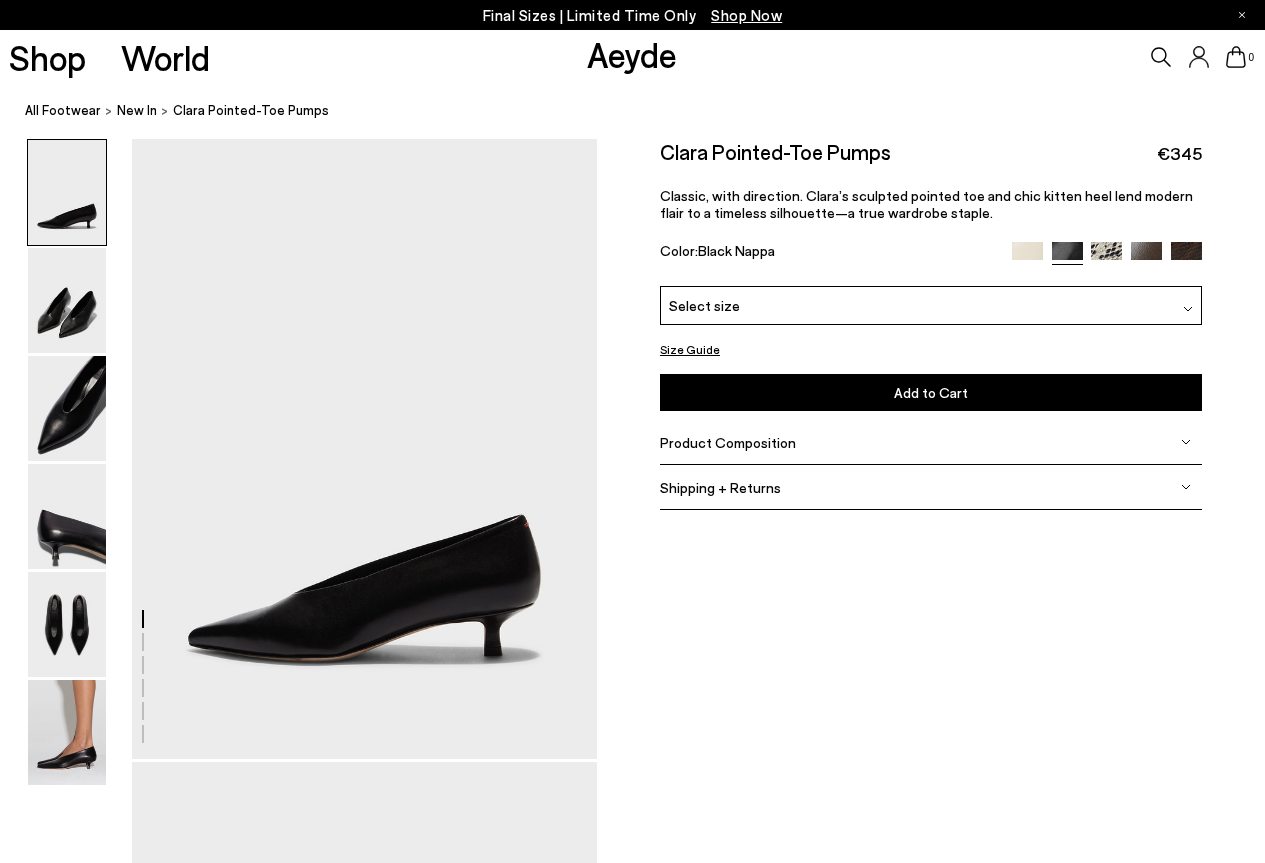 scroll, scrollTop: 0, scrollLeft: 0, axis: both 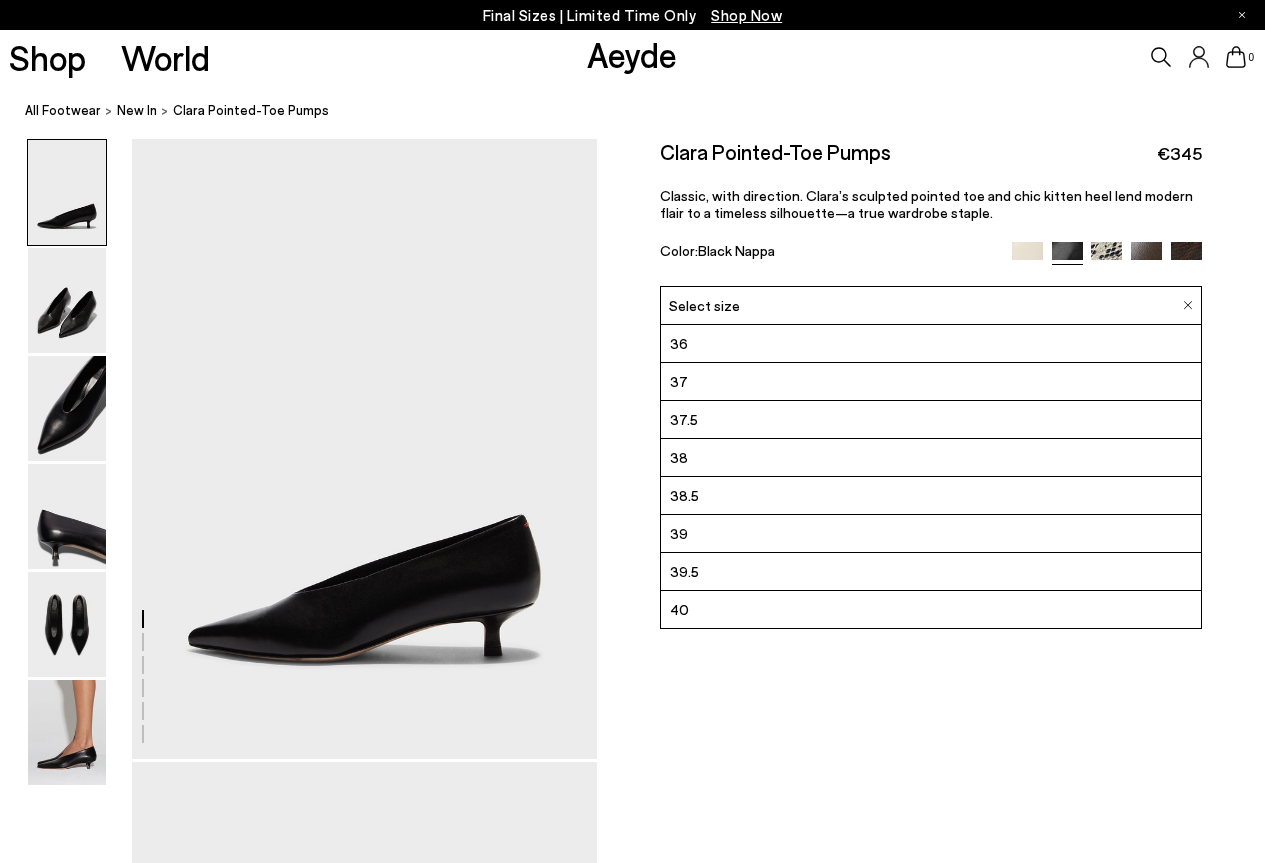 click on "37.5" at bounding box center [931, 420] 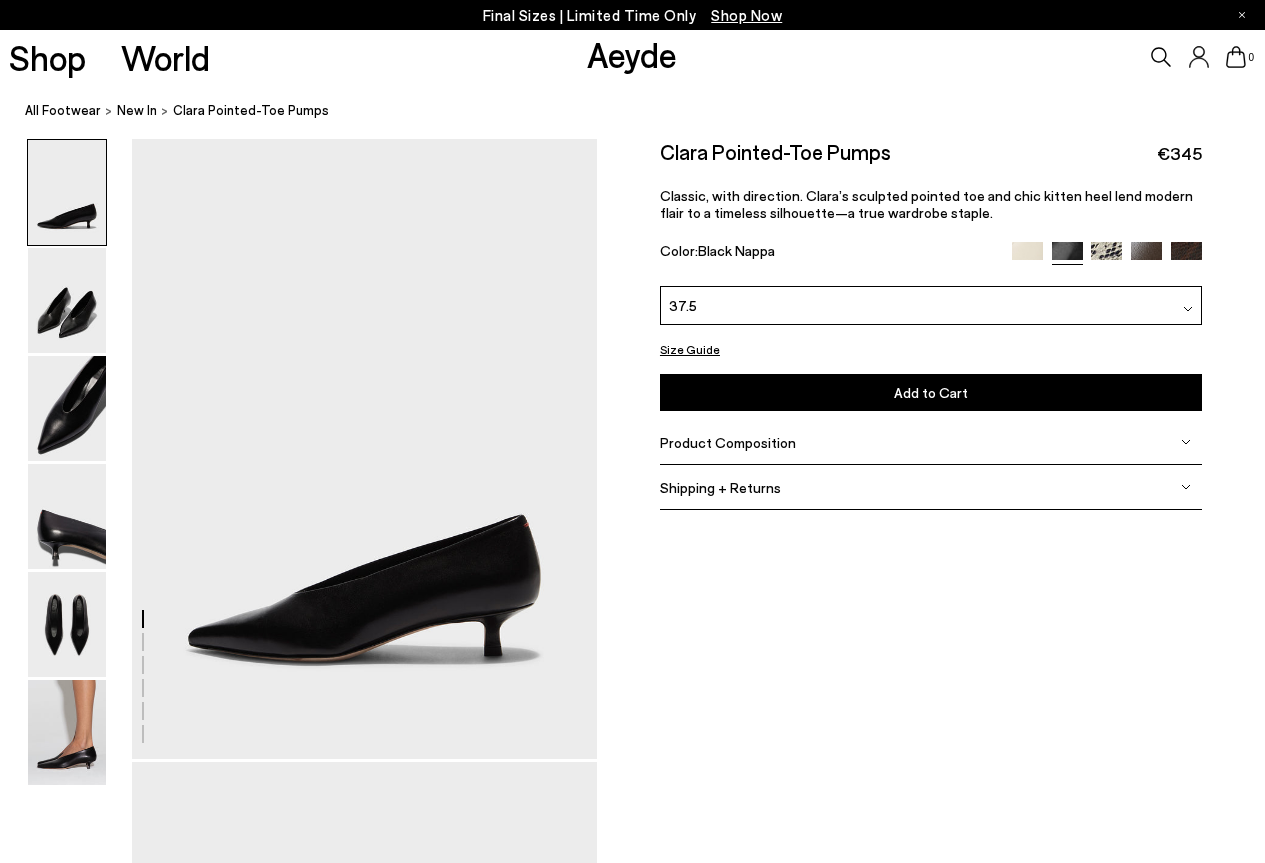click on "Size Guide" at bounding box center (690, 349) 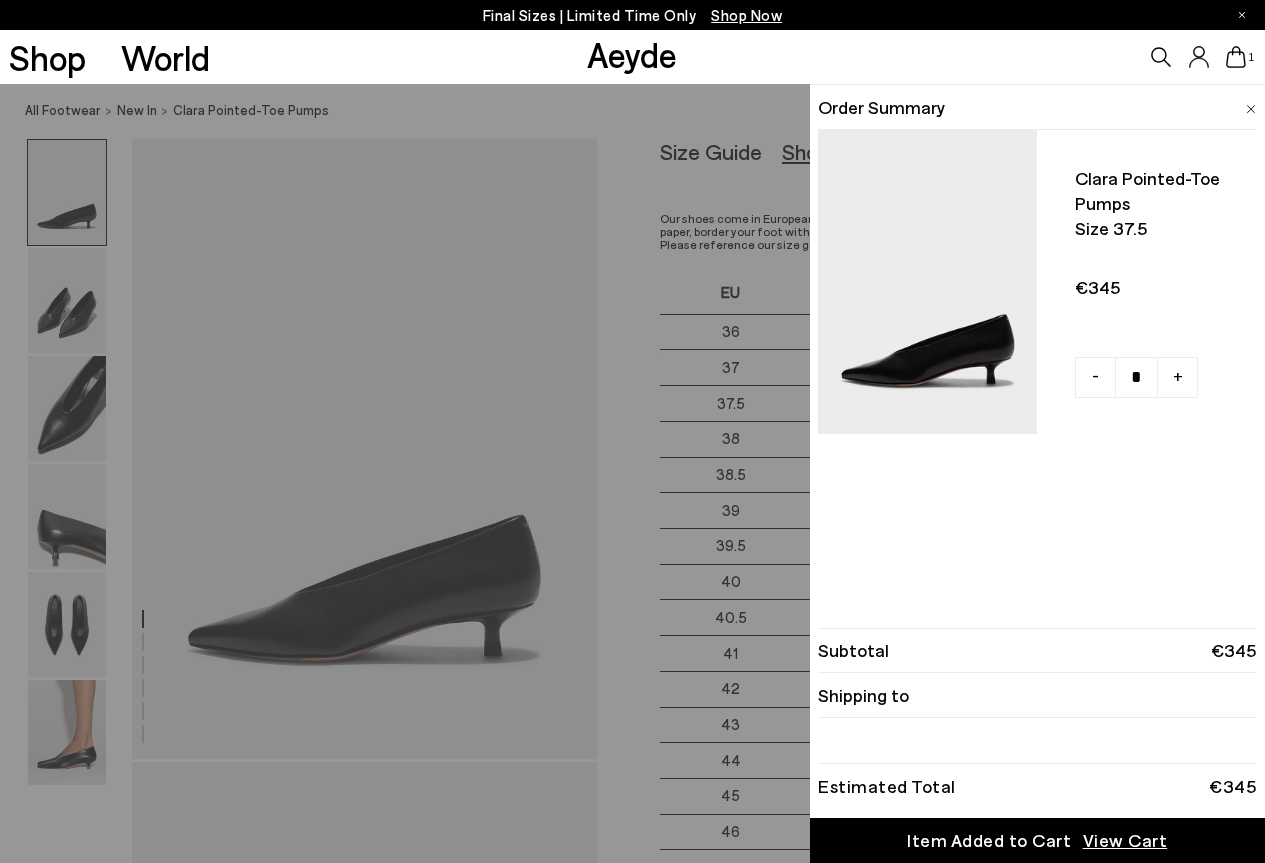 click at bounding box center (1251, 109) 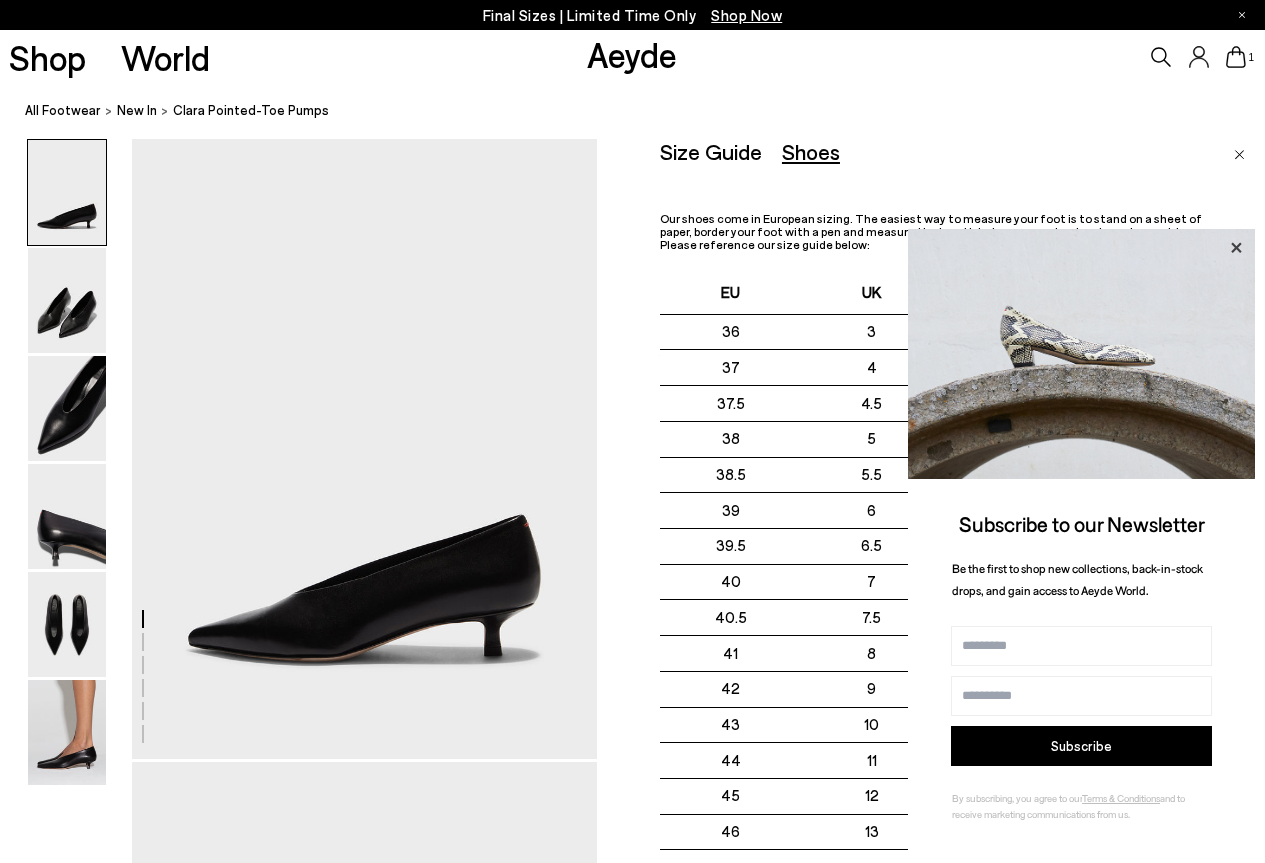 click 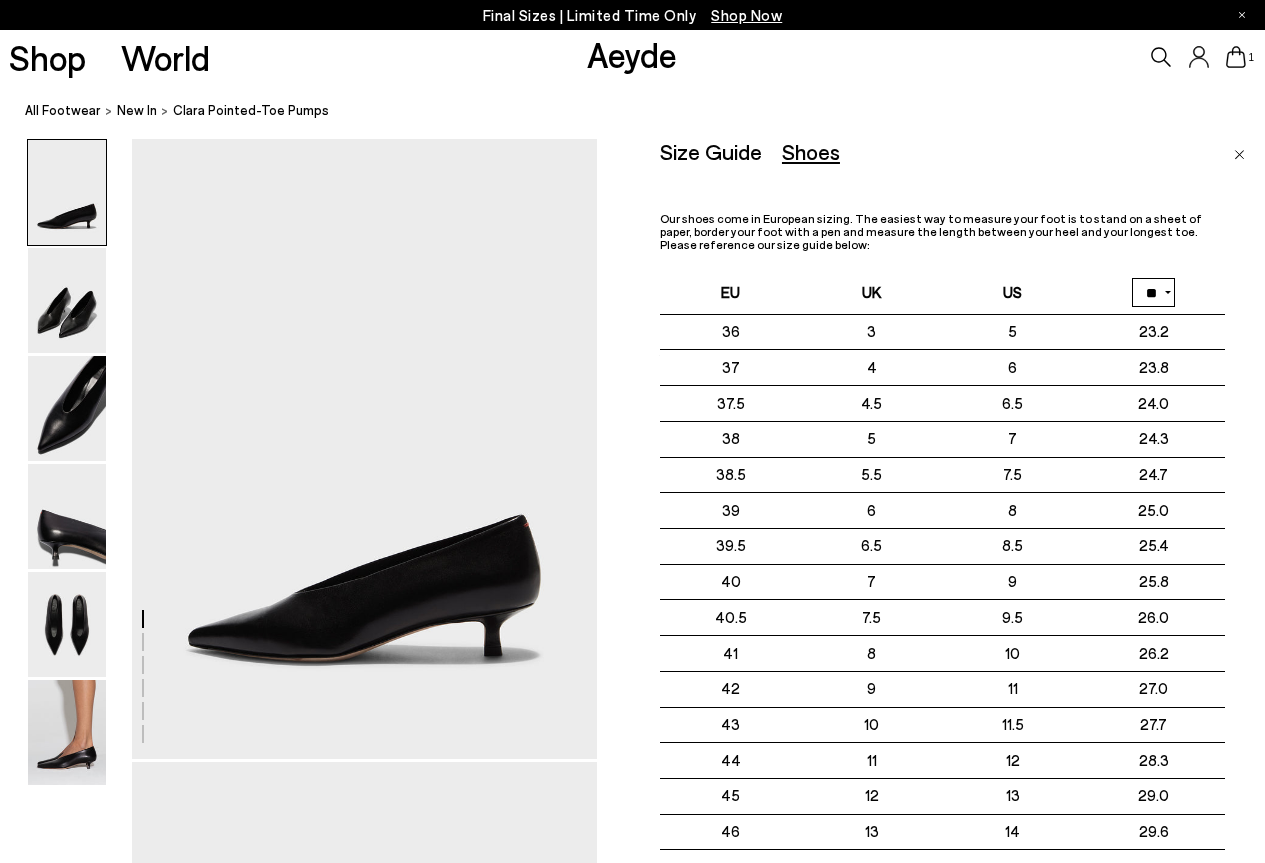 click on "Size Guide" at bounding box center (711, 151) 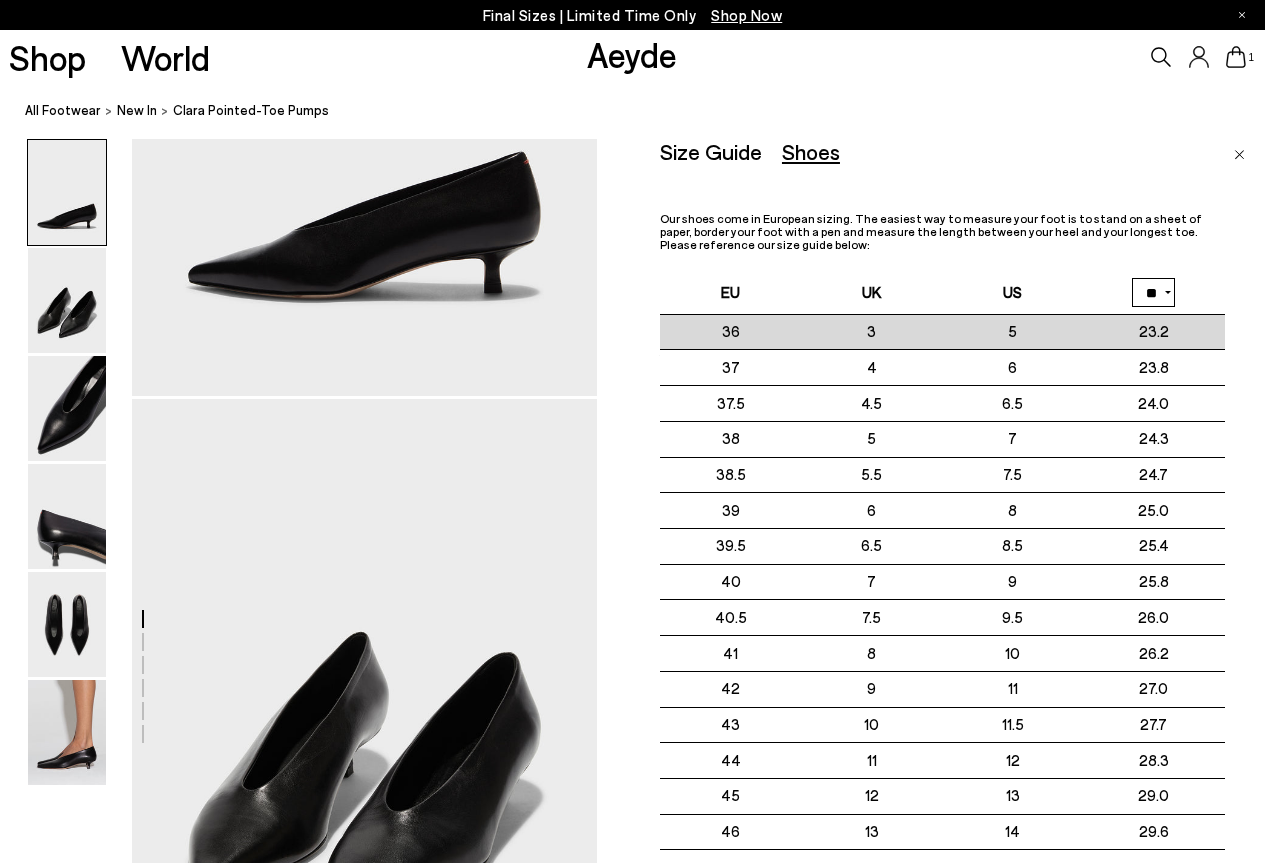 scroll, scrollTop: 500, scrollLeft: 0, axis: vertical 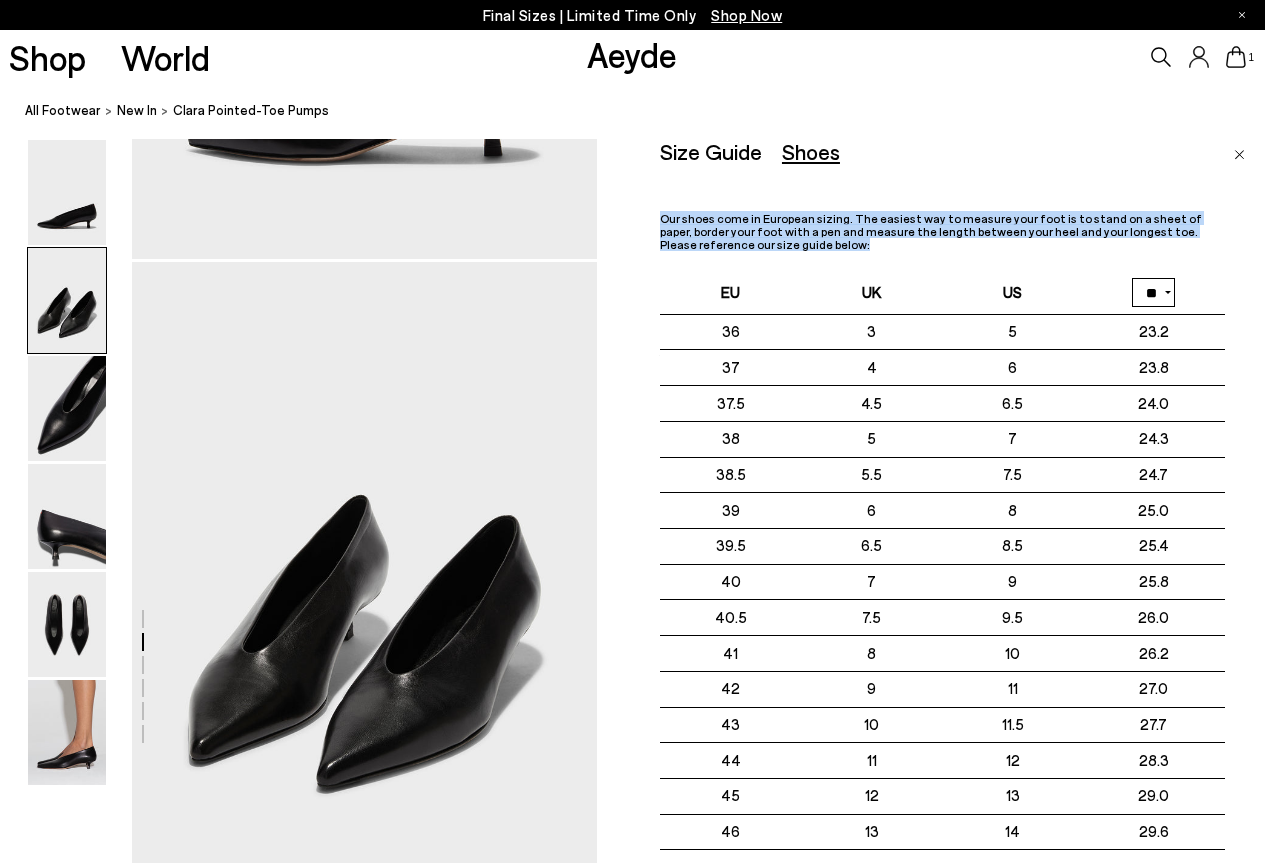 drag, startPoint x: 664, startPoint y: 222, endPoint x: 1221, endPoint y: 246, distance: 557.51685 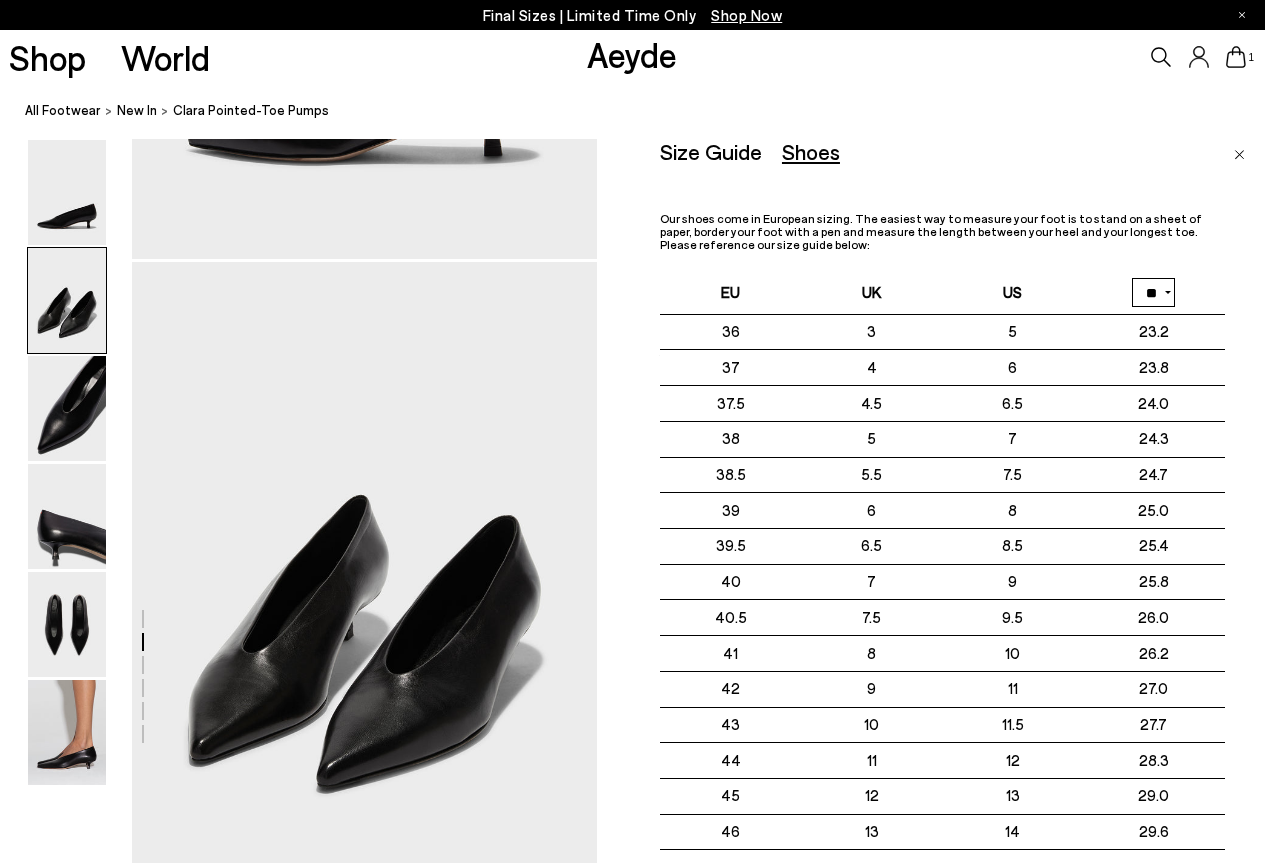 click on "Size Guide
Shoes
Belt" at bounding box center (942, 151) 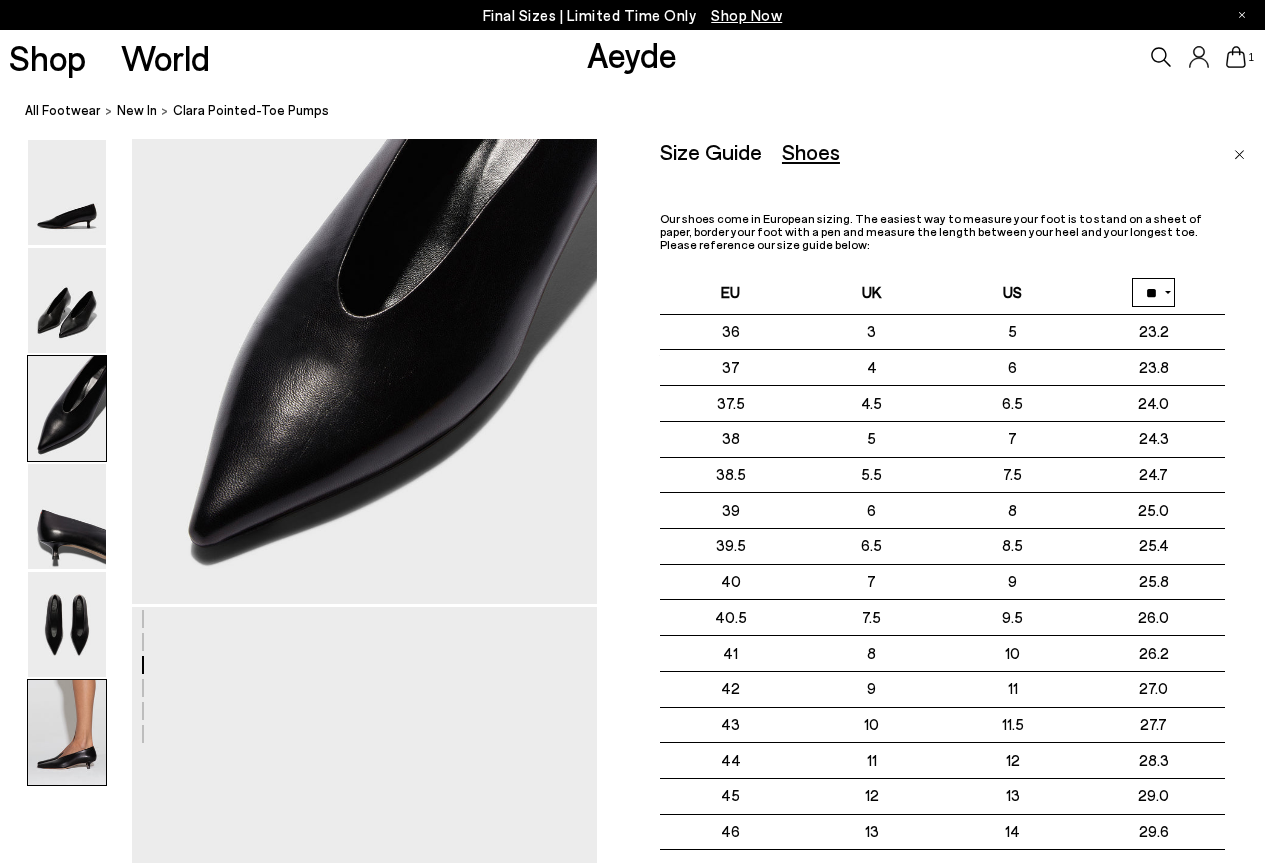 click at bounding box center [67, 732] 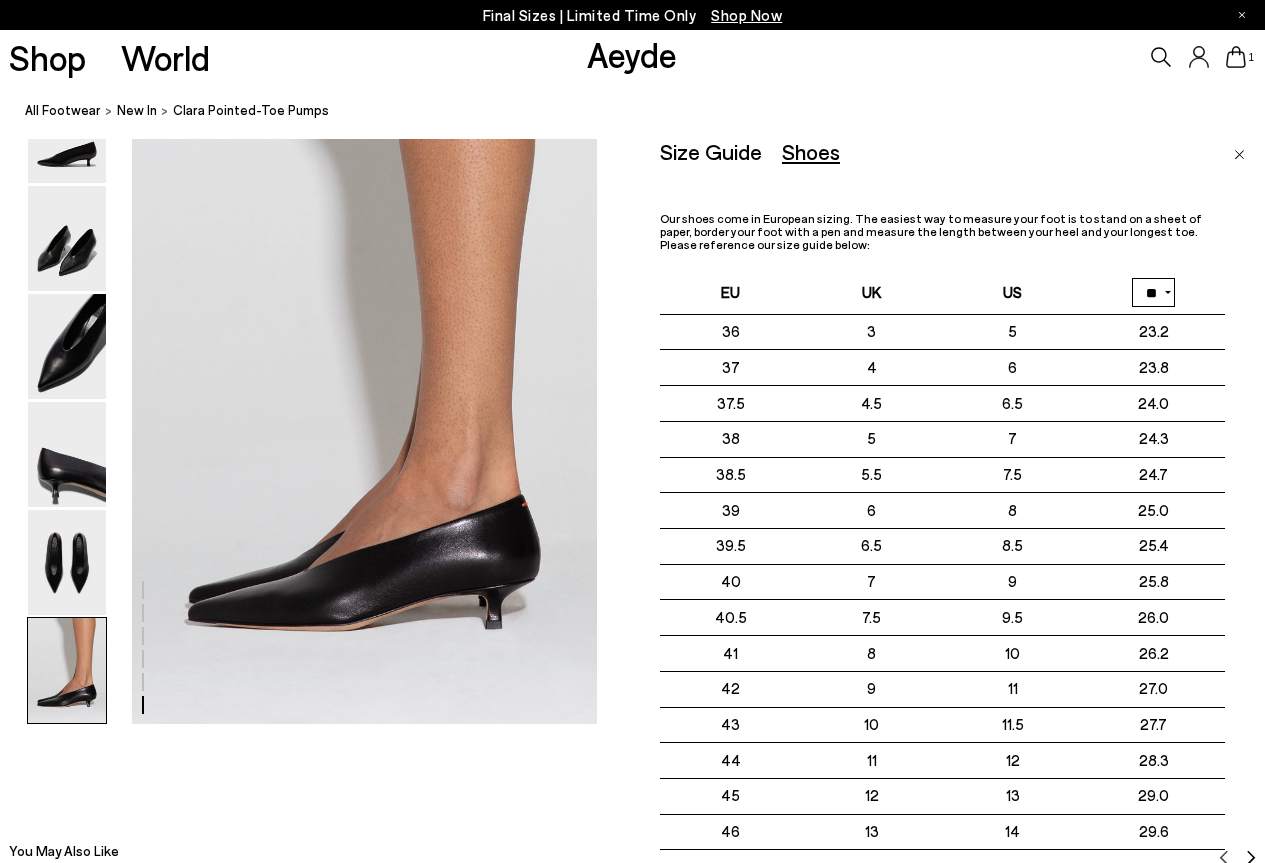 scroll, scrollTop: 3252, scrollLeft: 0, axis: vertical 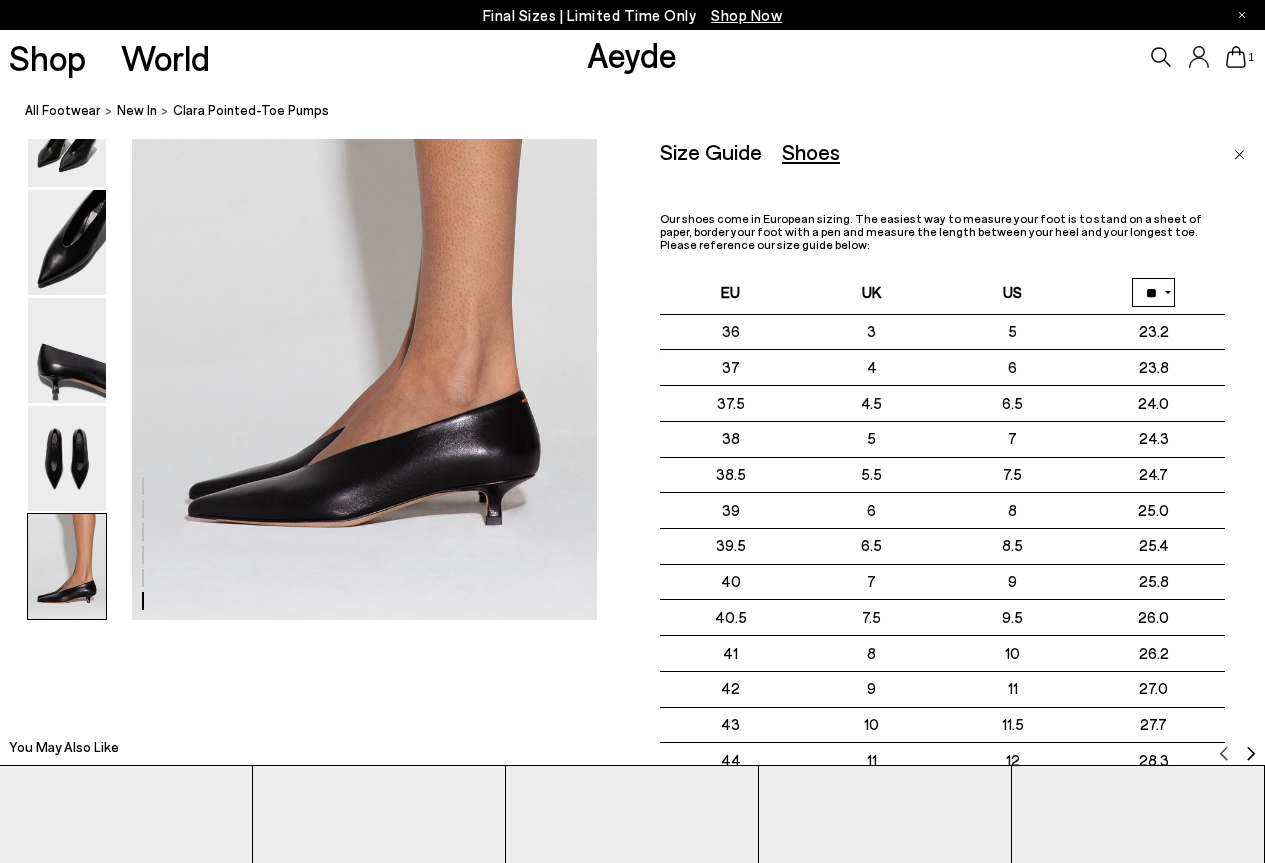 click at bounding box center (67, 566) 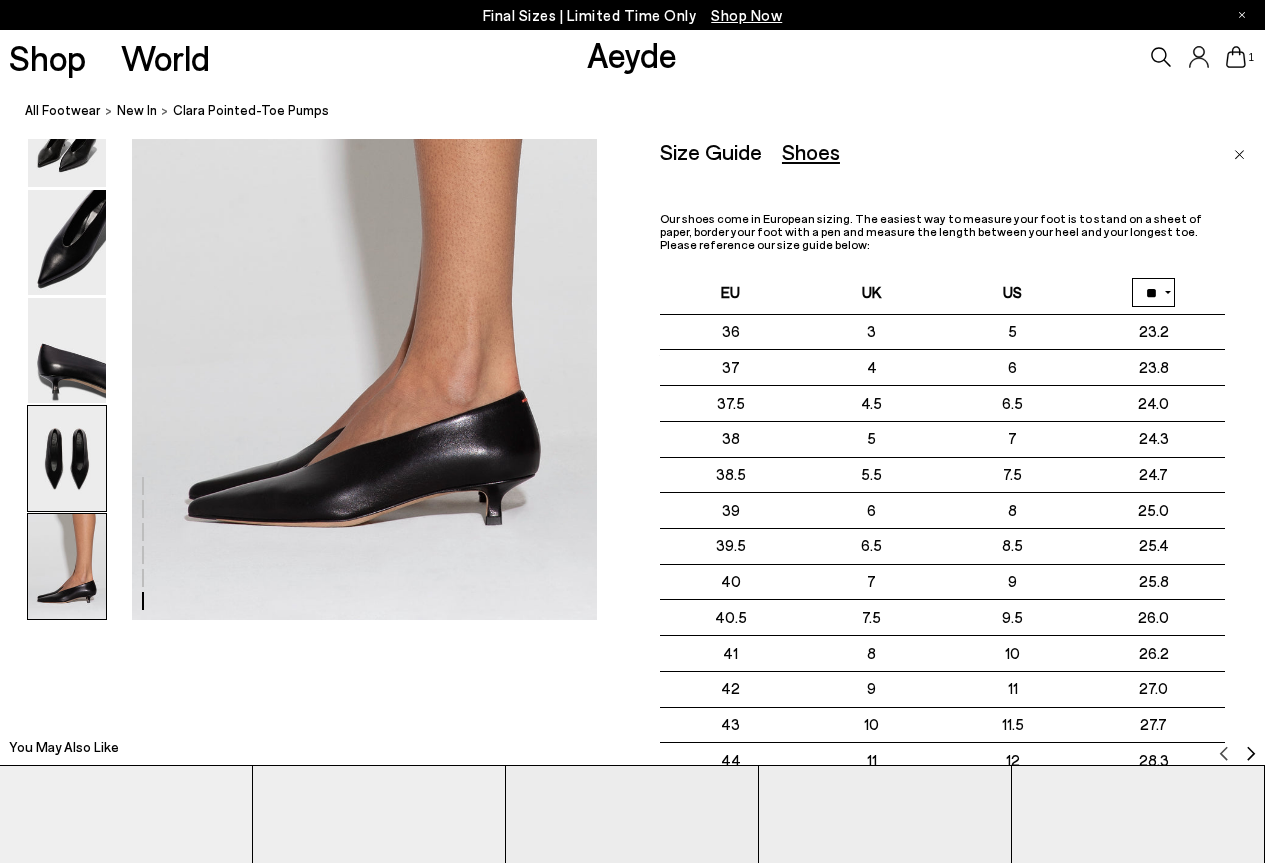 click at bounding box center [67, 458] 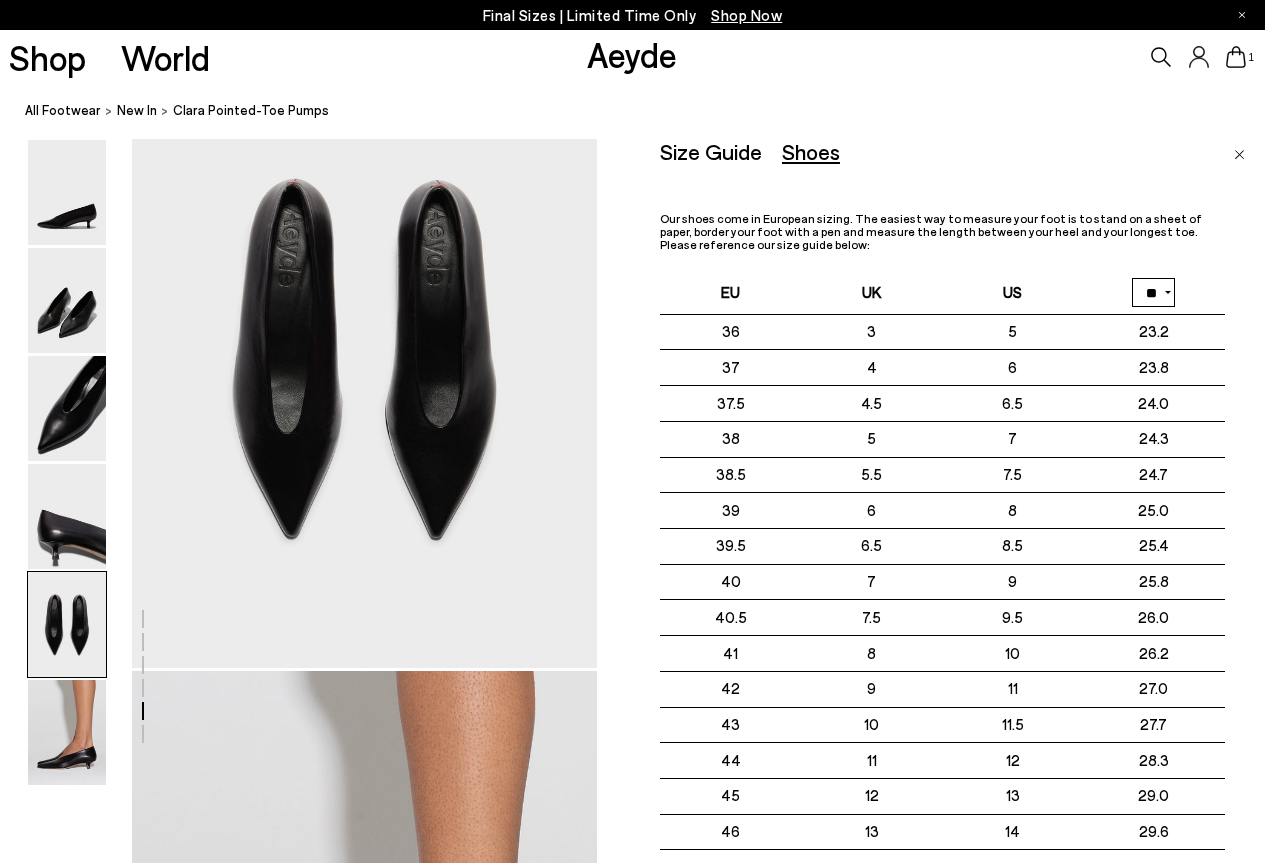 scroll, scrollTop: 2492, scrollLeft: 0, axis: vertical 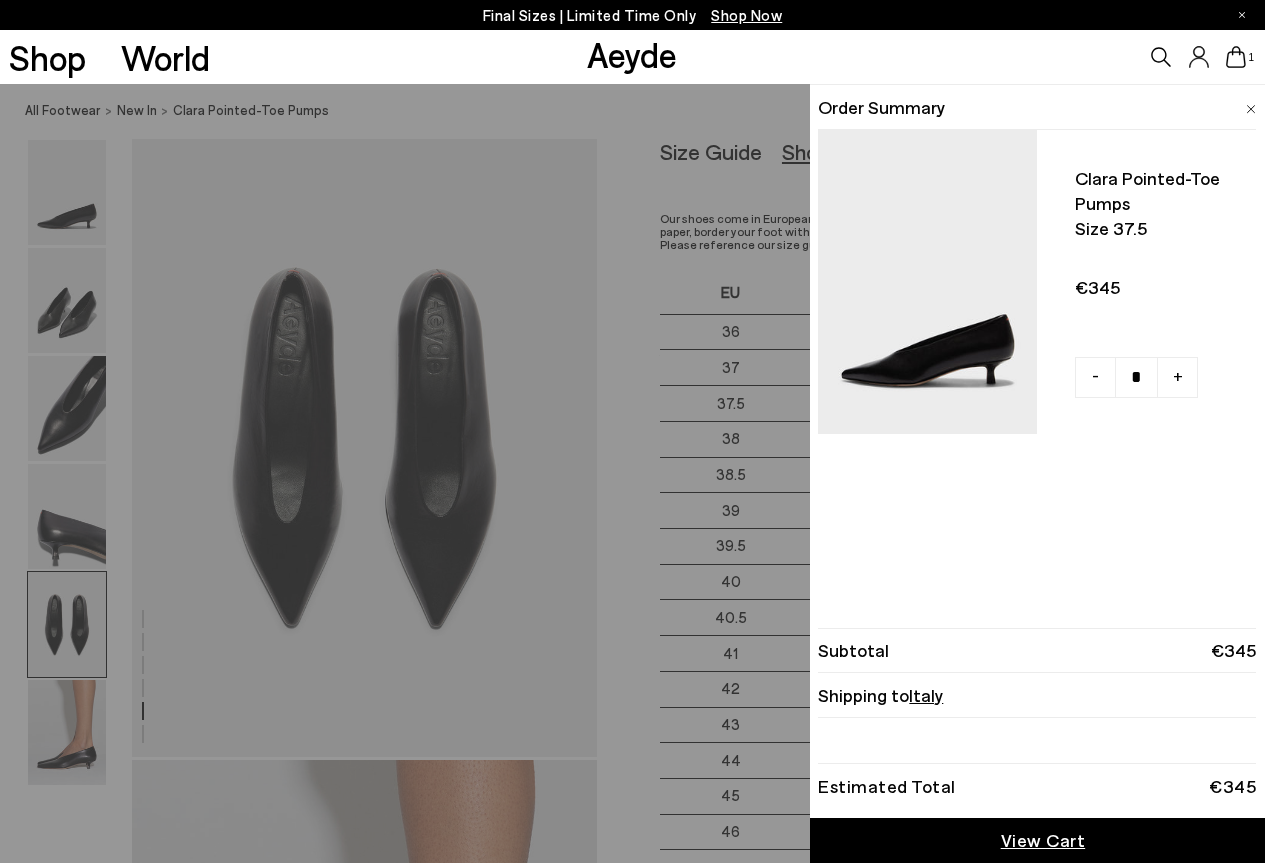 click at bounding box center [1251, 109] 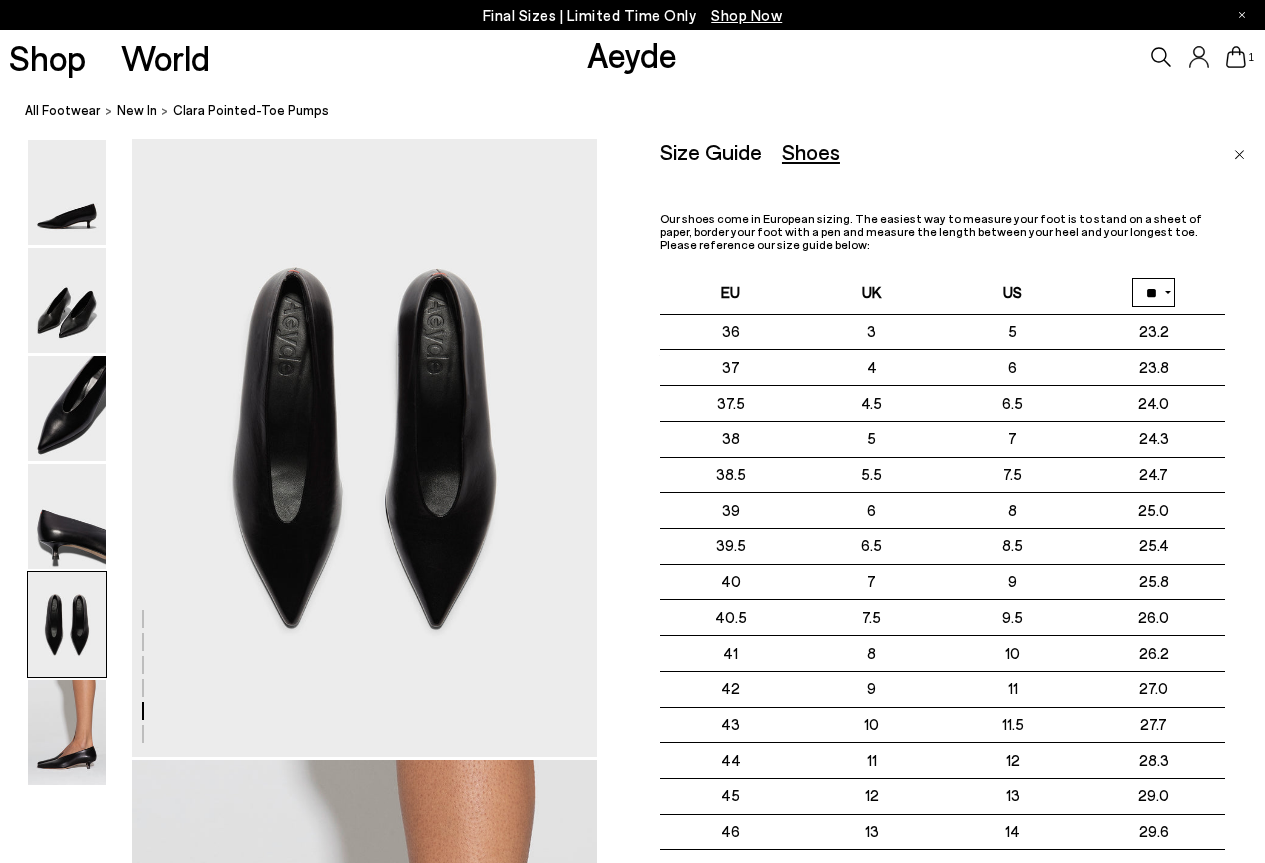 click on "1" at bounding box center [1054, 57] 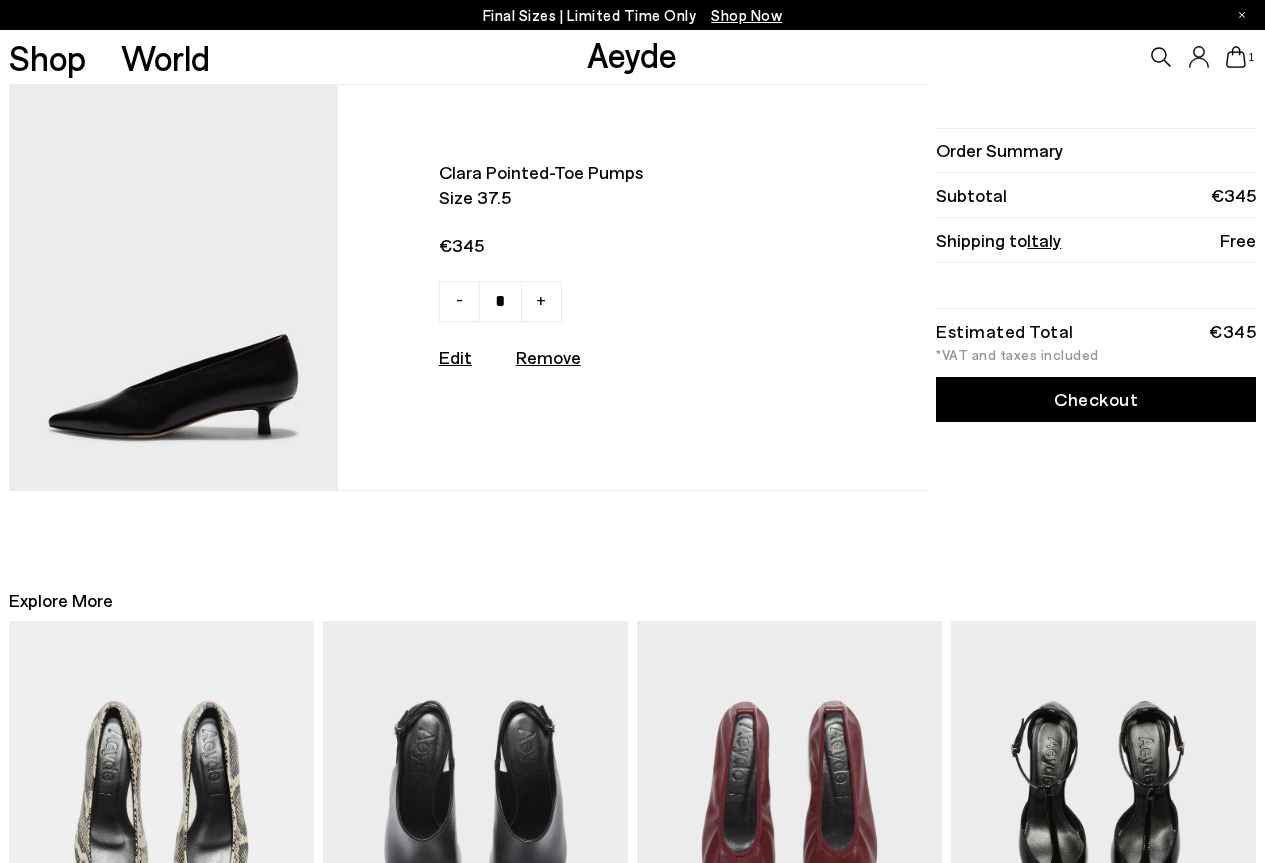 scroll, scrollTop: 0, scrollLeft: 0, axis: both 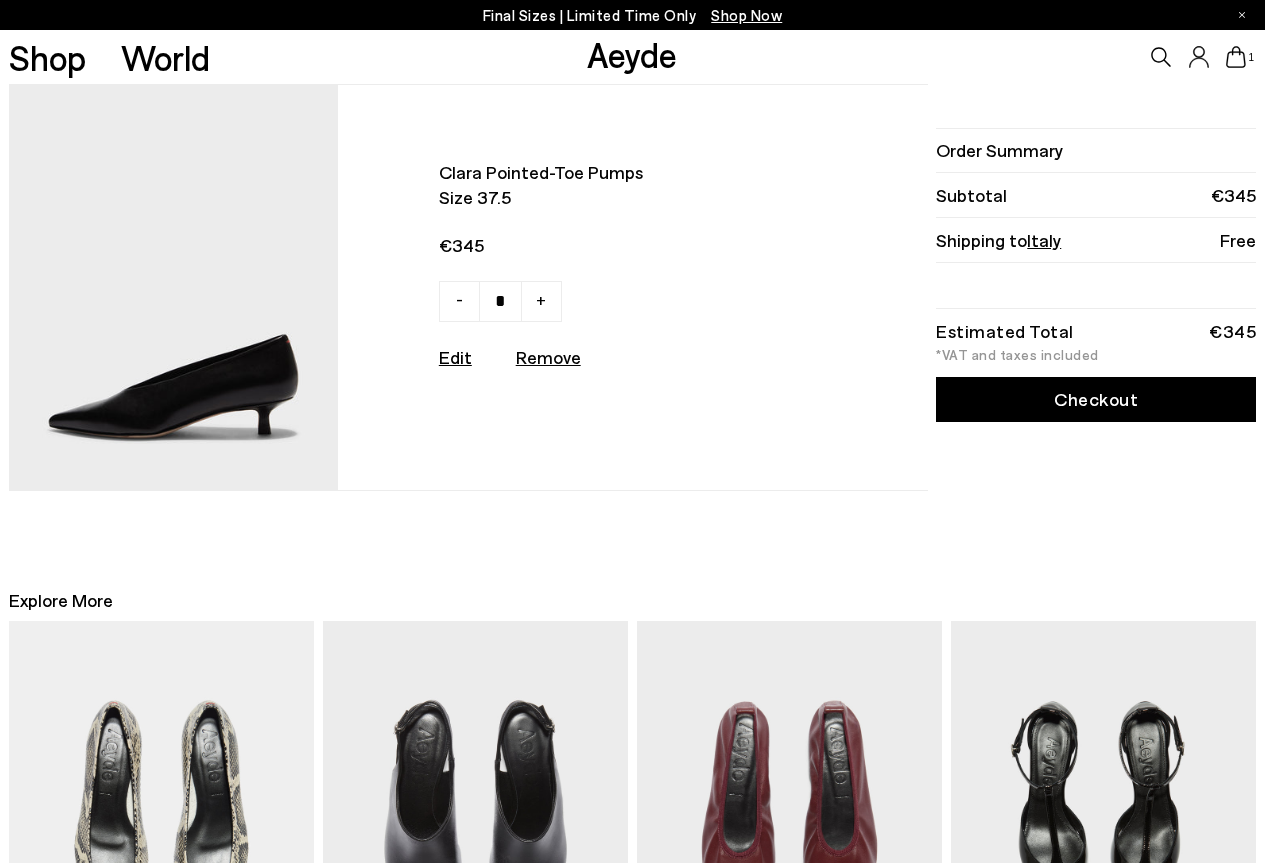 click 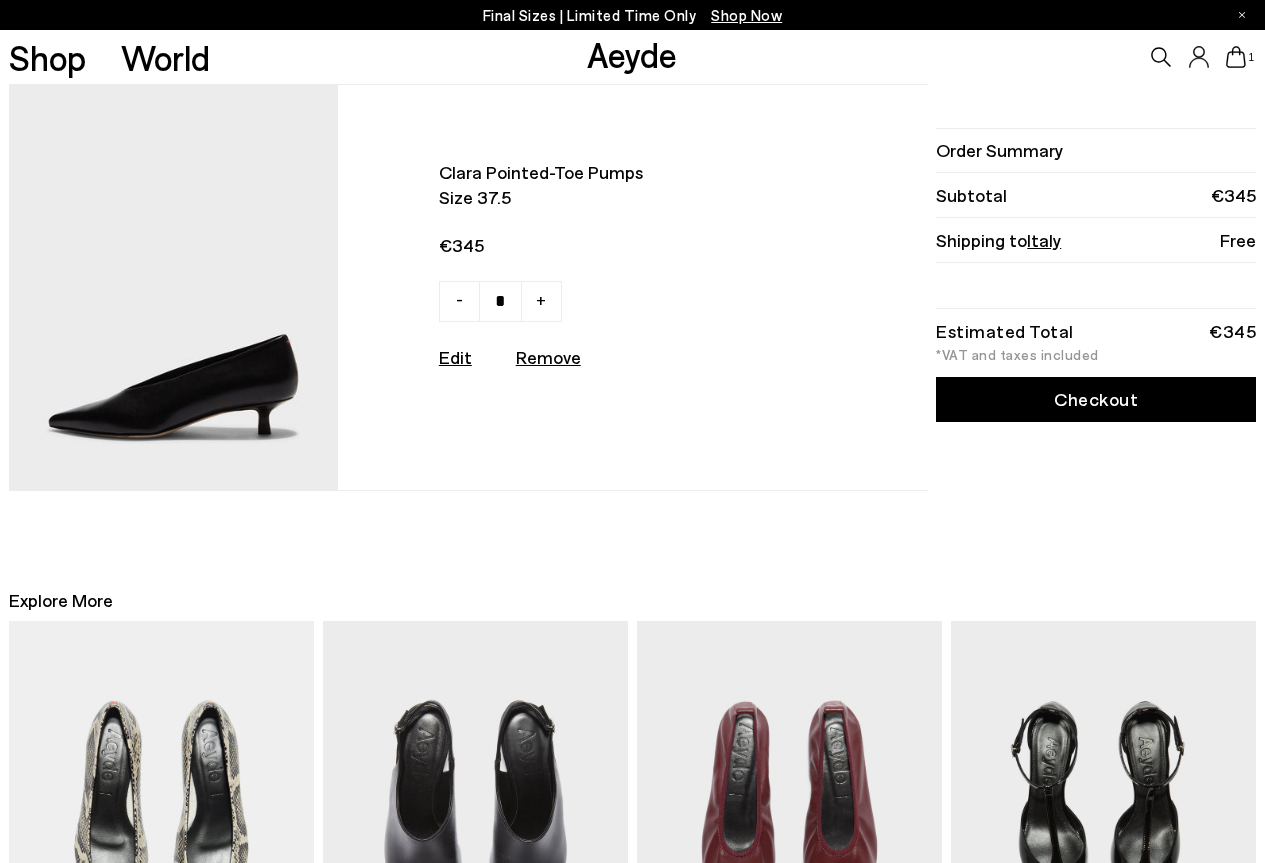 scroll, scrollTop: 0, scrollLeft: 0, axis: both 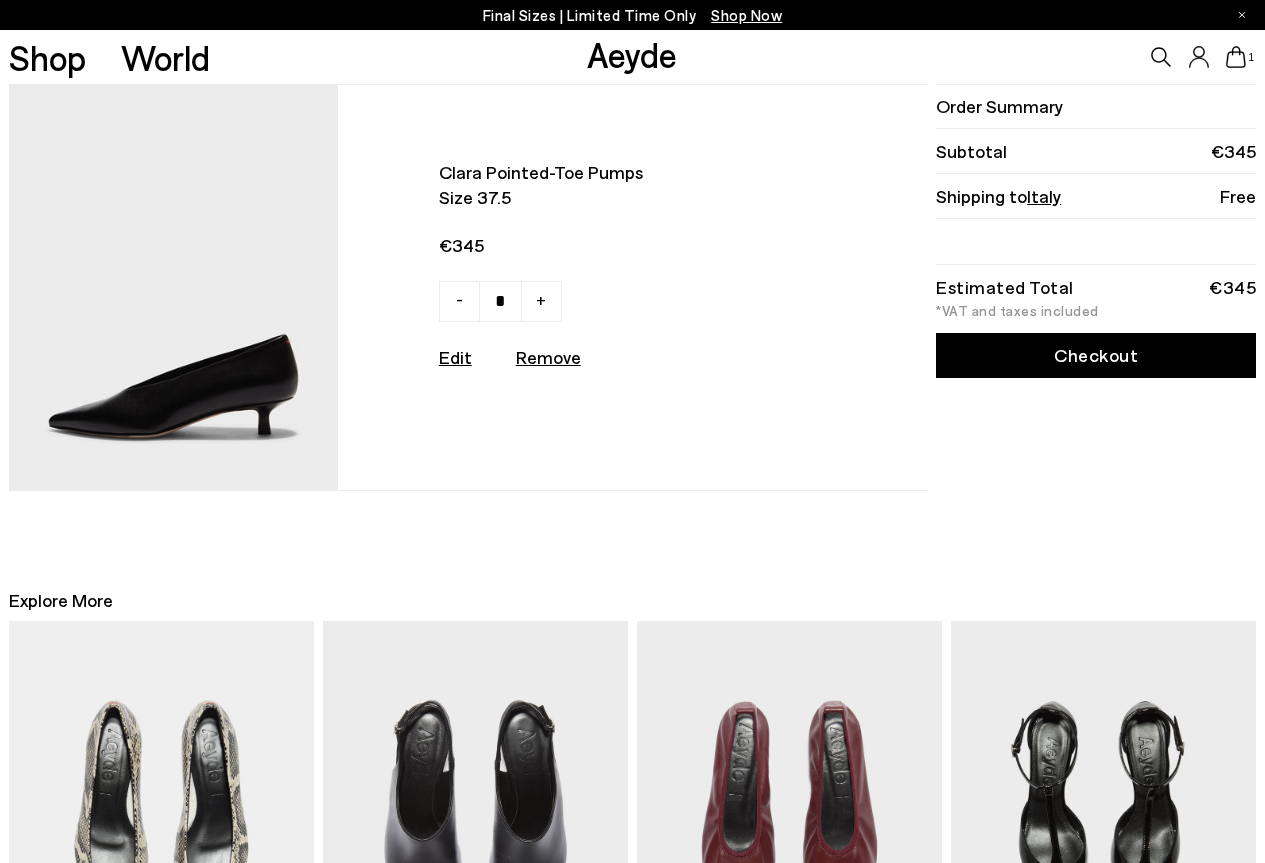 click on "Remove" at bounding box center (548, 357) 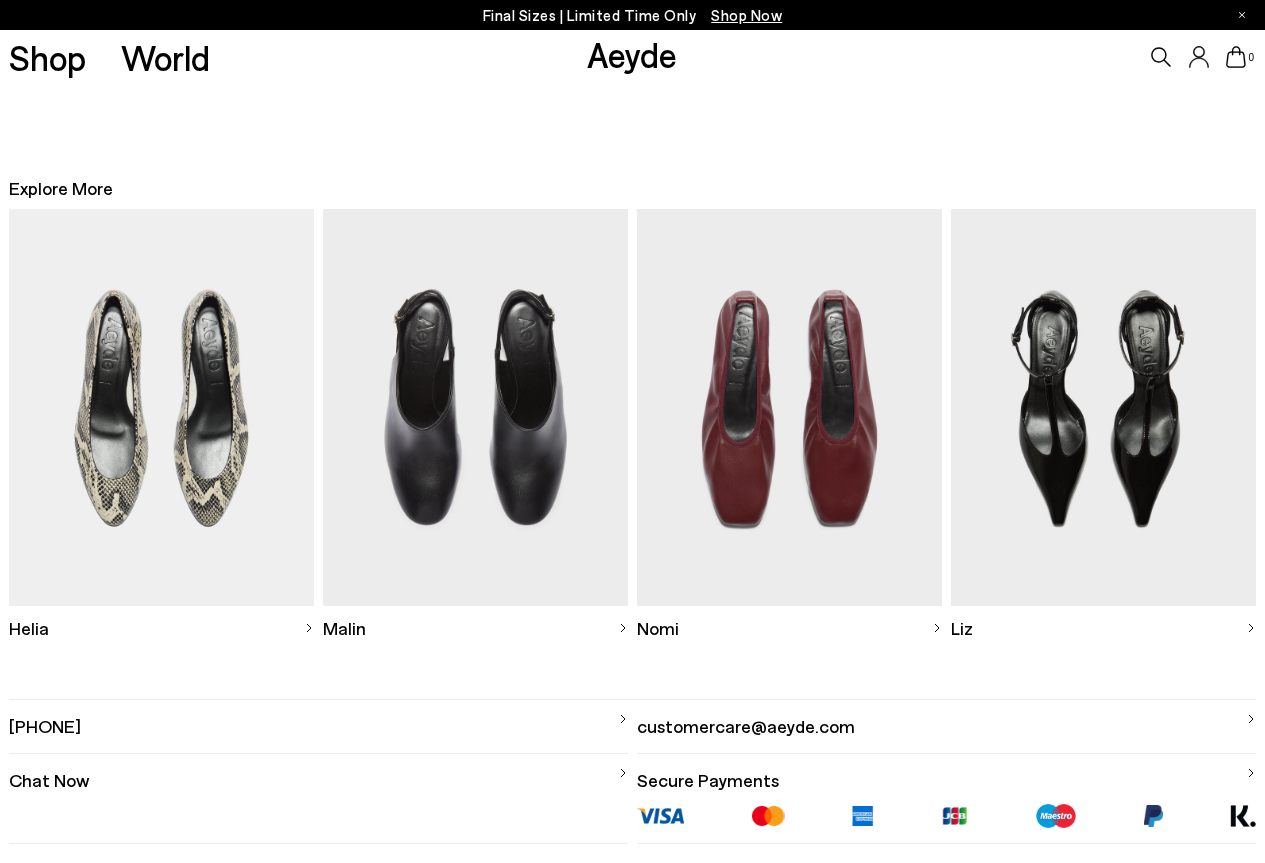 scroll, scrollTop: 0, scrollLeft: 0, axis: both 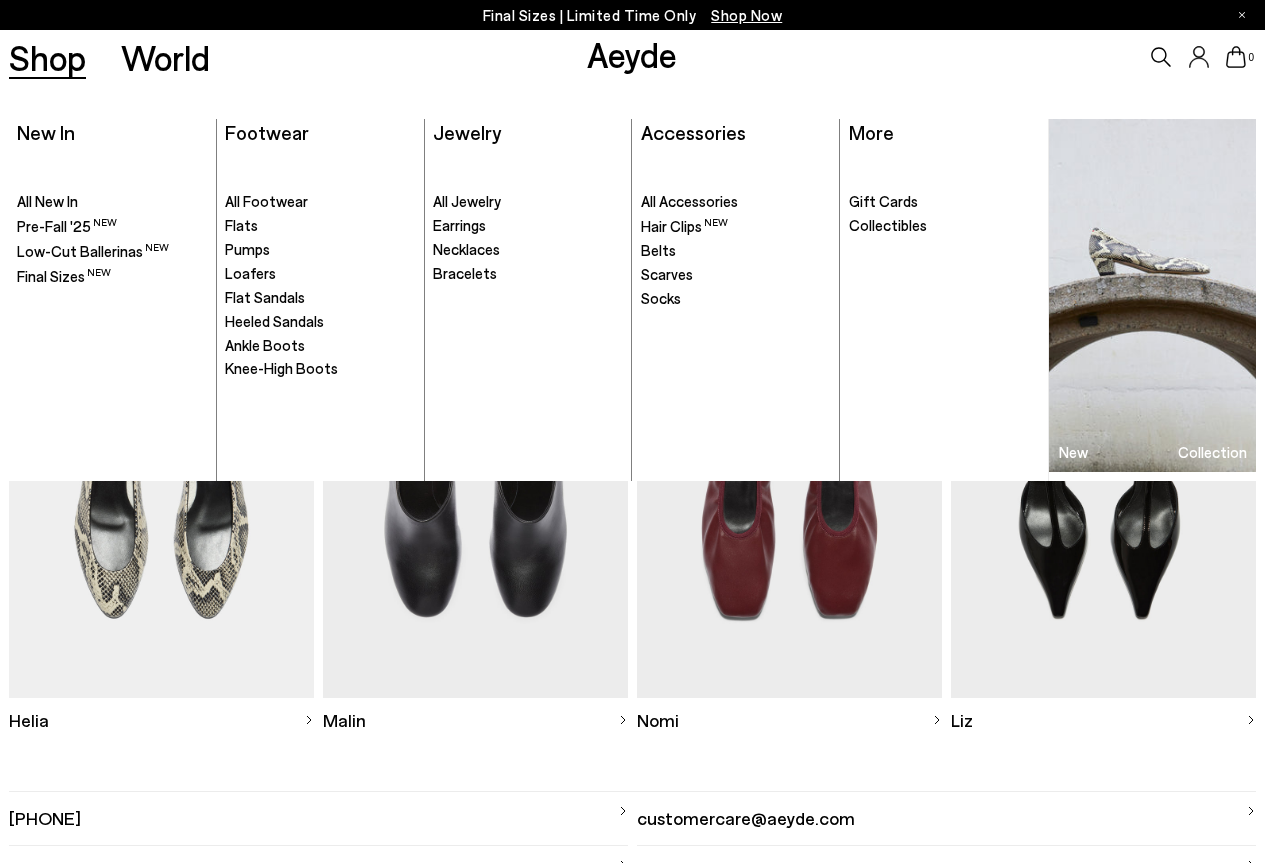 click on "Shop" at bounding box center [47, 57] 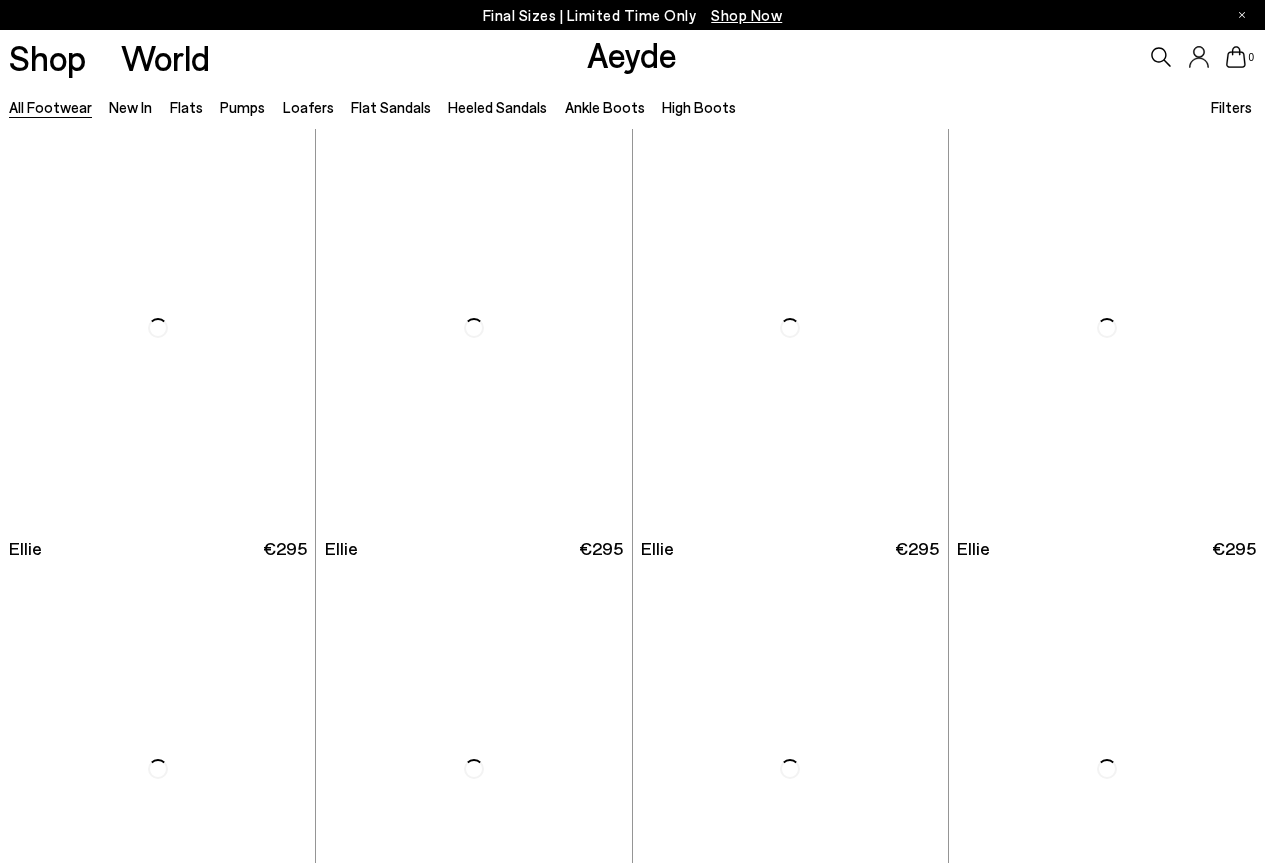 scroll, scrollTop: 0, scrollLeft: 0, axis: both 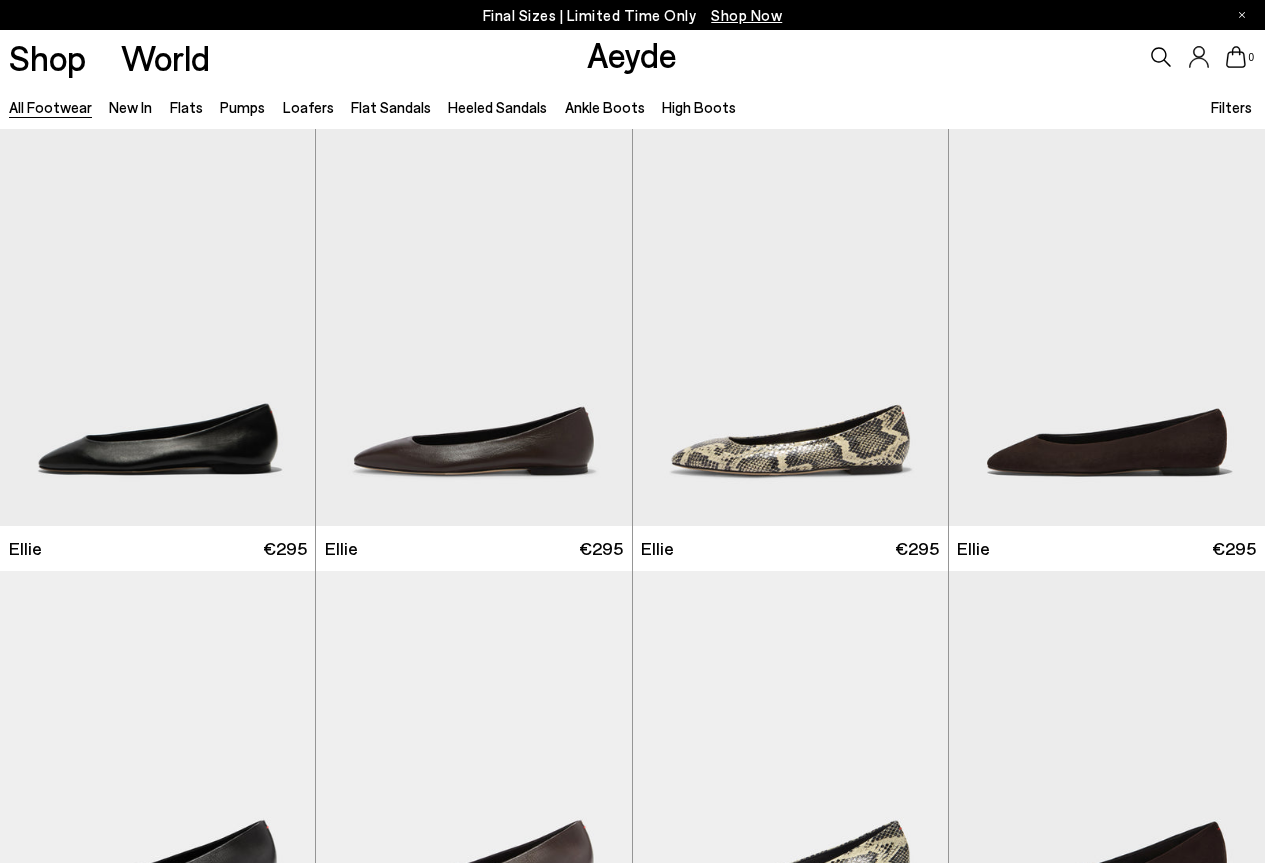 click on "New In" at bounding box center (130, 107) 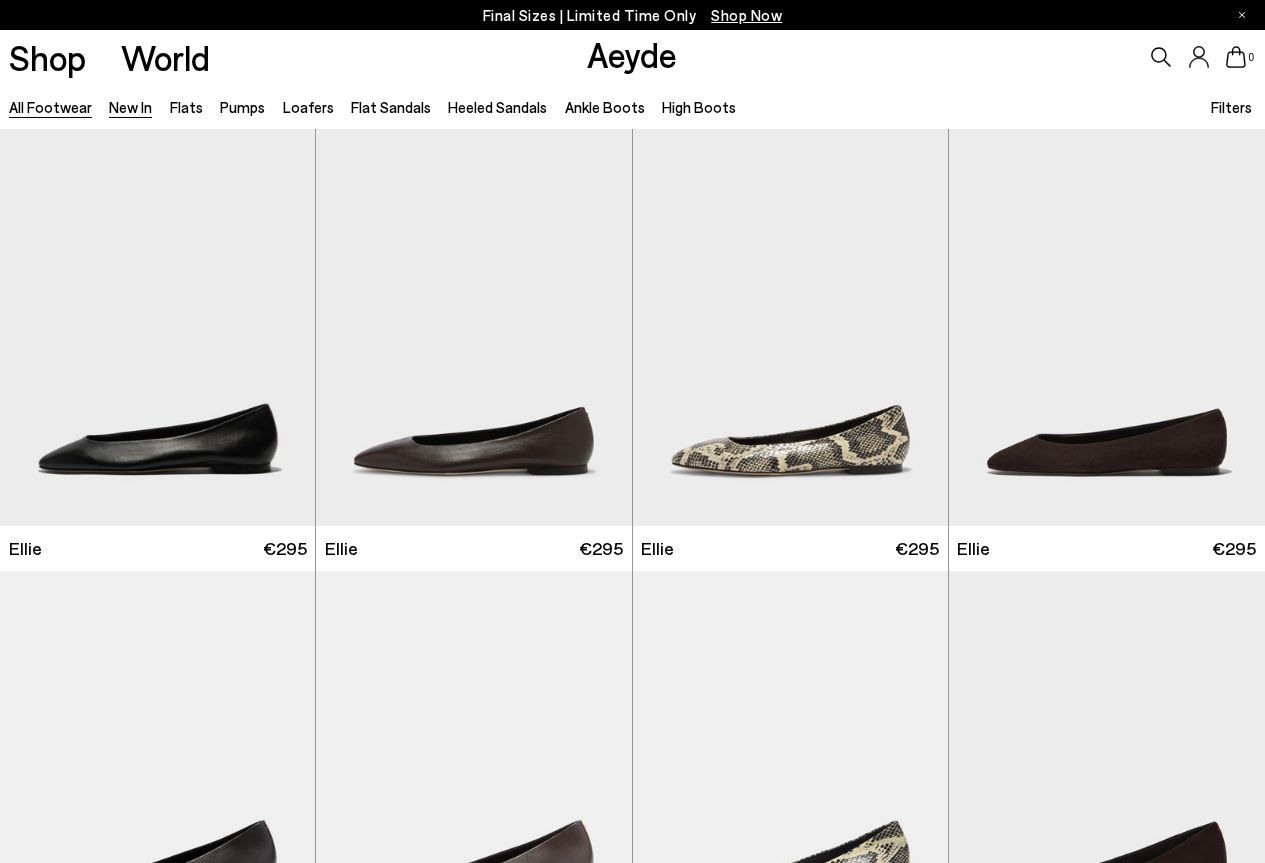 click on "New In" at bounding box center [130, 107] 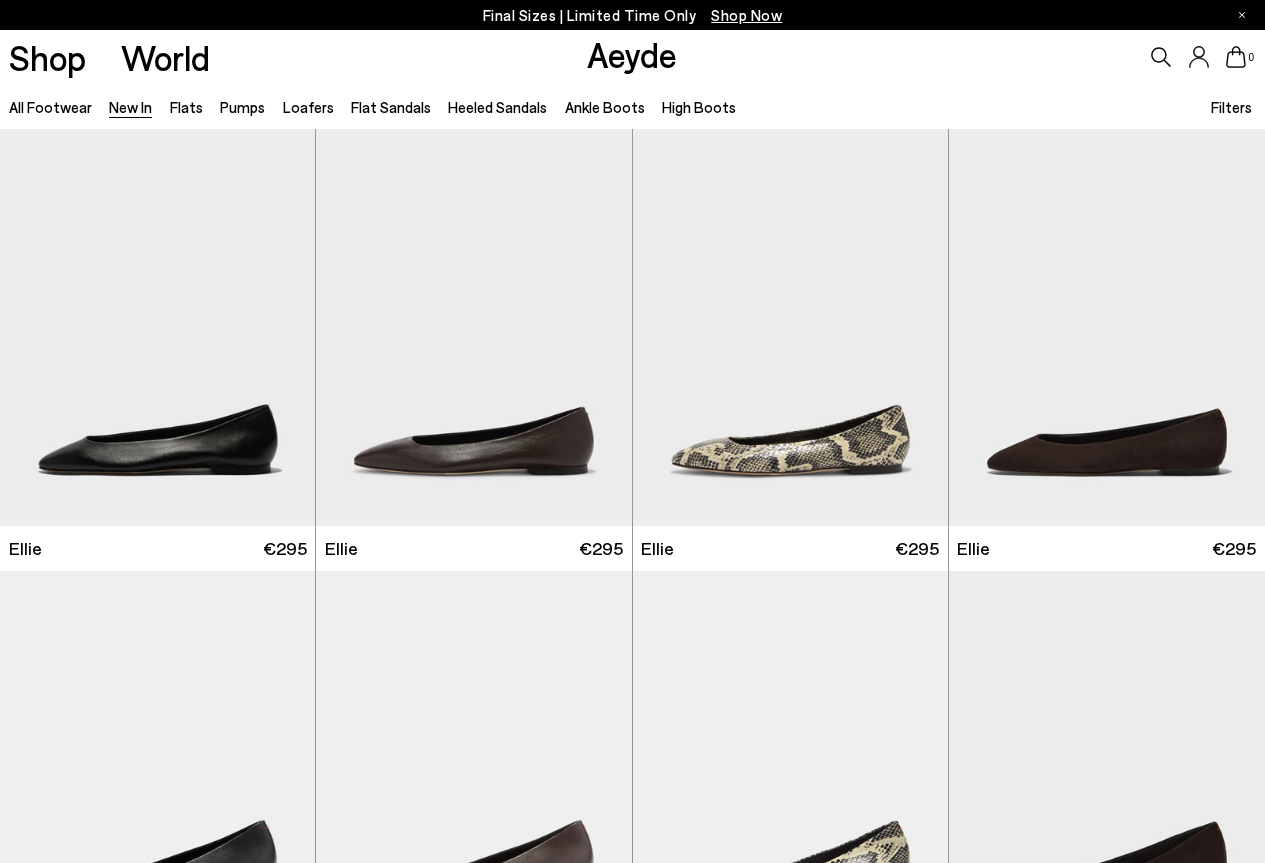 scroll, scrollTop: 0, scrollLeft: 0, axis: both 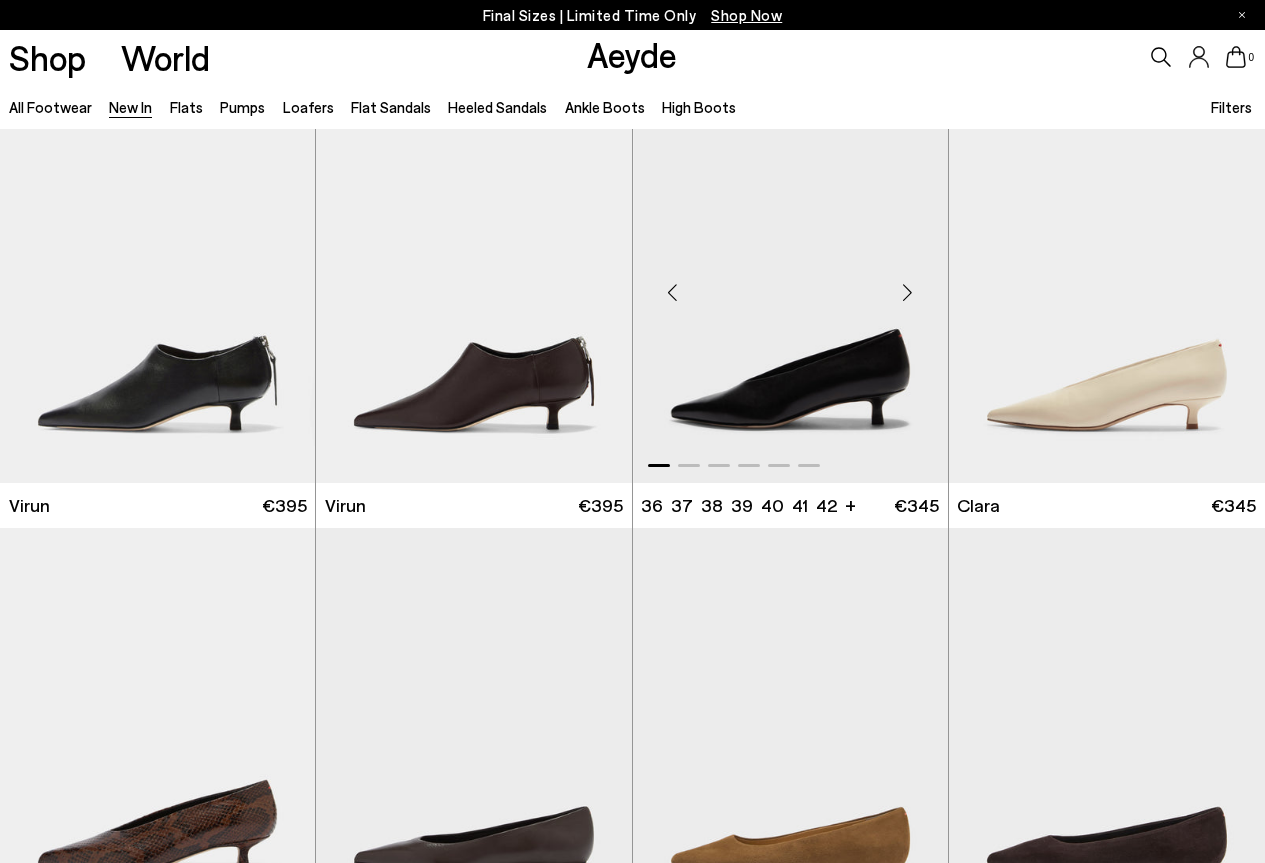 click at bounding box center (790, 284) 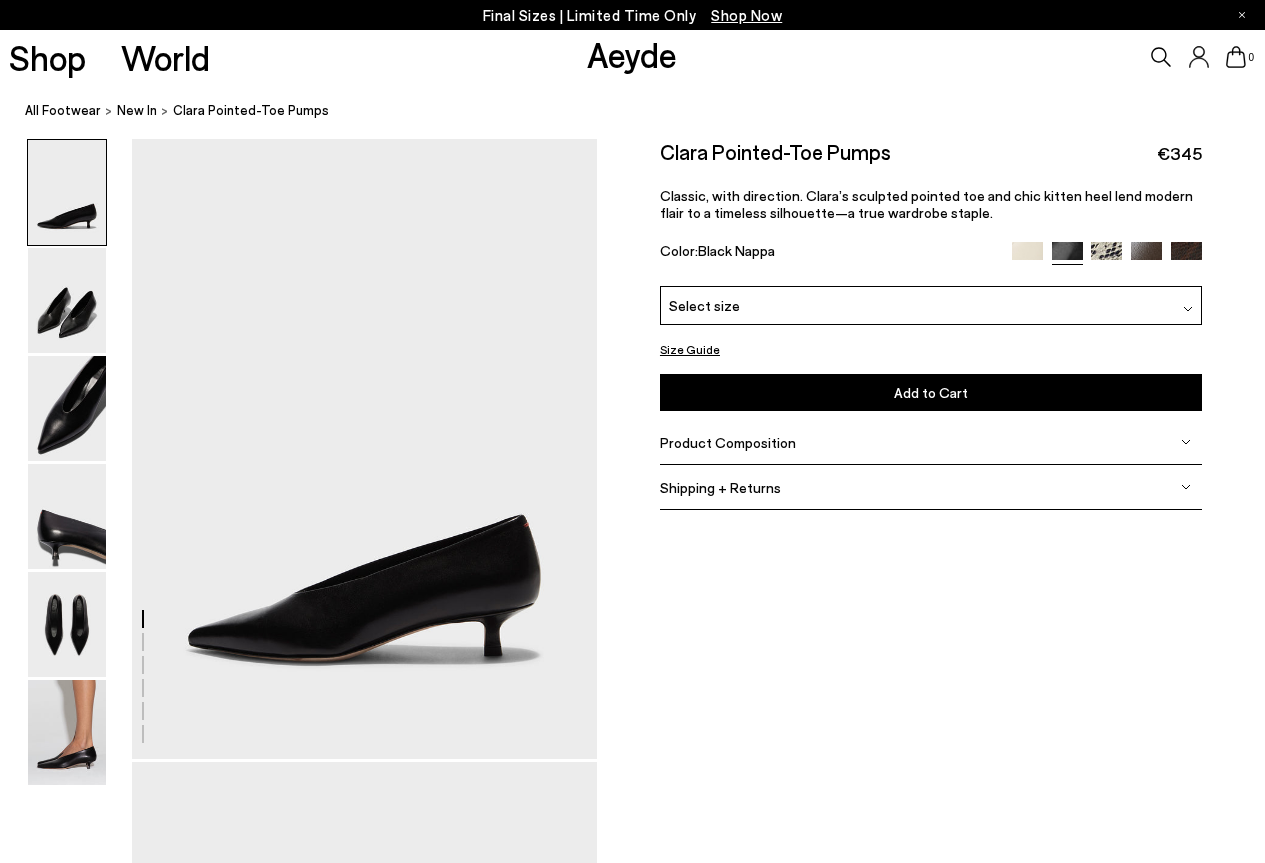 scroll, scrollTop: 0, scrollLeft: 0, axis: both 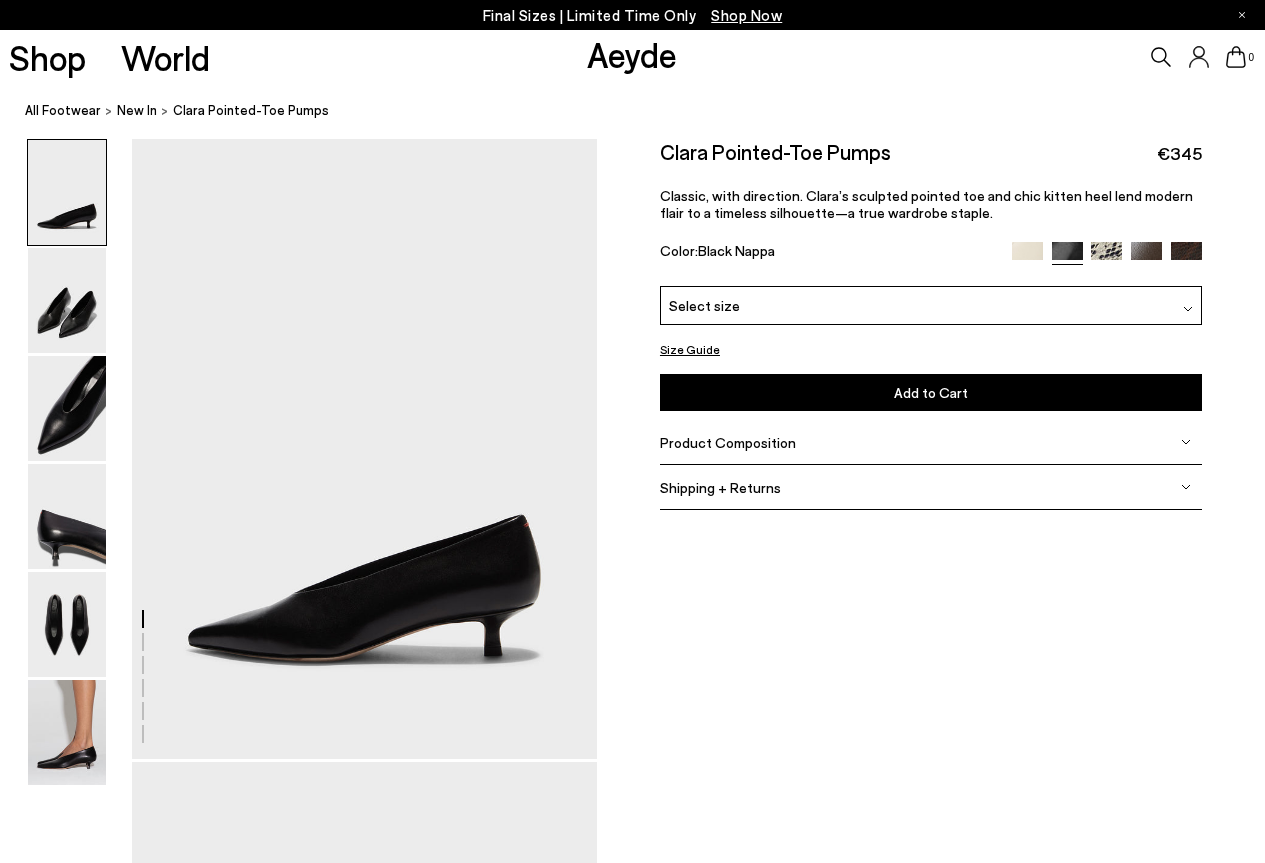 click on "Select size" at bounding box center (931, 305) 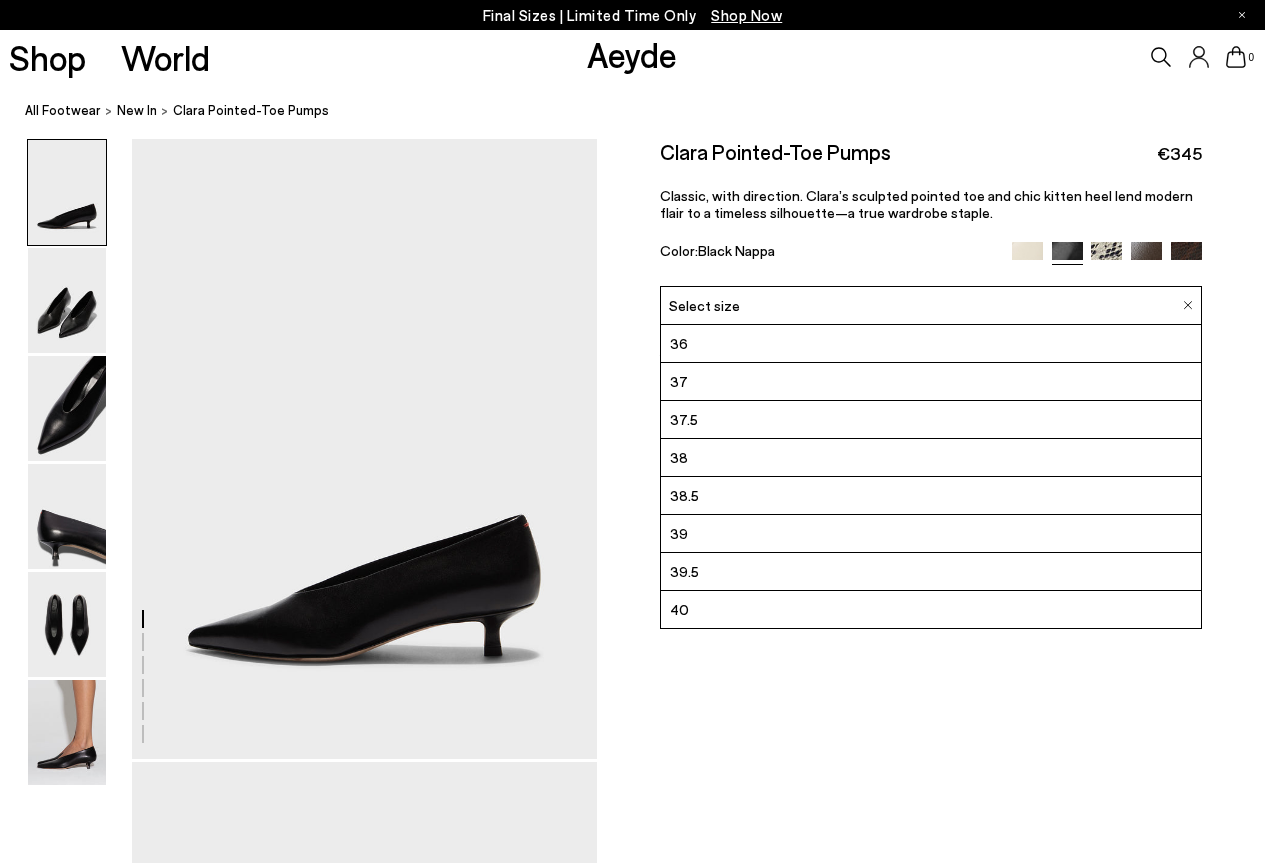 click on "37" at bounding box center (931, 382) 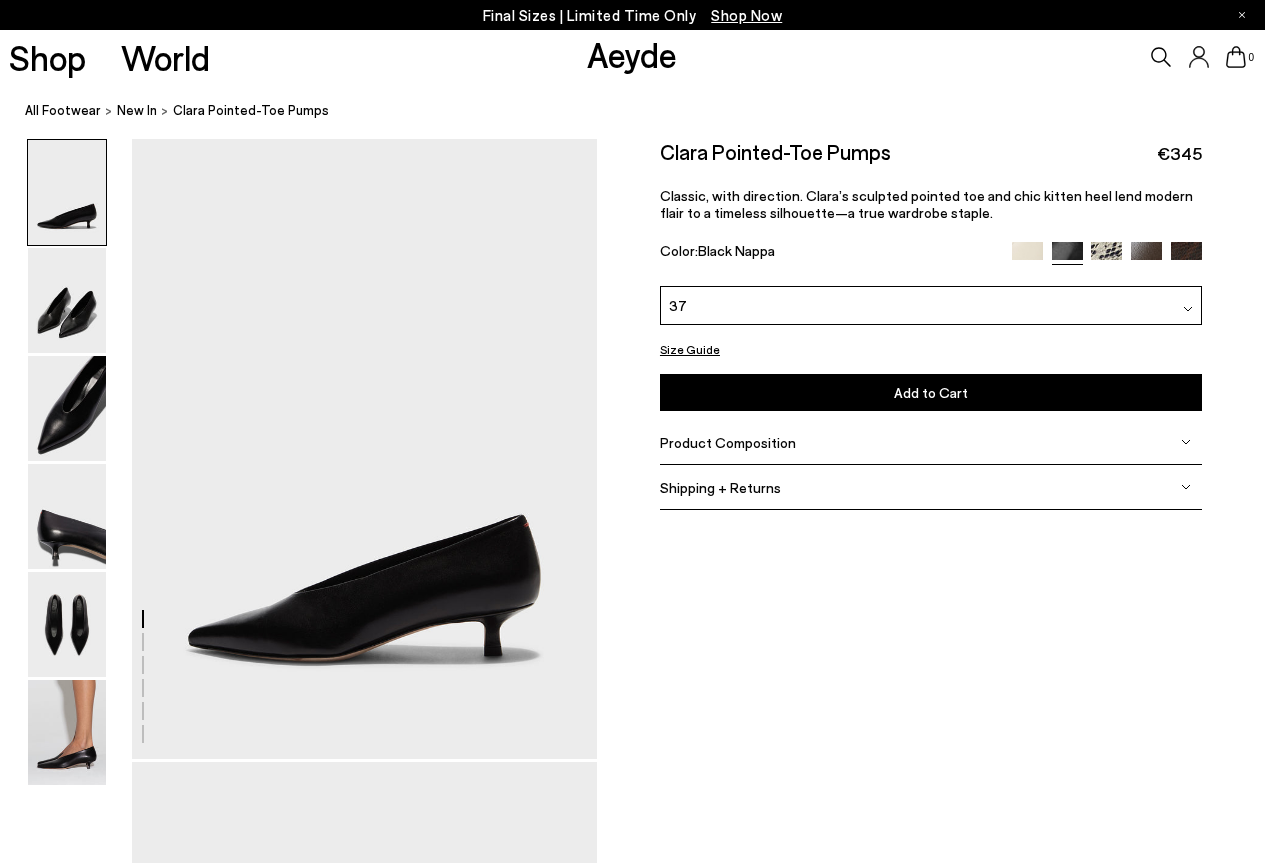 click on "Add to Cart" at bounding box center [931, 392] 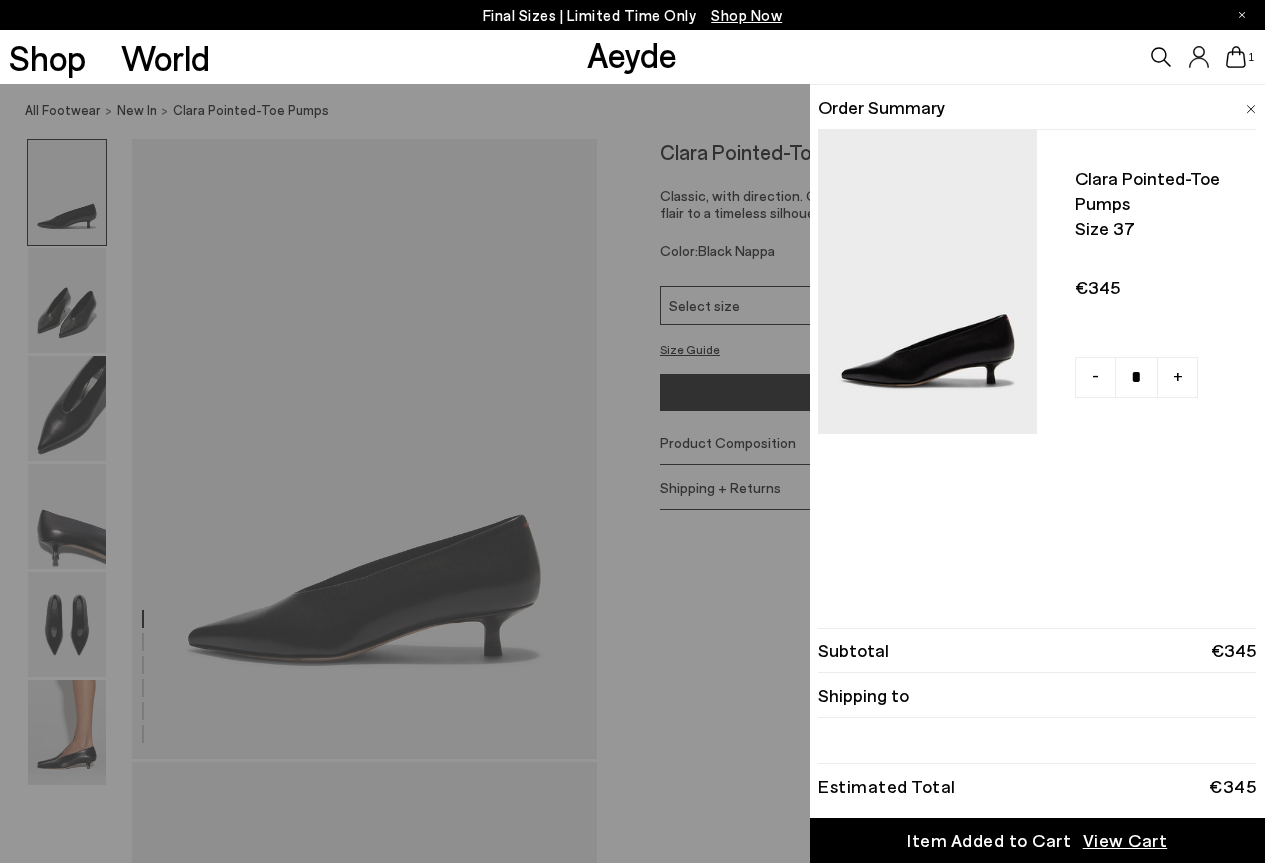 click on "Quick Add
Color
Size
View Details
Order Summary
Clara pointed-toe pumps
Size
37
- +" at bounding box center [632, 473] 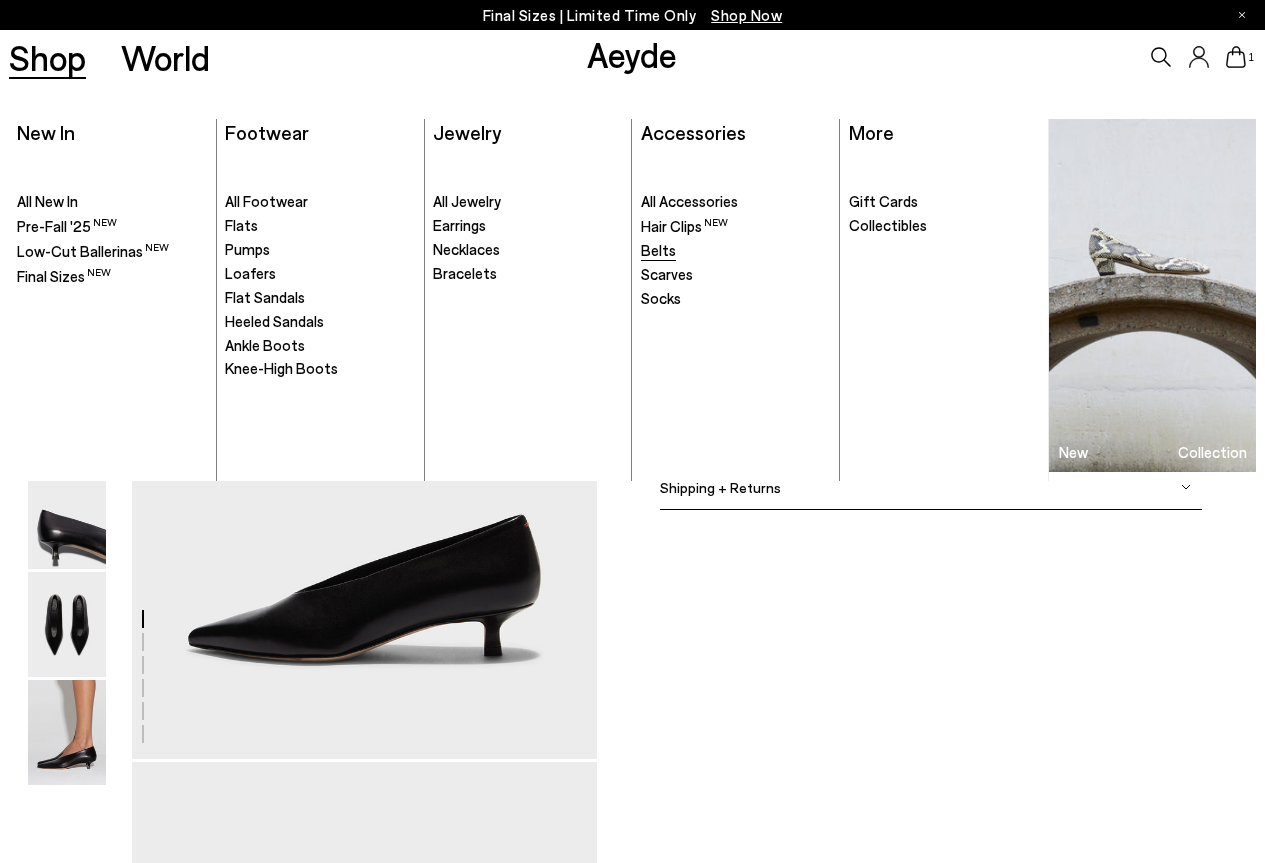 click on "Belts" at bounding box center [658, 250] 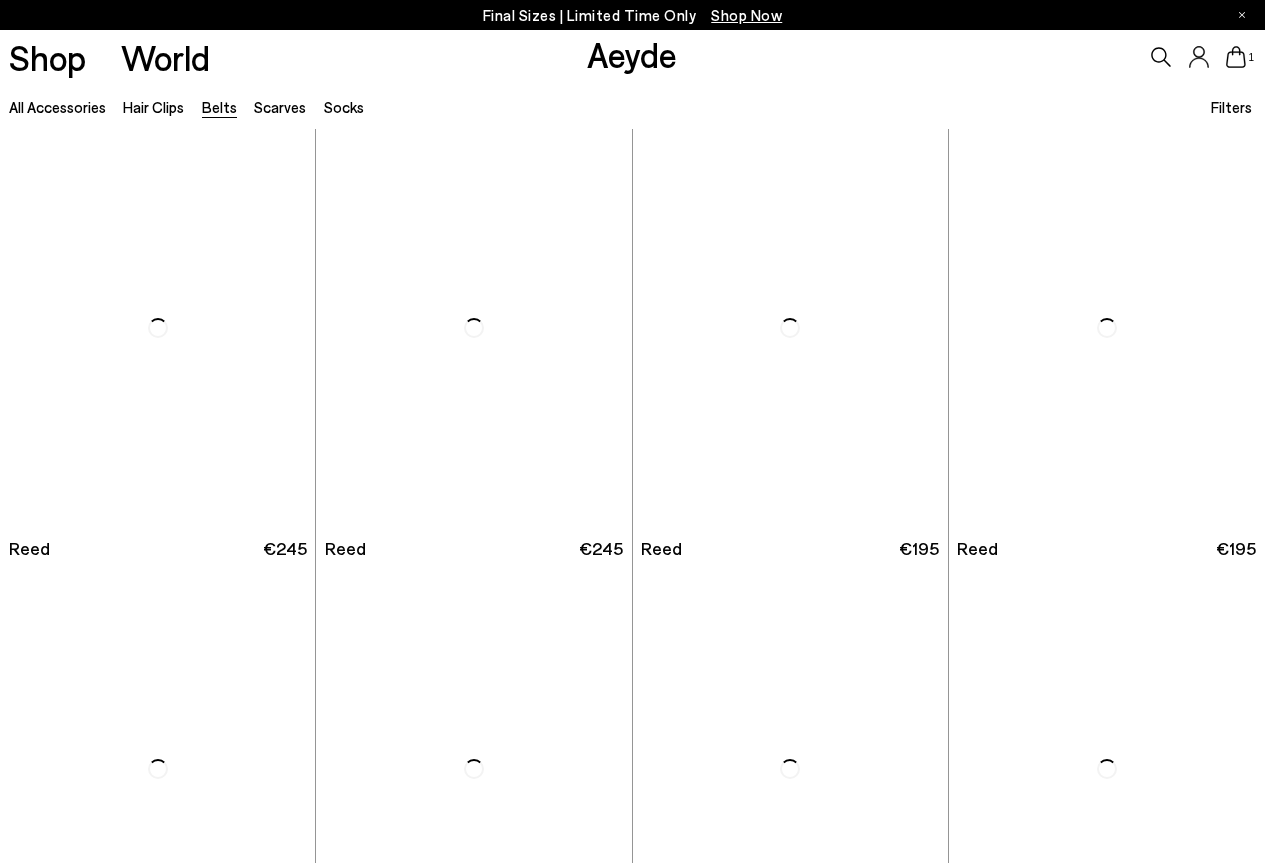 scroll, scrollTop: 0, scrollLeft: 0, axis: both 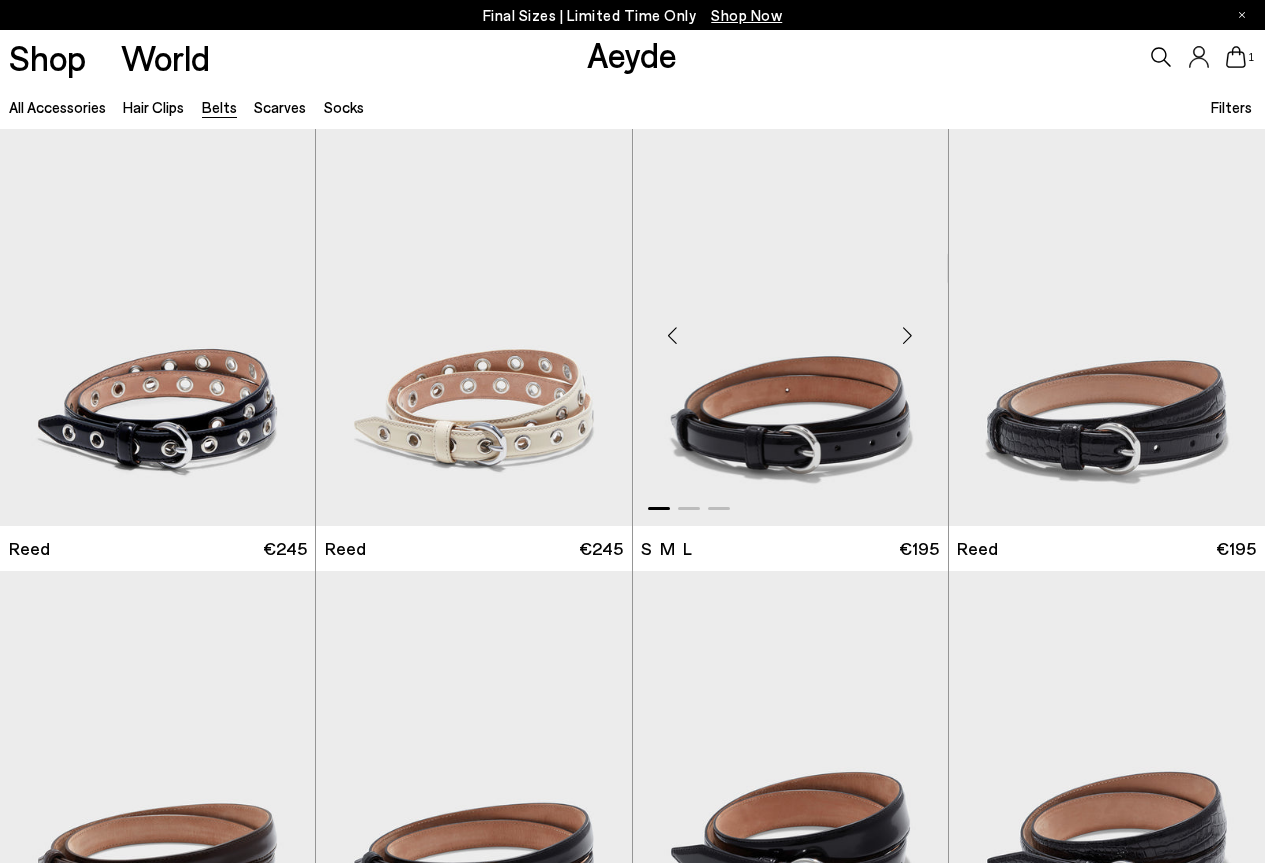 click at bounding box center (908, 336) 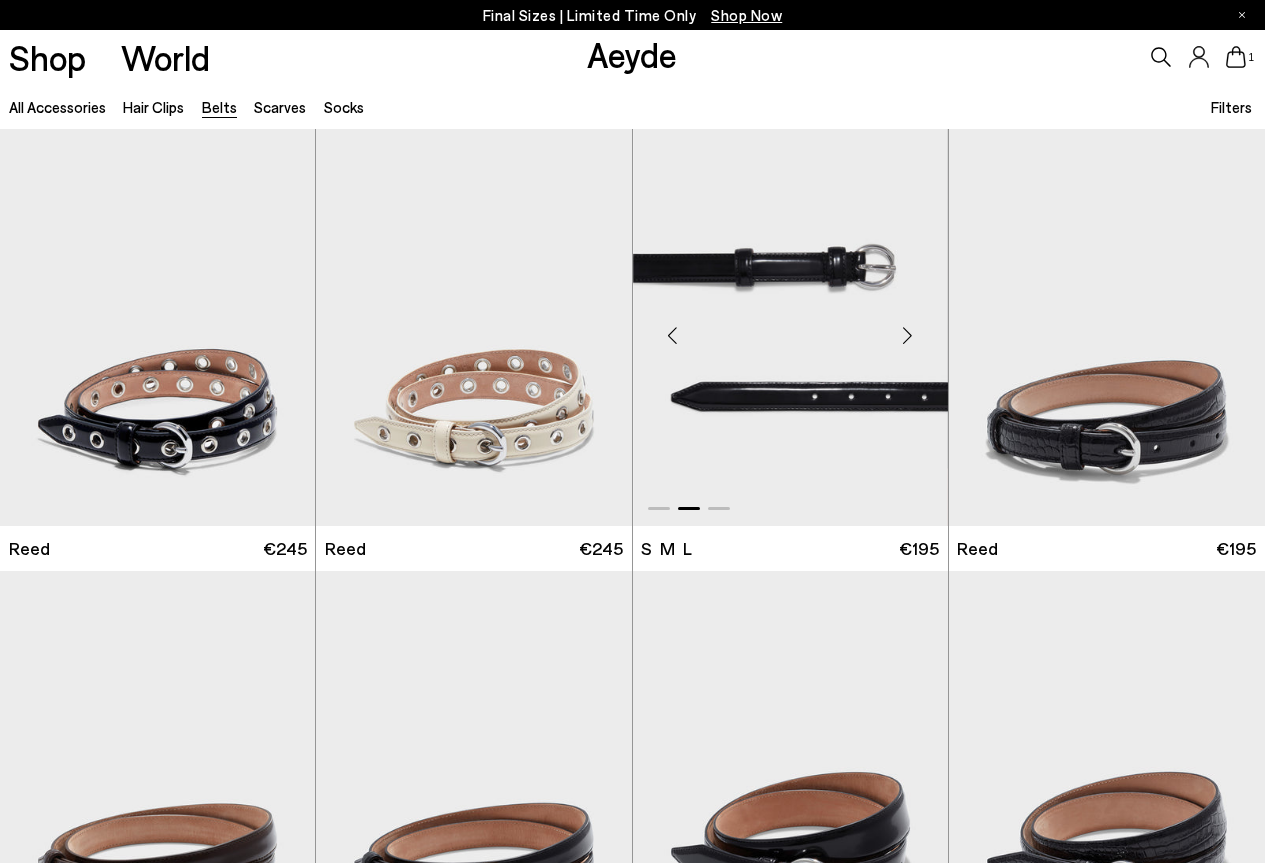click at bounding box center [908, 336] 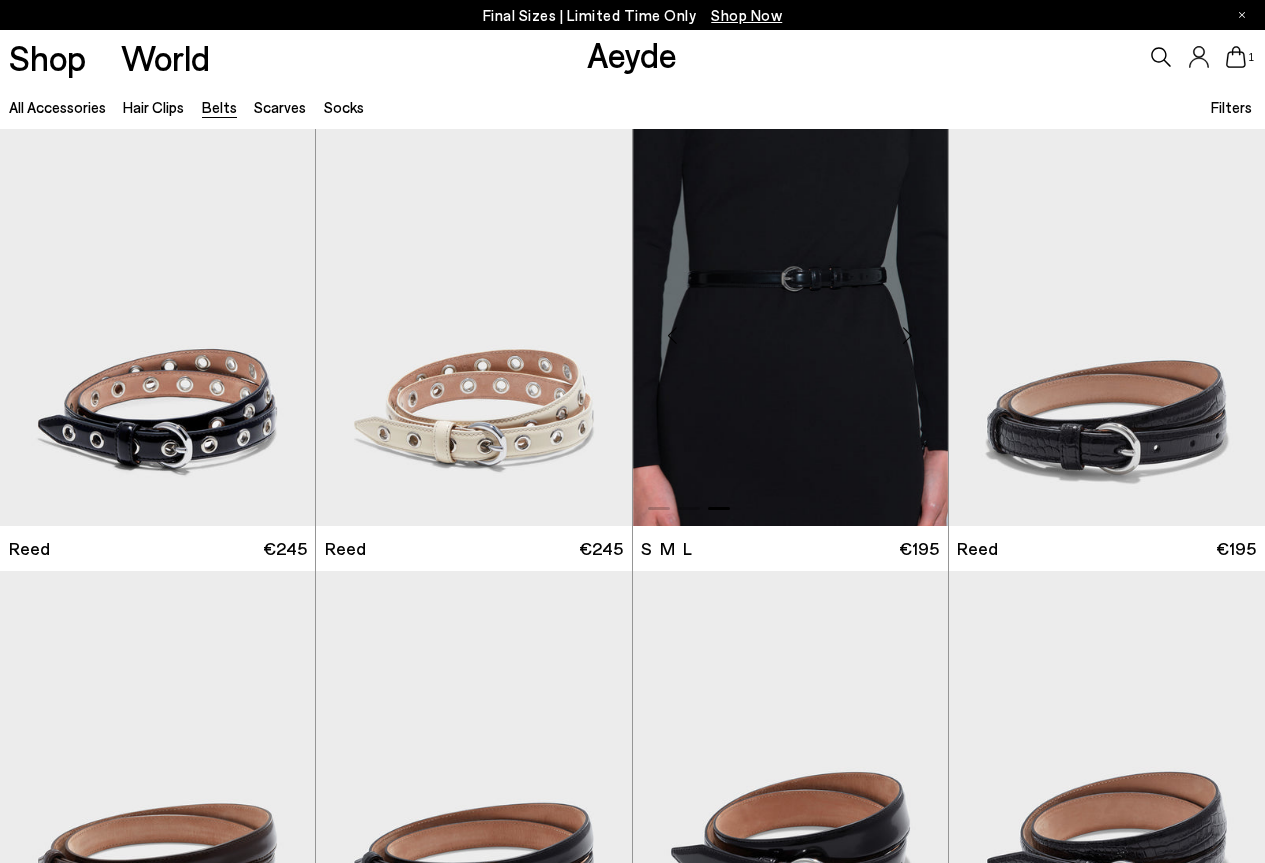 click at bounding box center [908, 336] 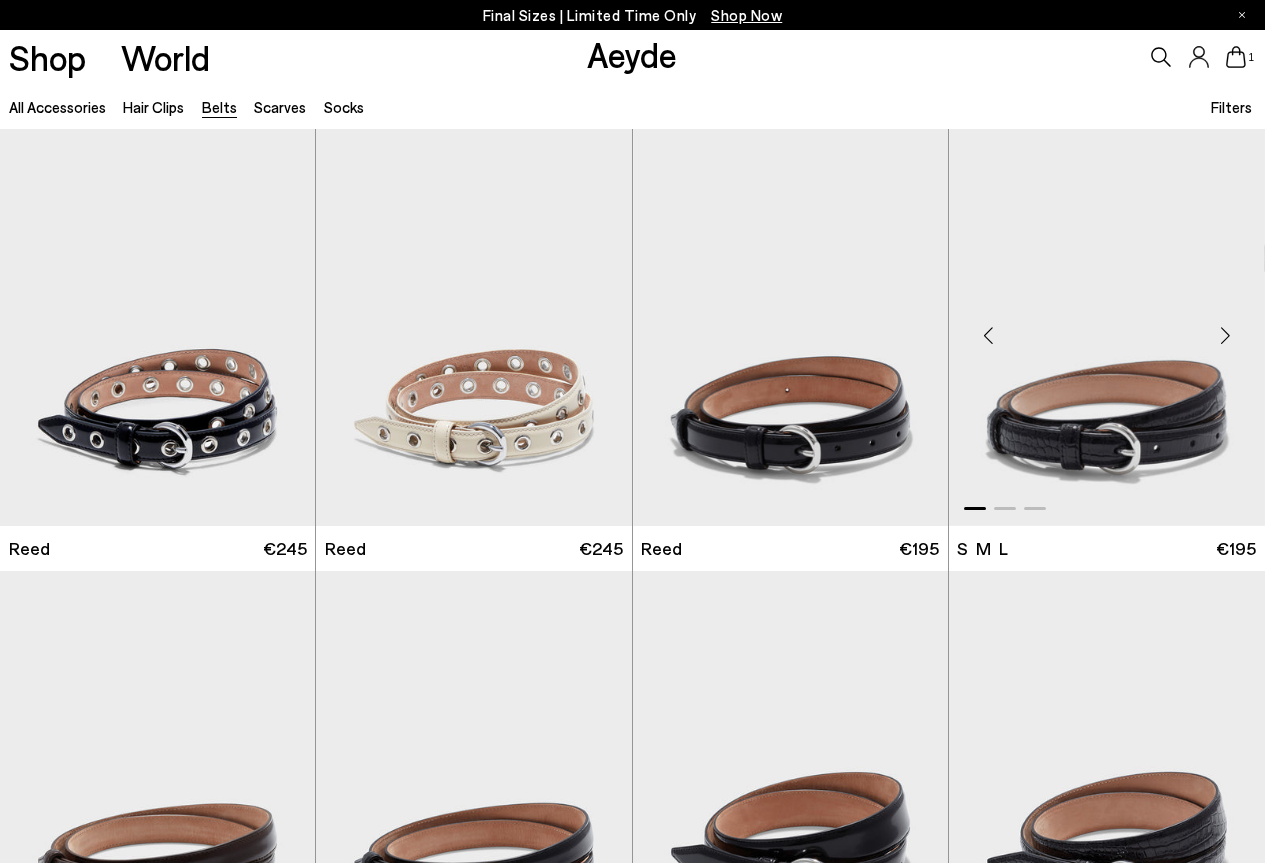click at bounding box center (1225, 336) 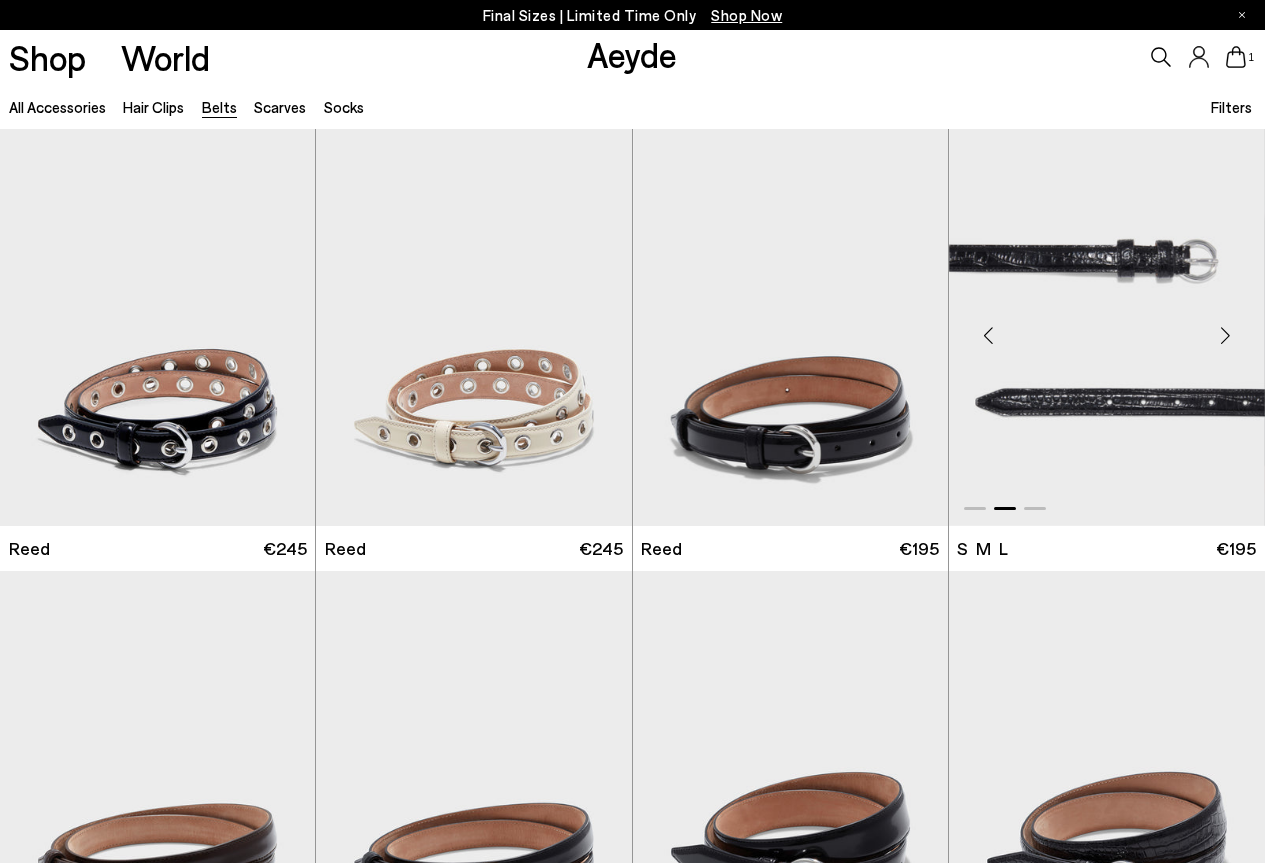 click at bounding box center [1225, 336] 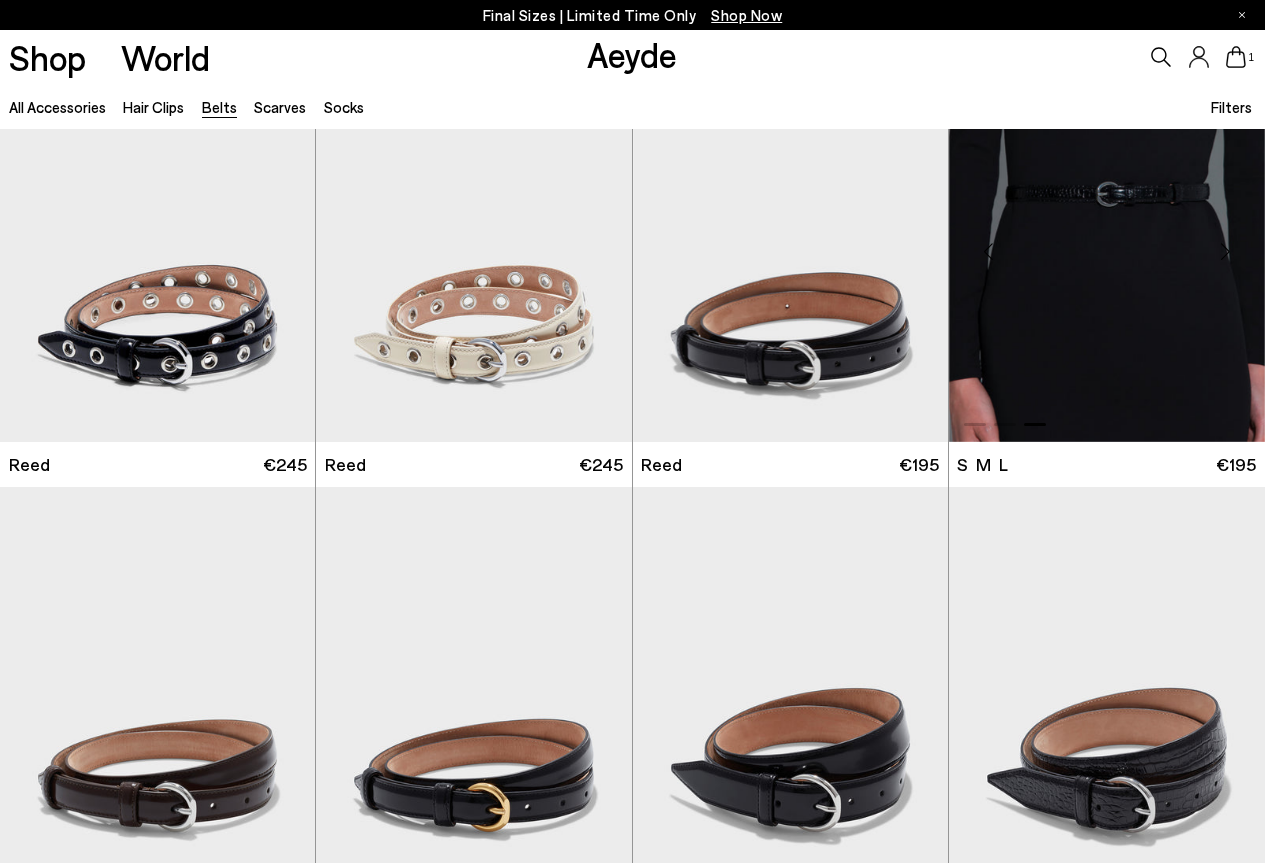 scroll, scrollTop: 300, scrollLeft: 0, axis: vertical 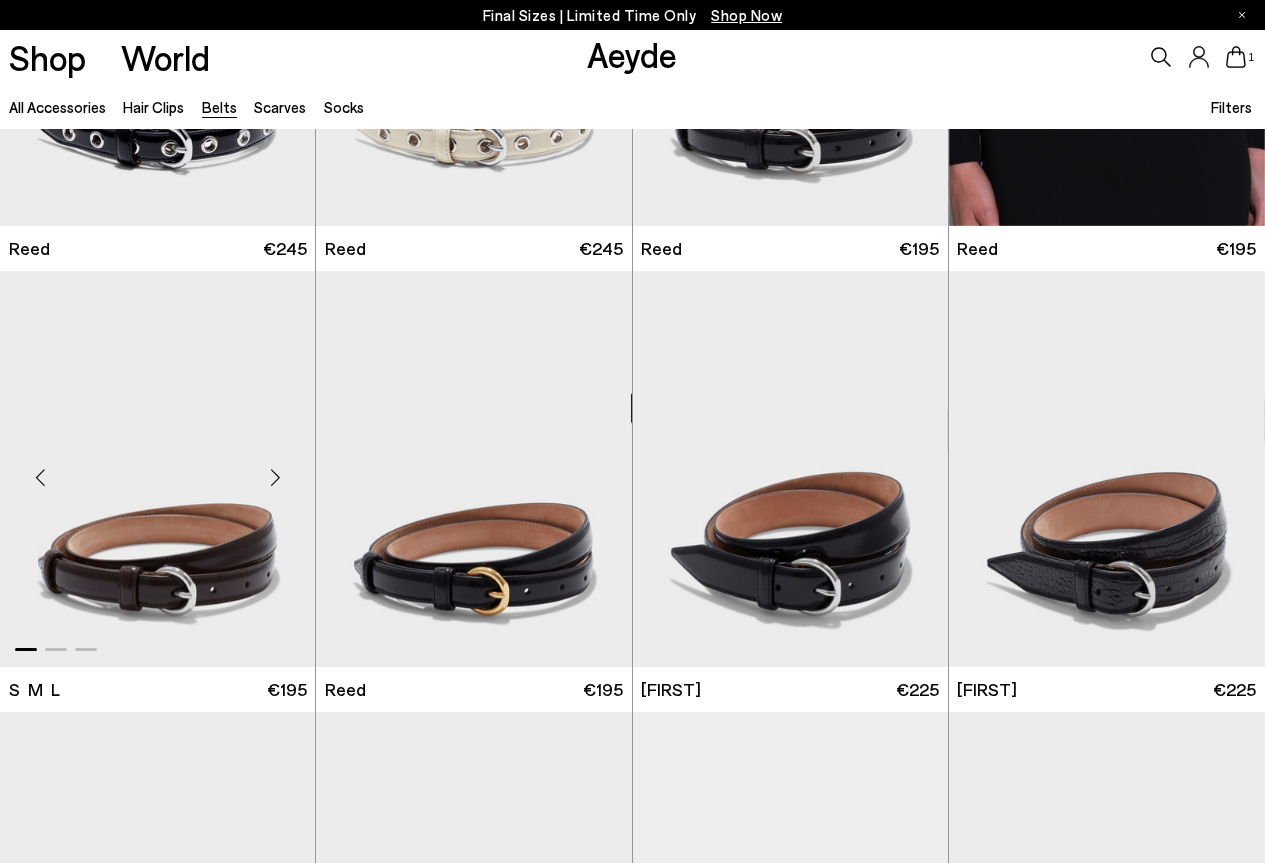 click at bounding box center [275, 477] 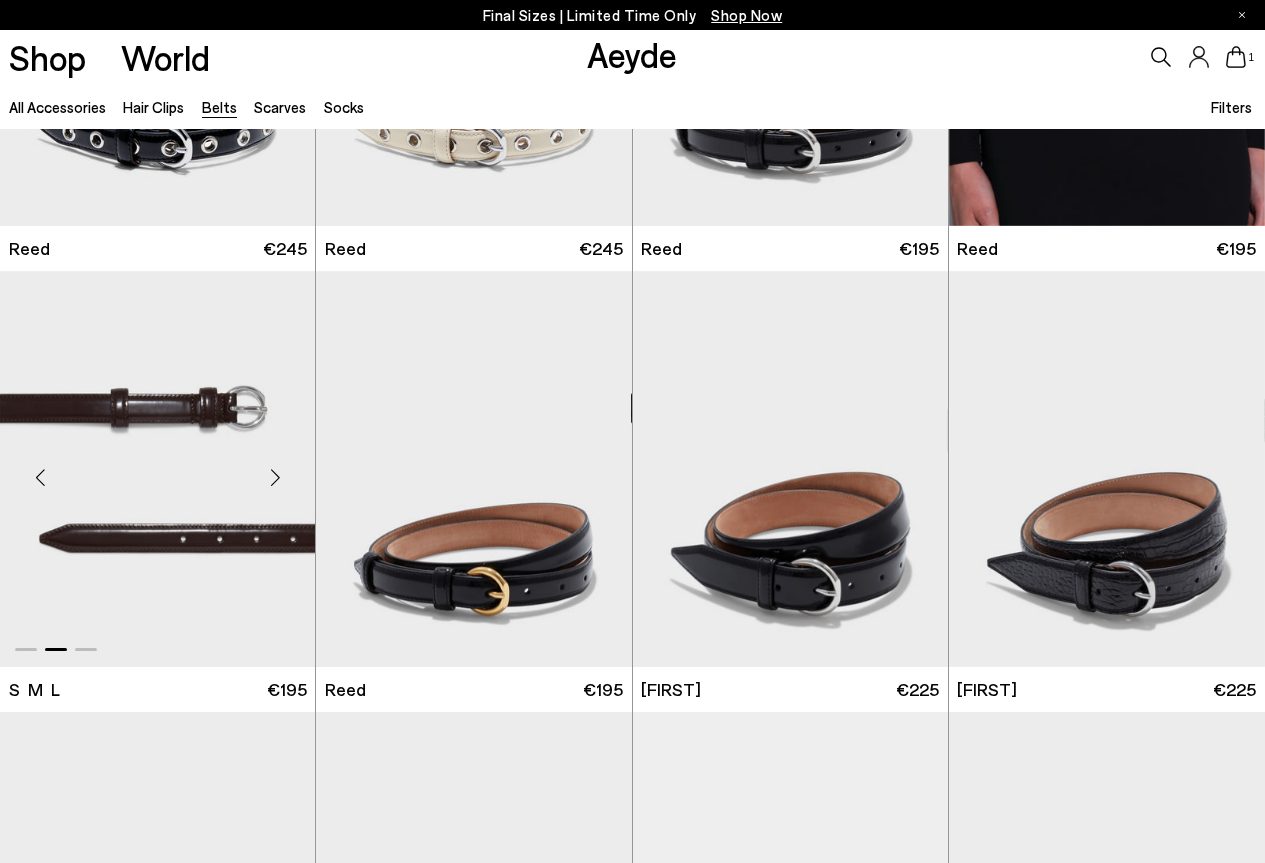 click at bounding box center (275, 477) 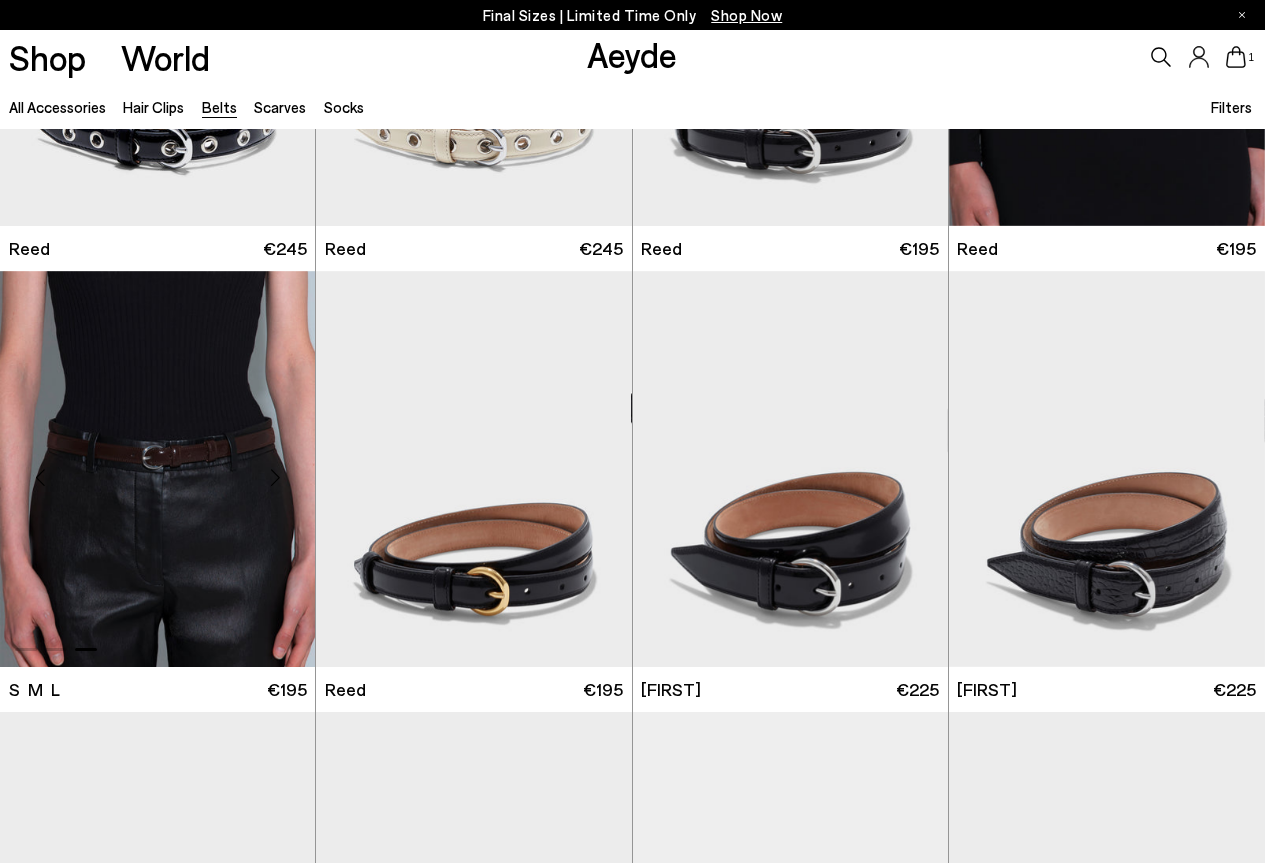 click at bounding box center [275, 477] 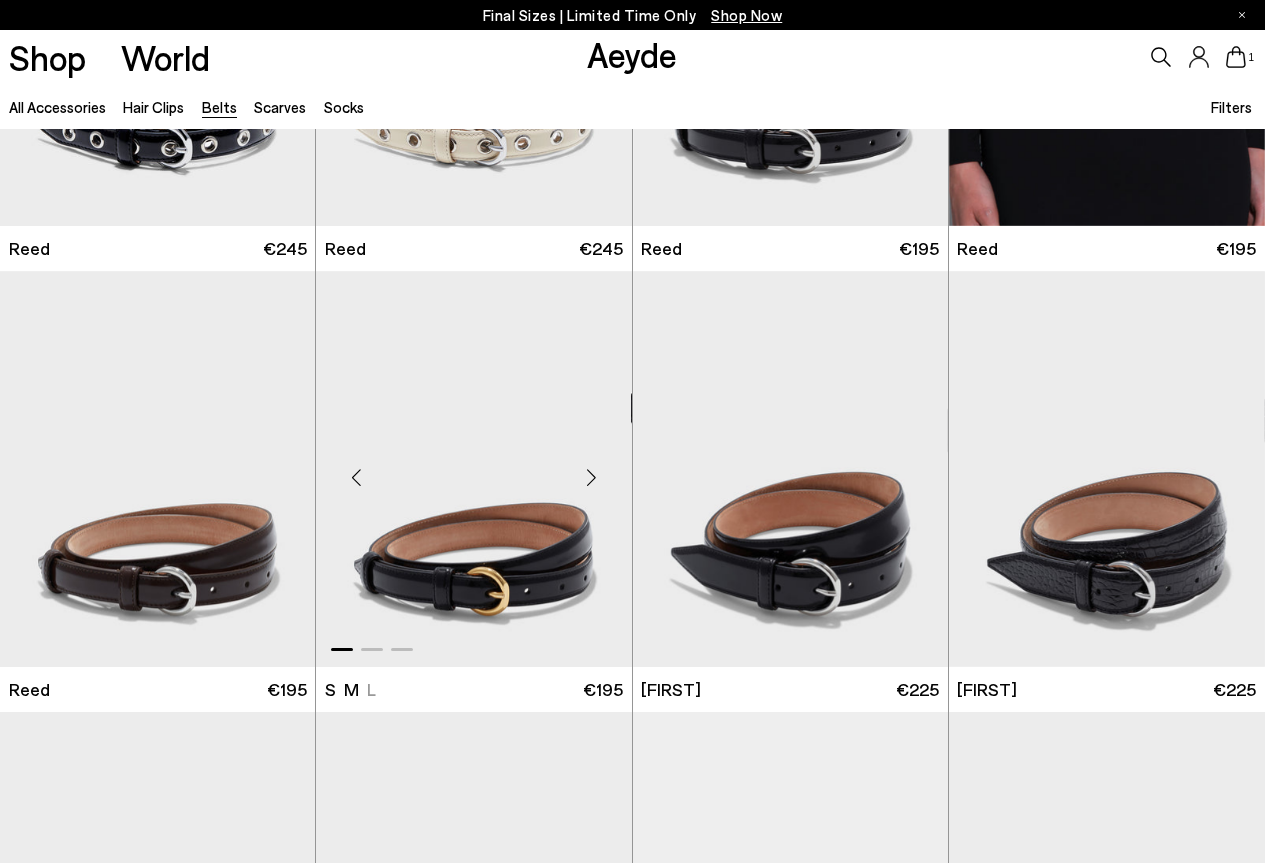 click at bounding box center (592, 477) 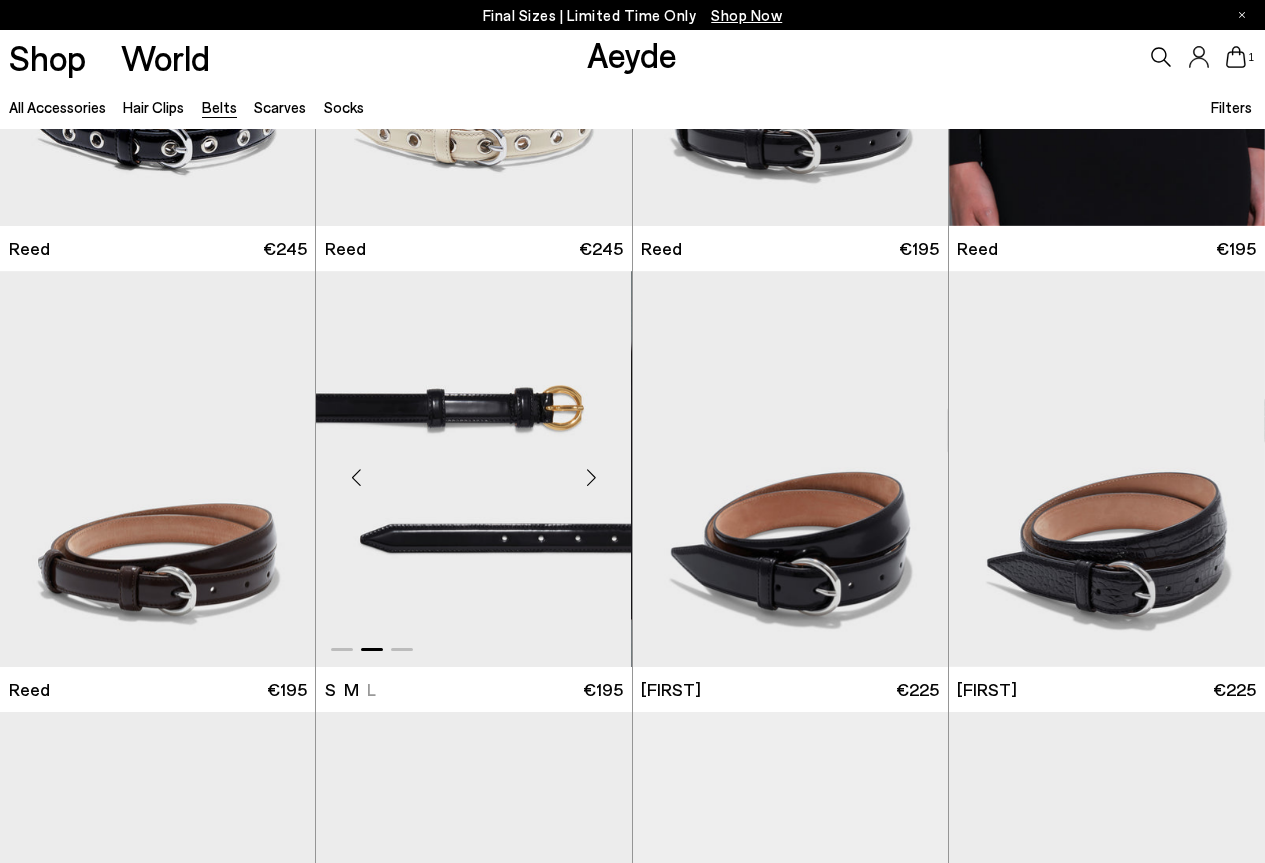 click at bounding box center [592, 477] 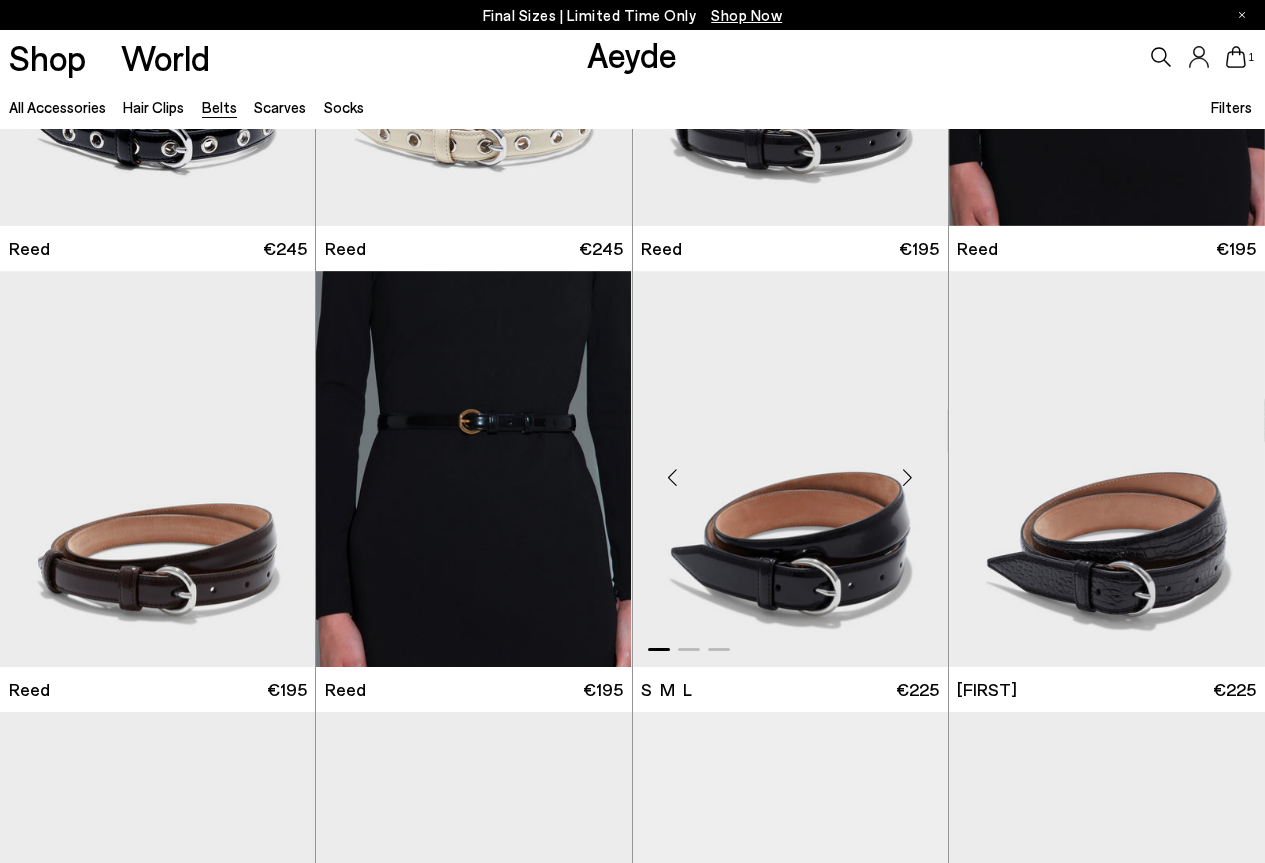 click at bounding box center (908, 477) 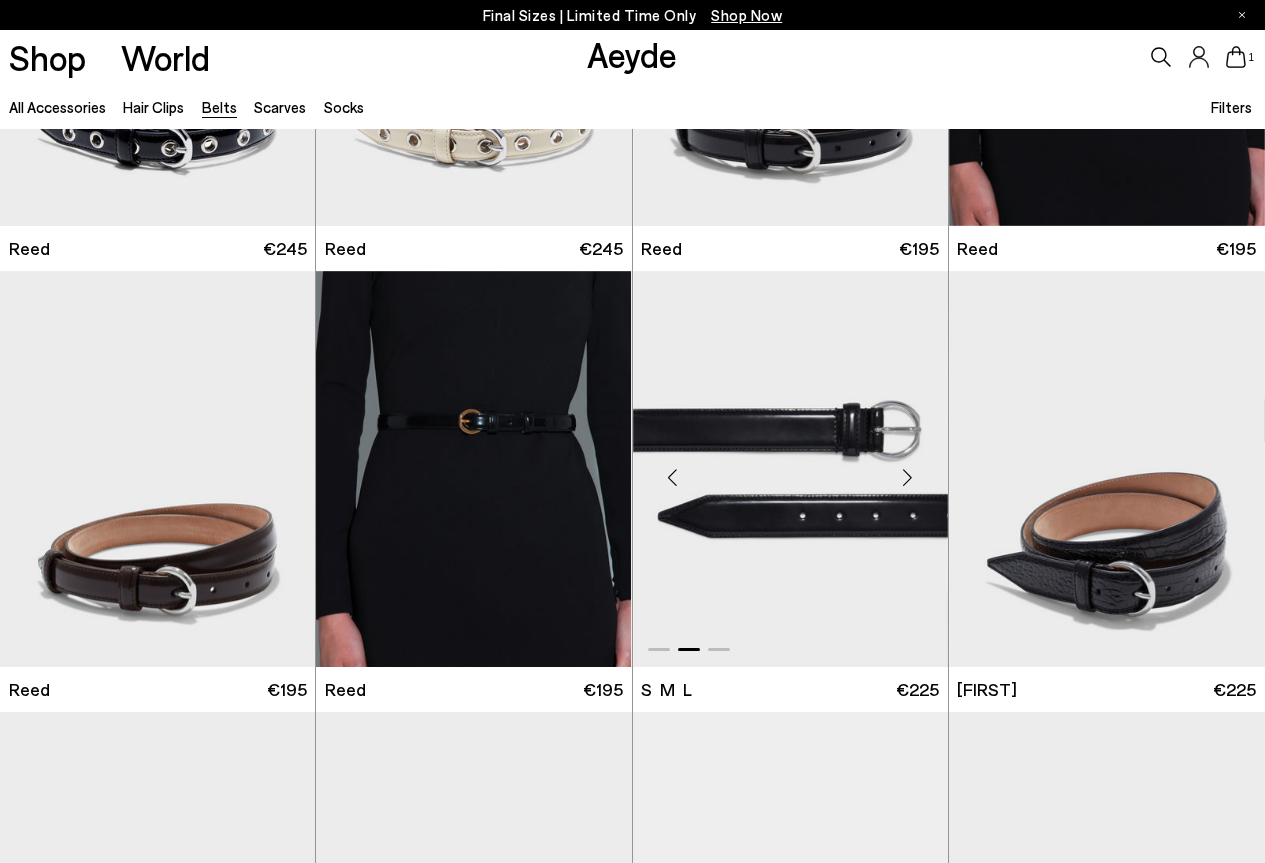 click at bounding box center [908, 477] 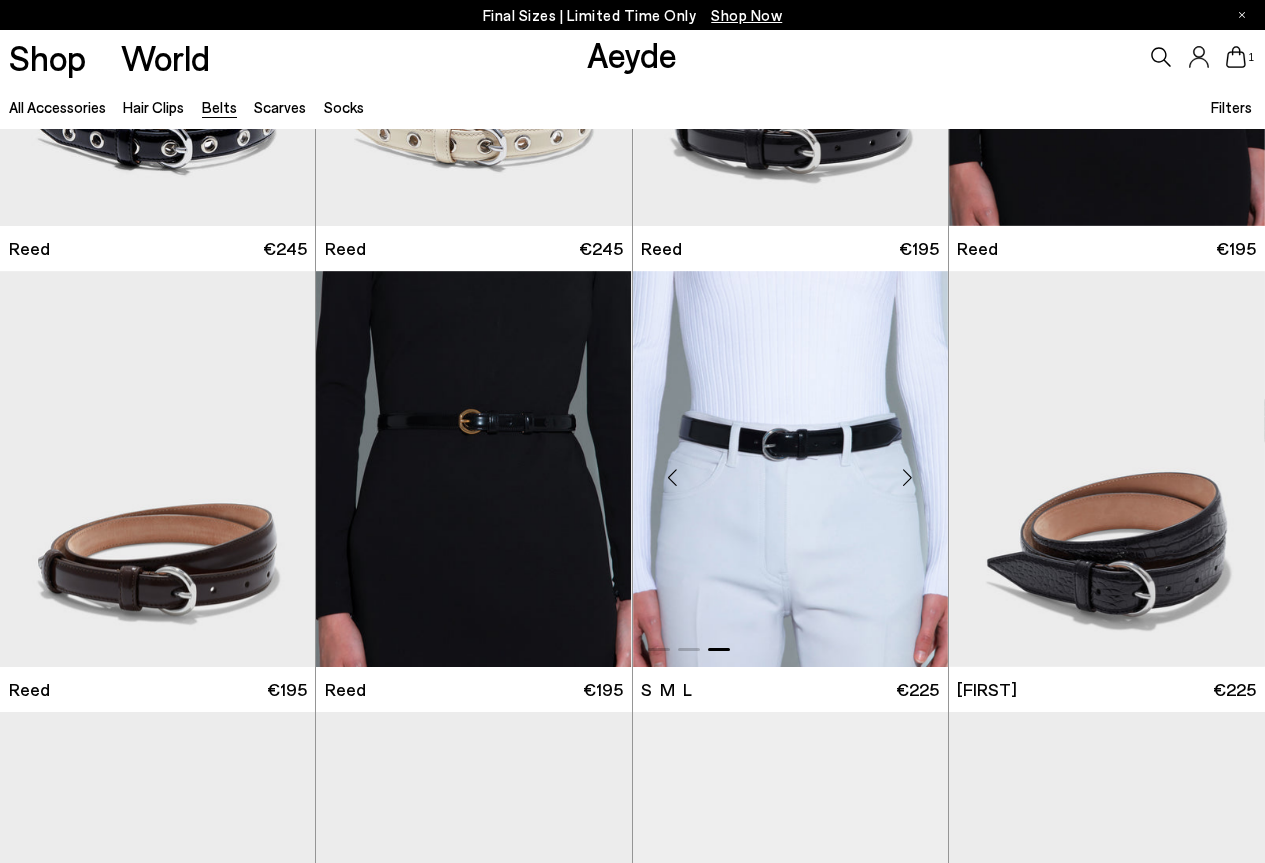 click at bounding box center [790, 469] 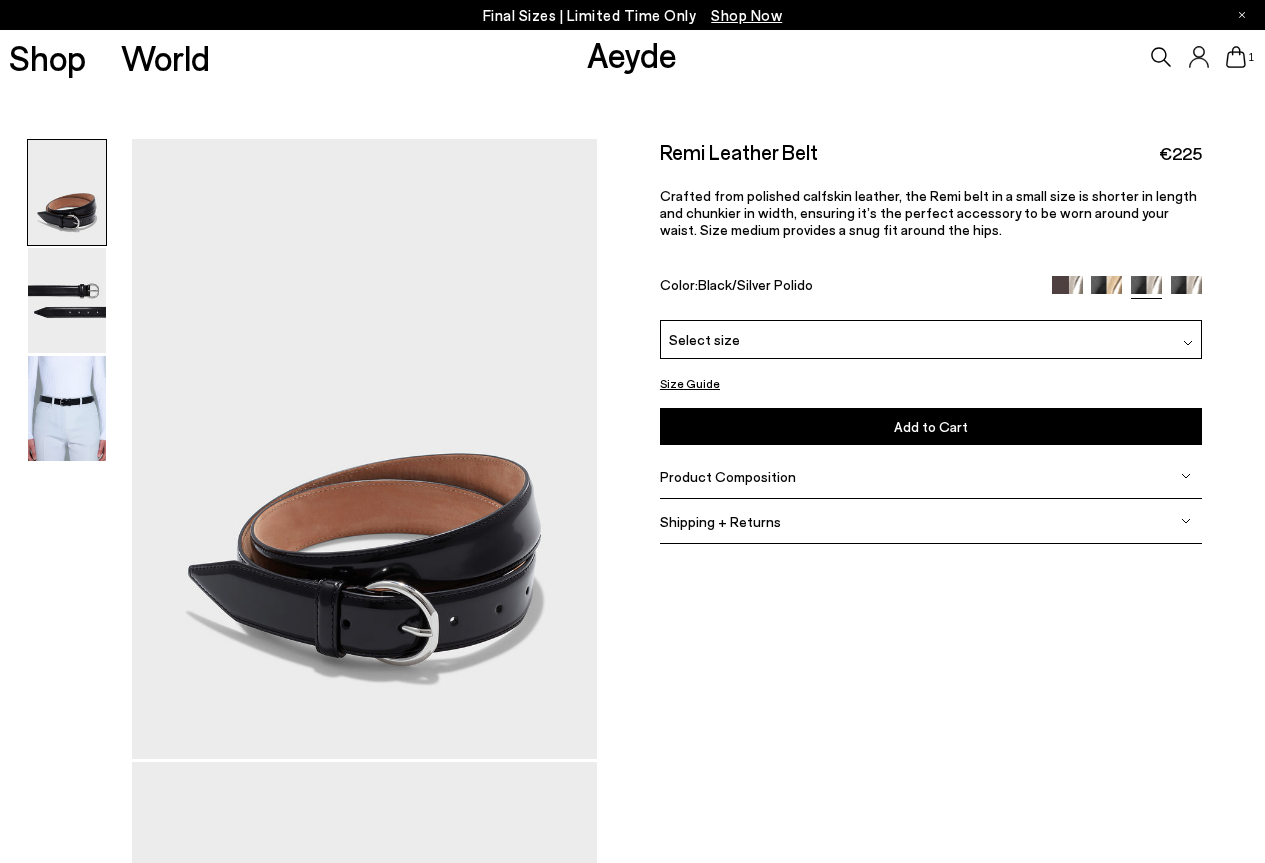 scroll, scrollTop: 0, scrollLeft: 0, axis: both 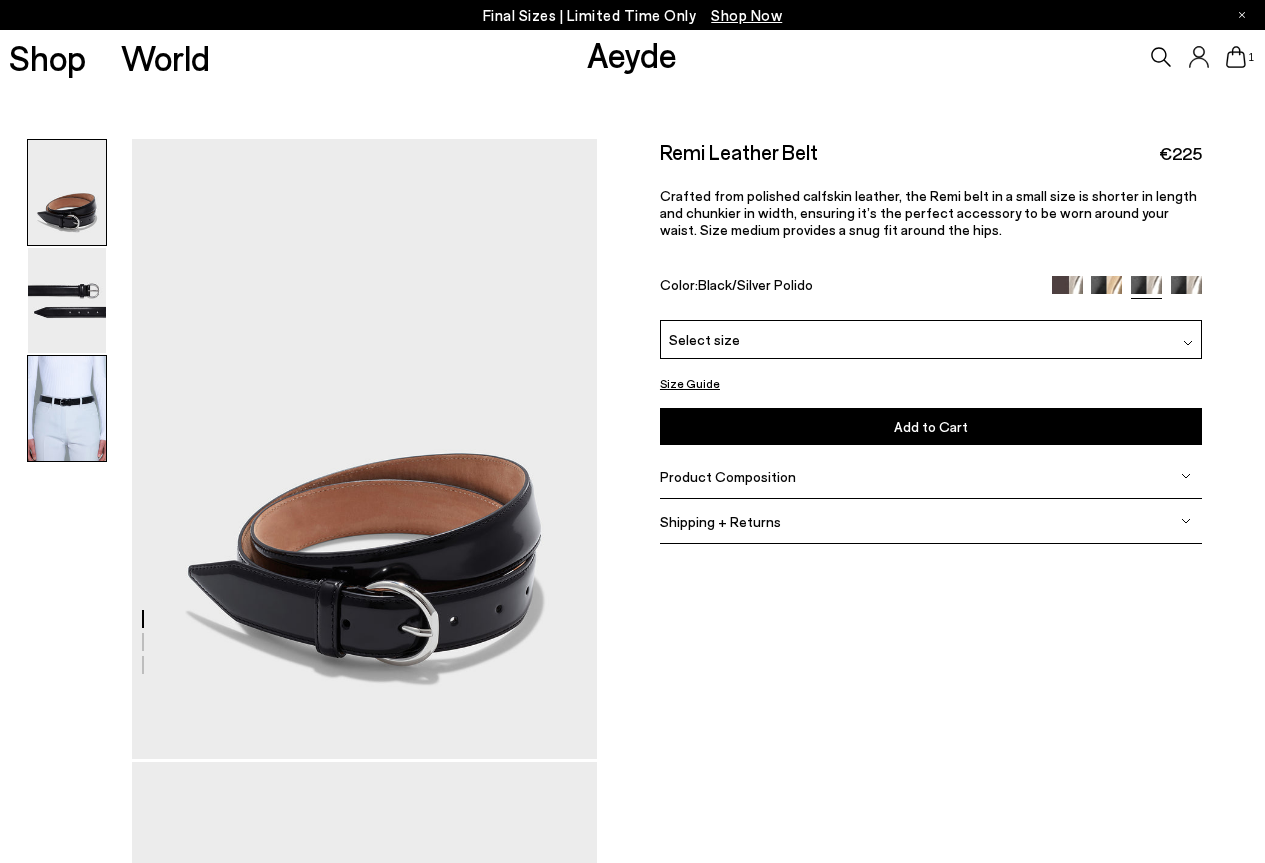 click at bounding box center [67, 408] 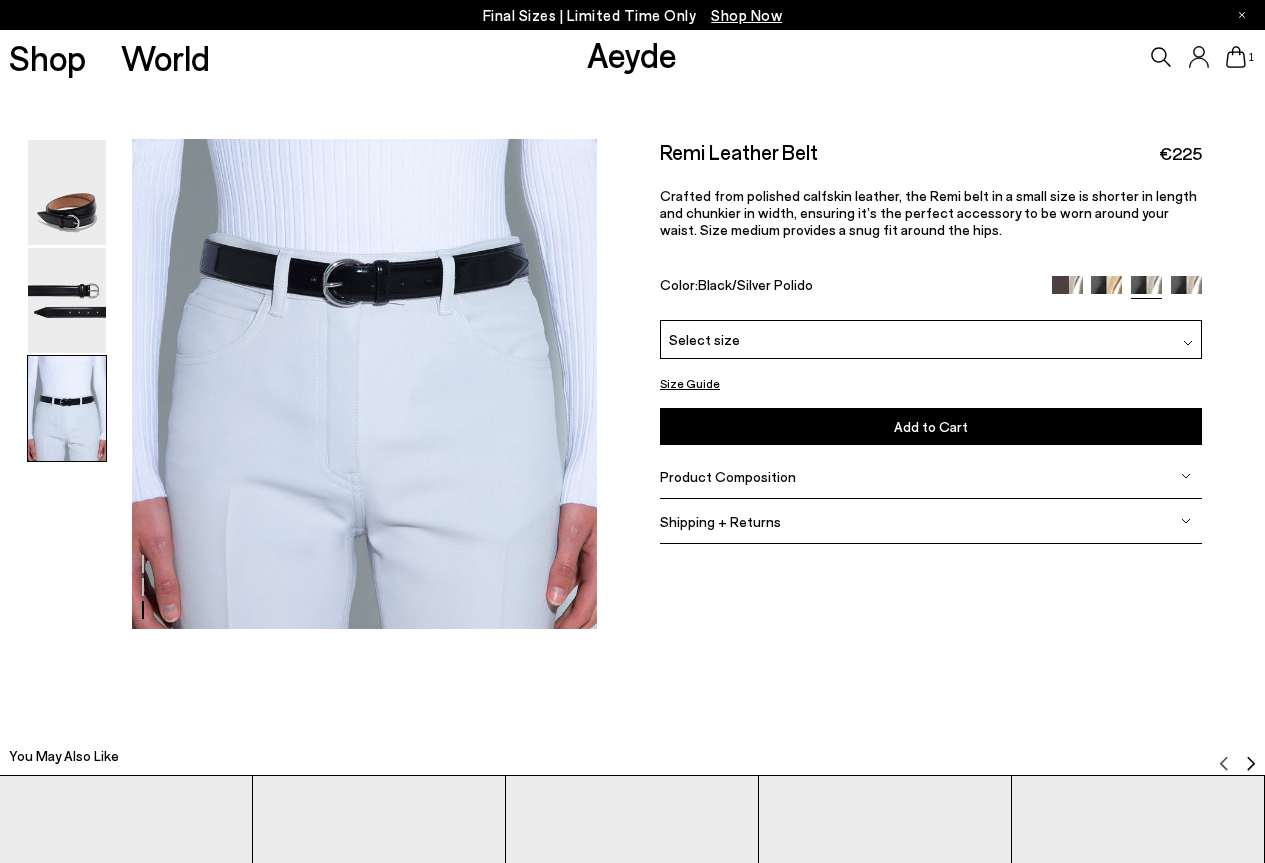 scroll, scrollTop: 1384, scrollLeft: 0, axis: vertical 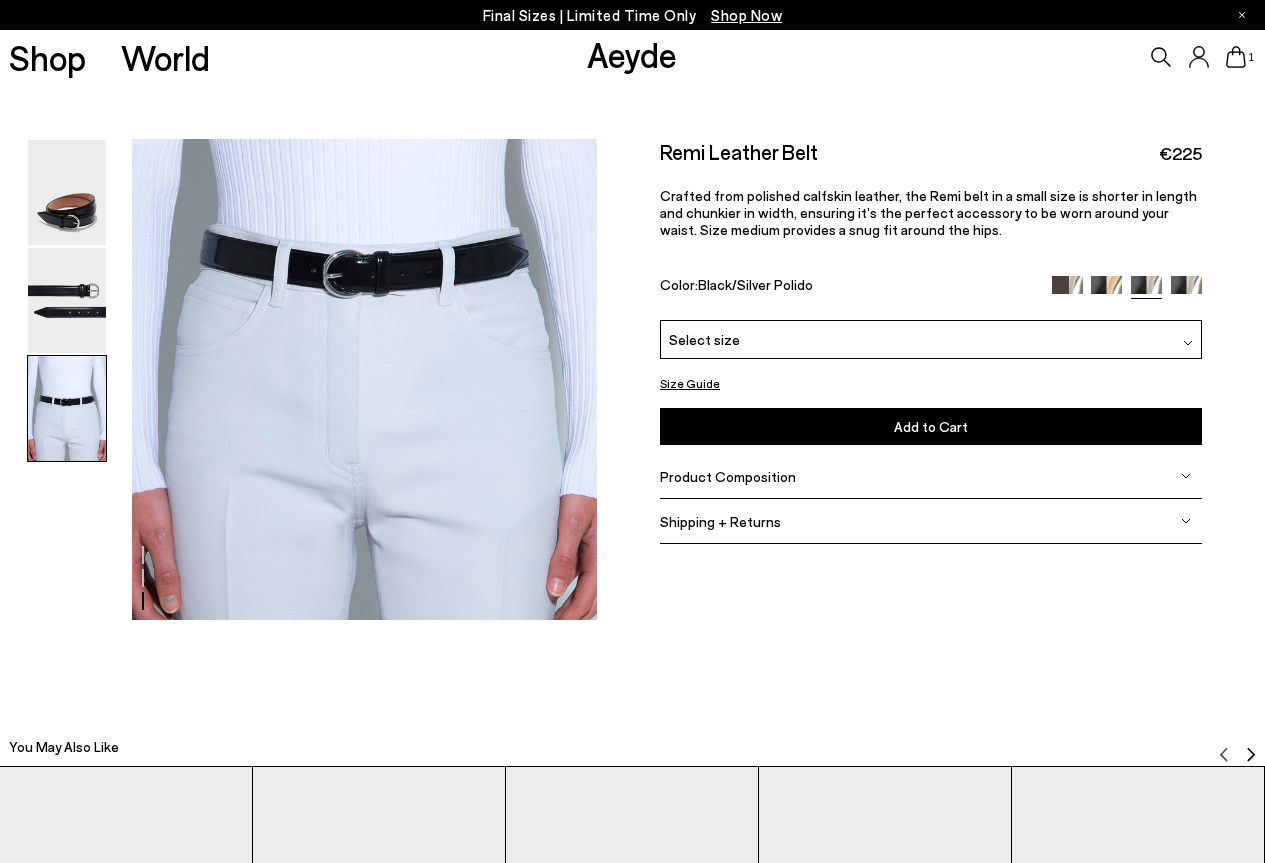 click at bounding box center (298, -313) 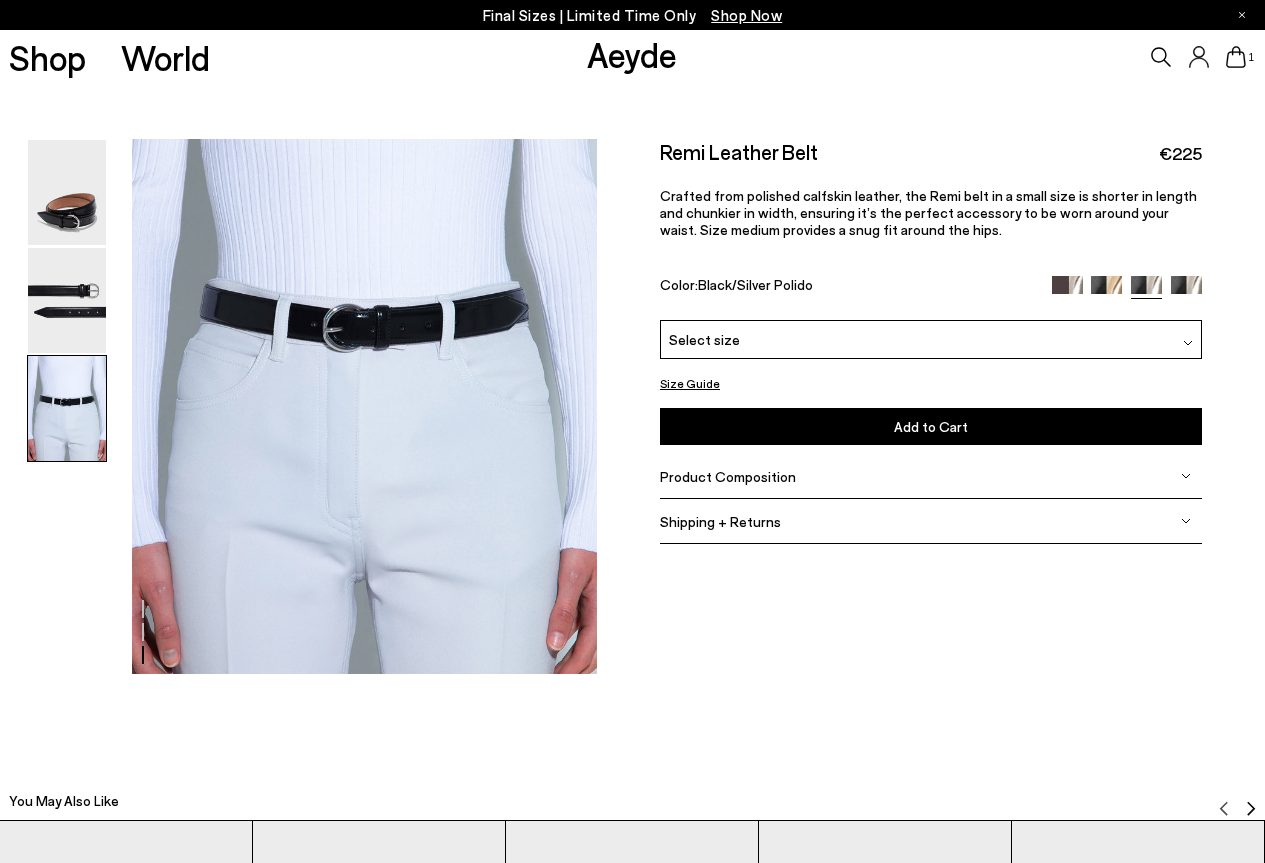 scroll, scrollTop: 1284, scrollLeft: 0, axis: vertical 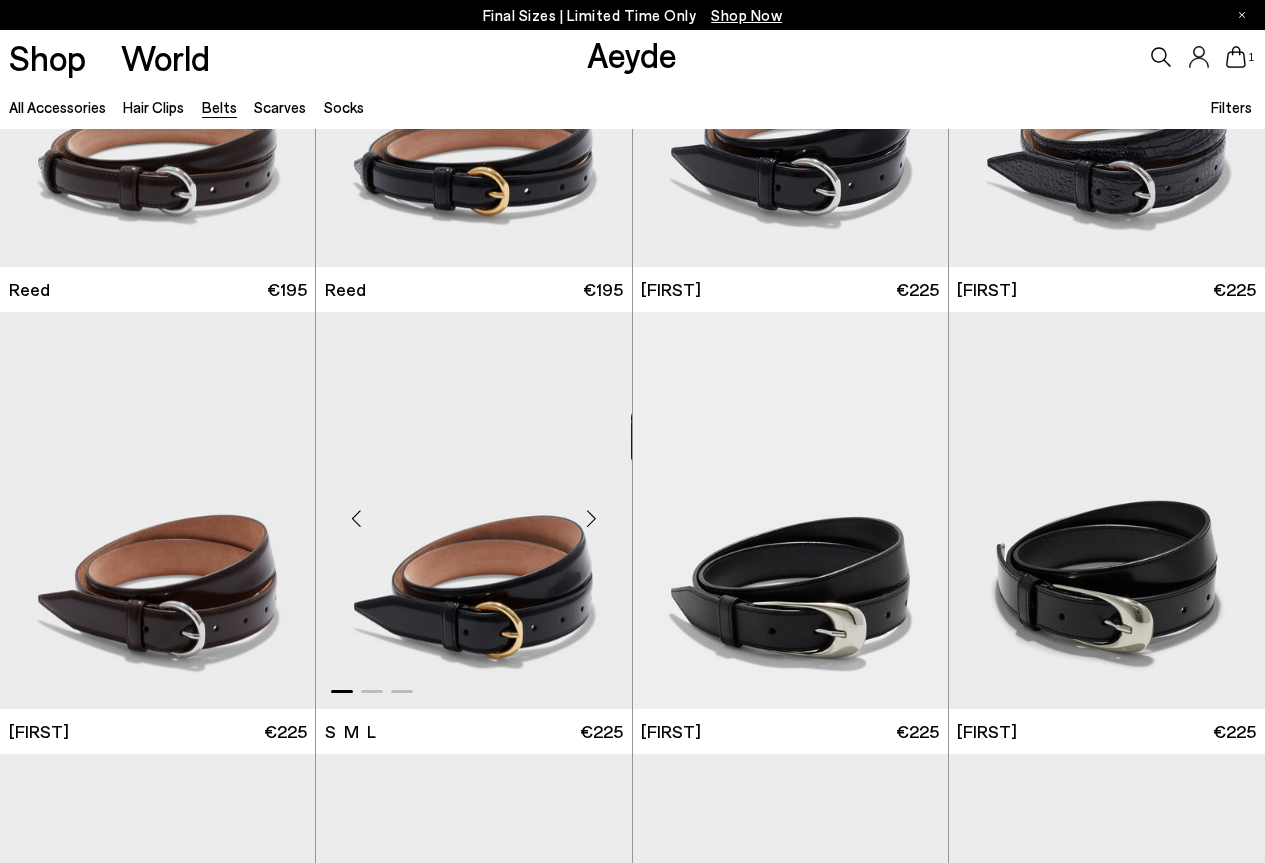 click at bounding box center (592, 519) 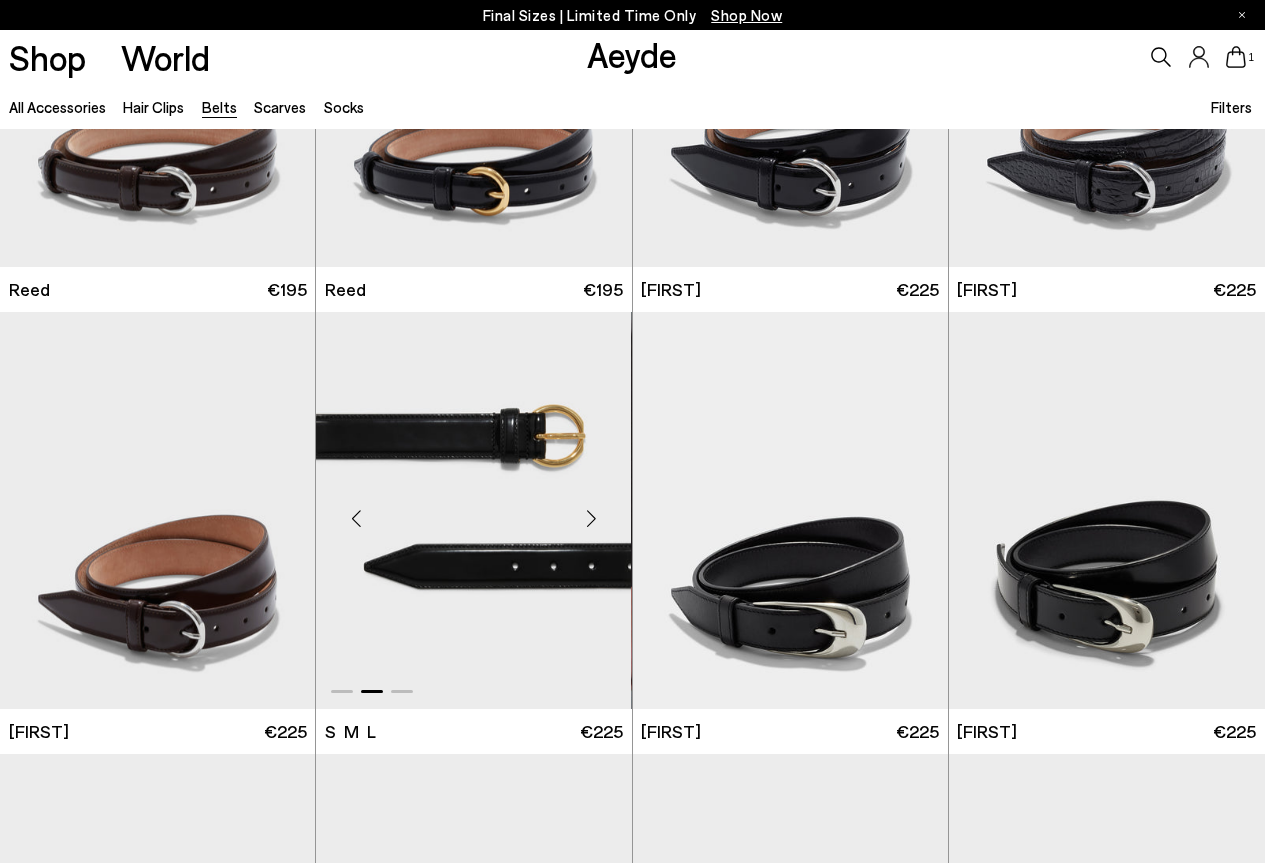 click at bounding box center [592, 519] 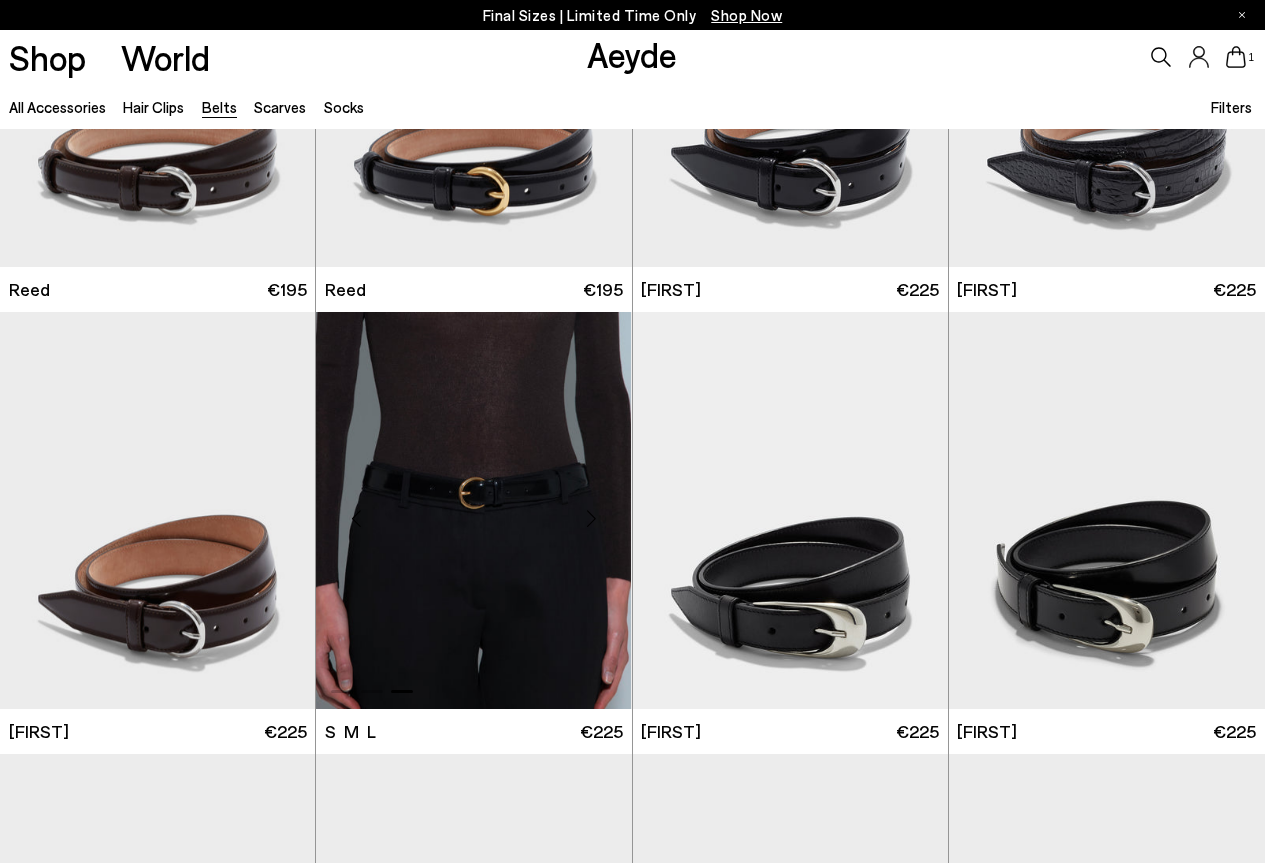 click at bounding box center (473, 510) 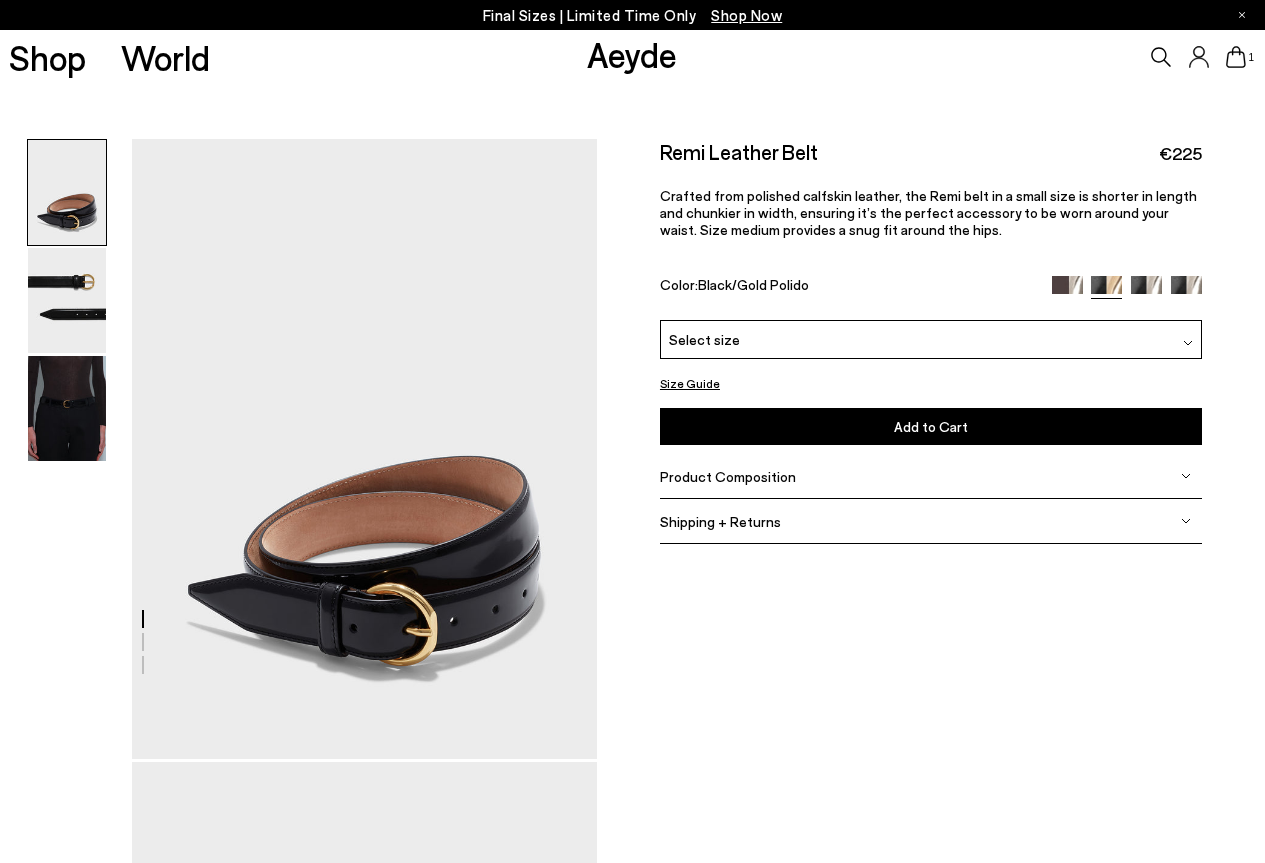 scroll, scrollTop: 0, scrollLeft: 0, axis: both 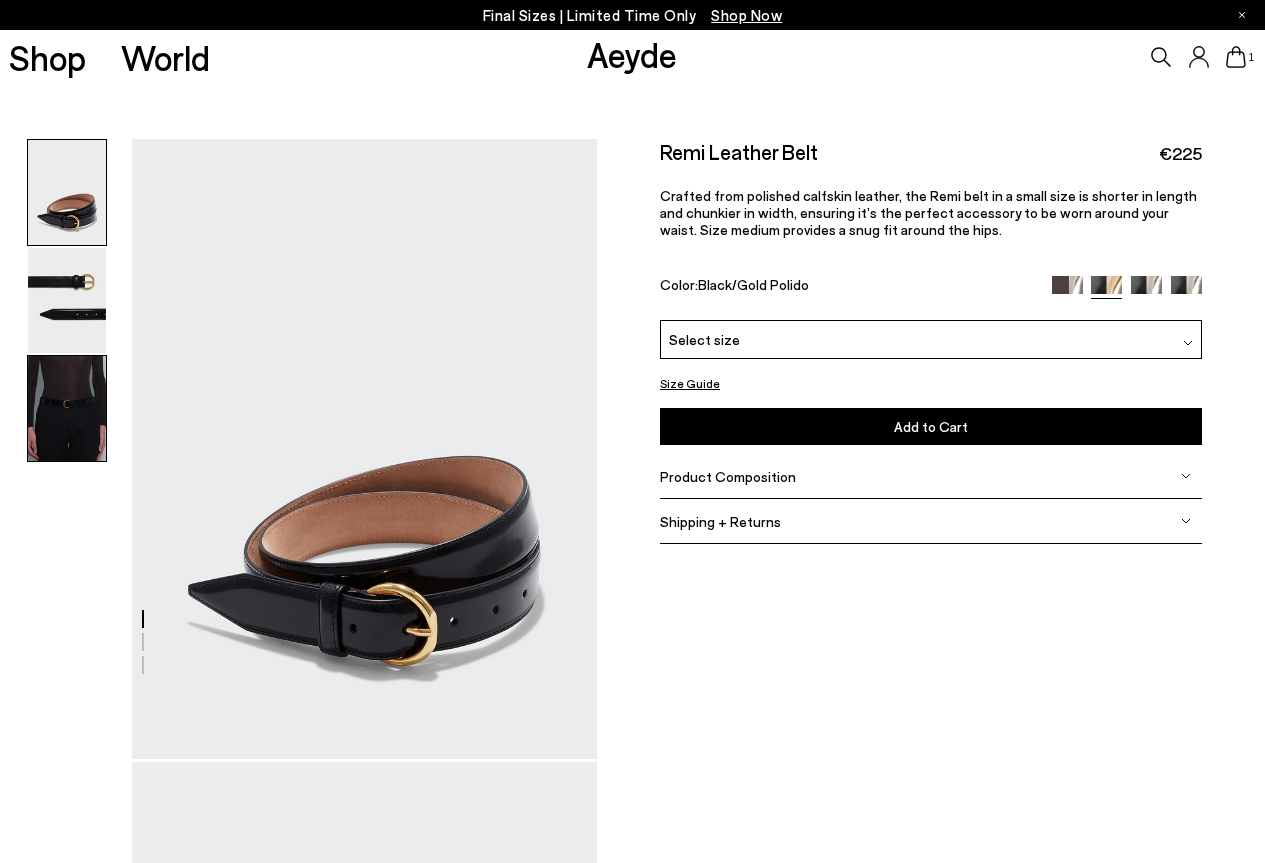 click at bounding box center [67, 408] 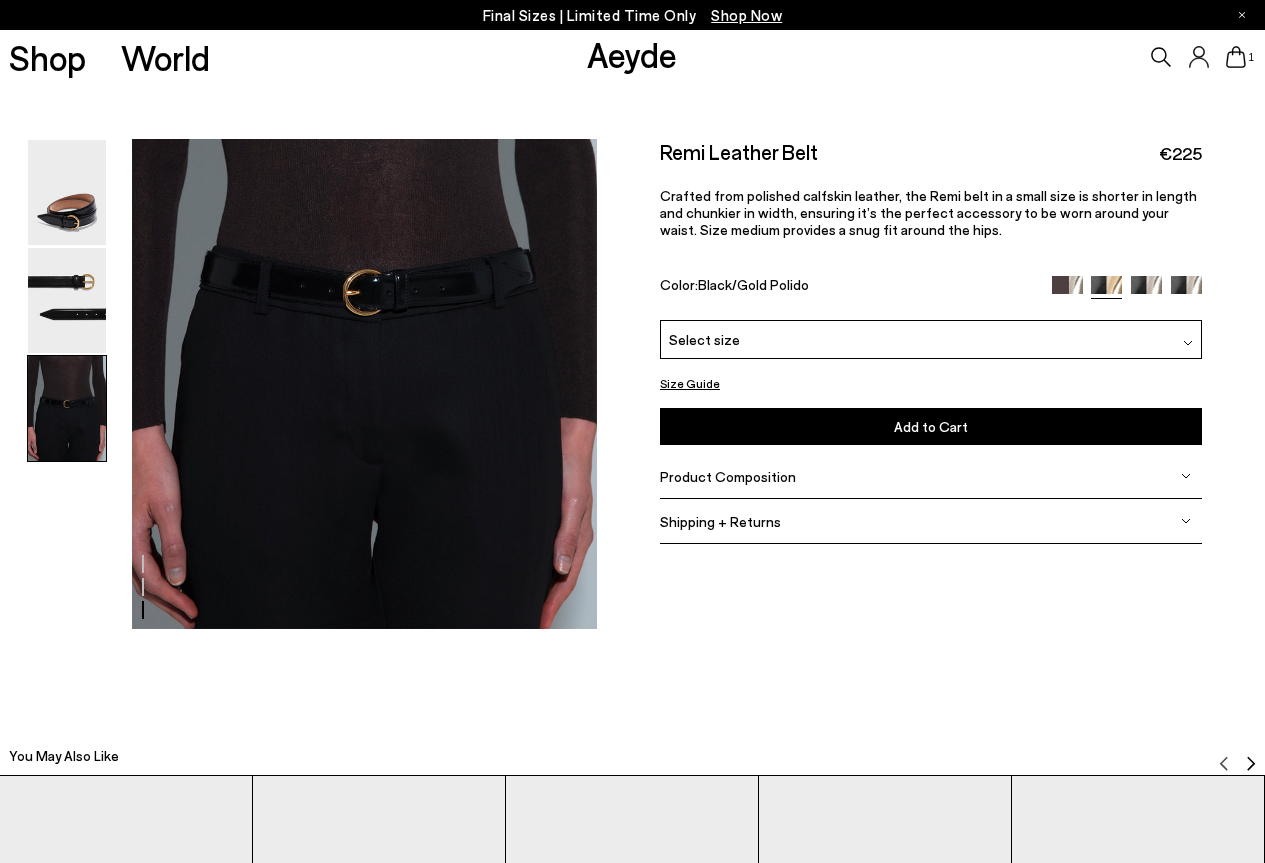 click at bounding box center [298, -304] 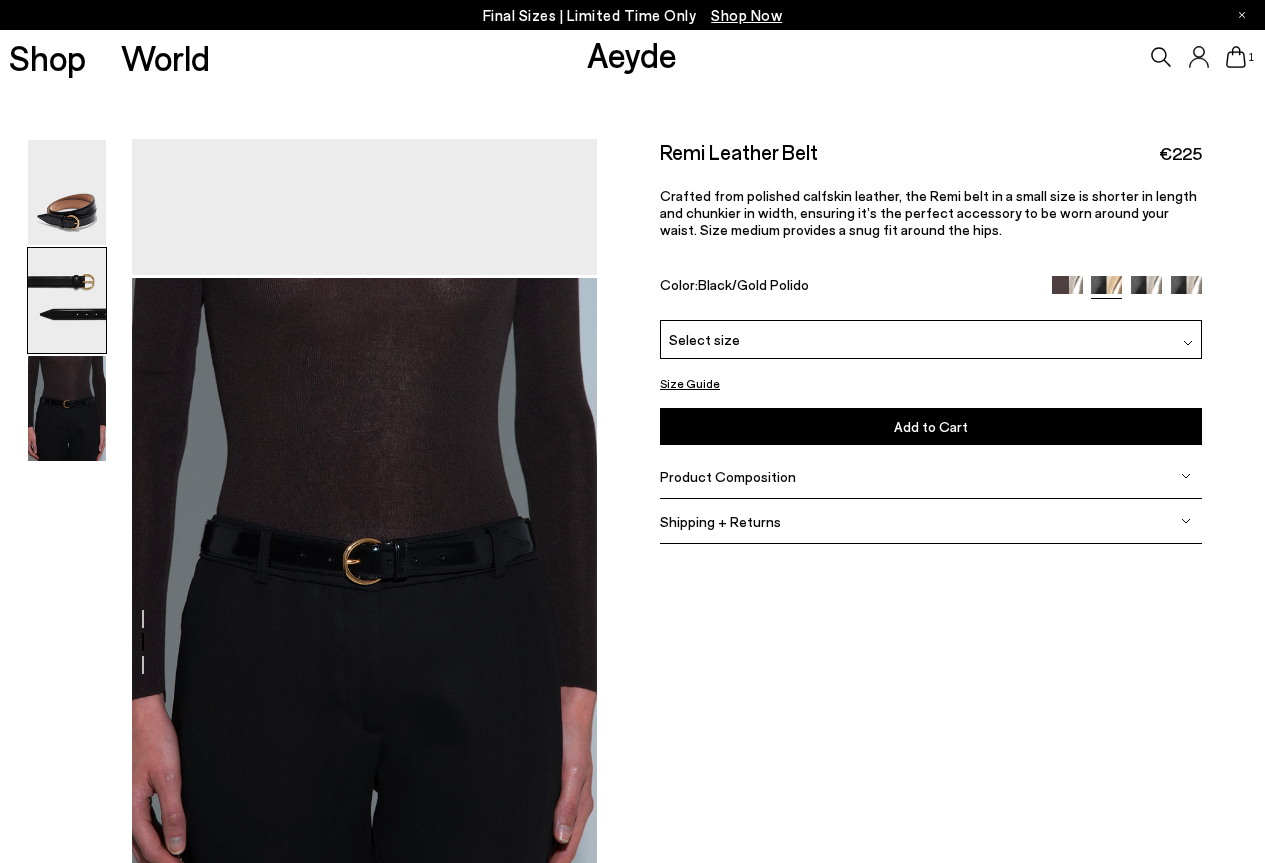 scroll, scrollTop: 975, scrollLeft: 0, axis: vertical 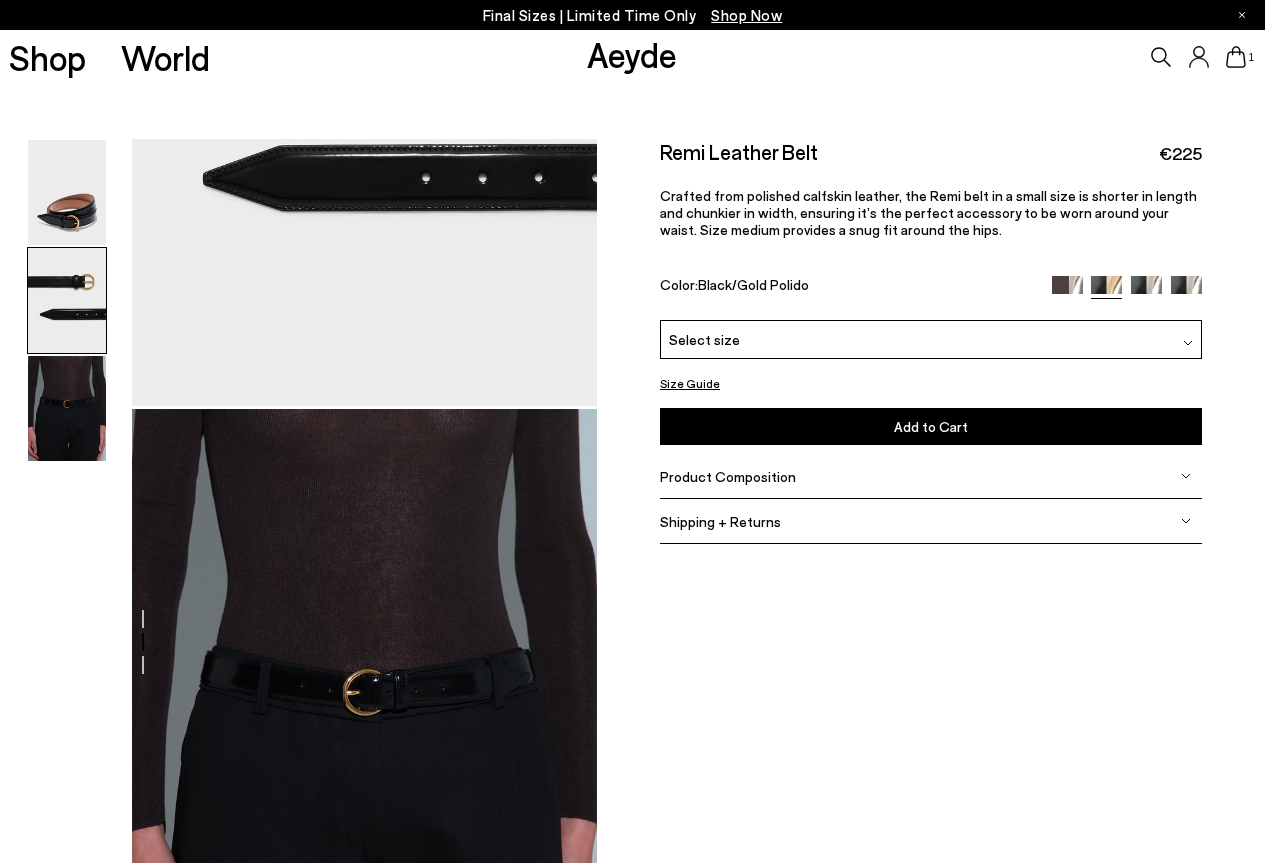 click on "Select size" at bounding box center (931, 339) 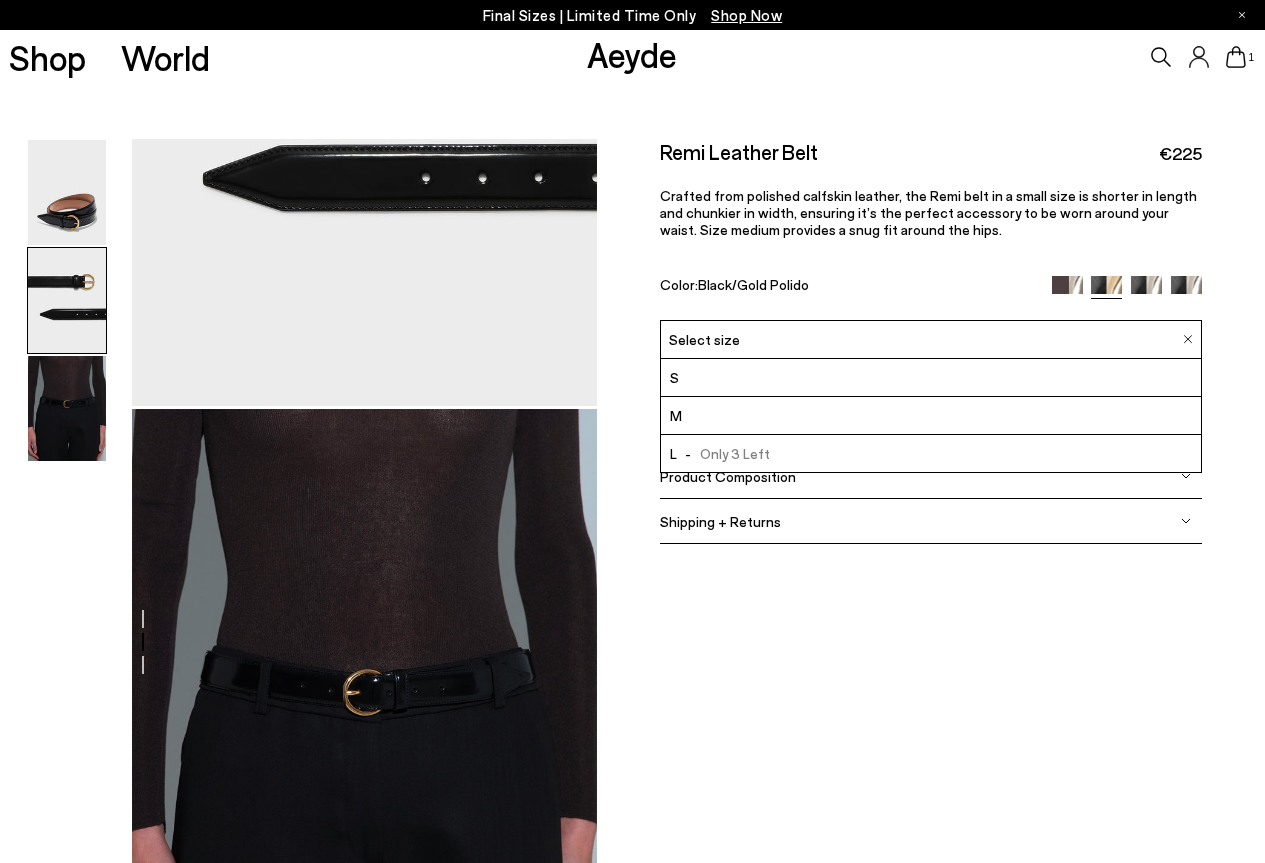 click on "Select size" at bounding box center (931, 339) 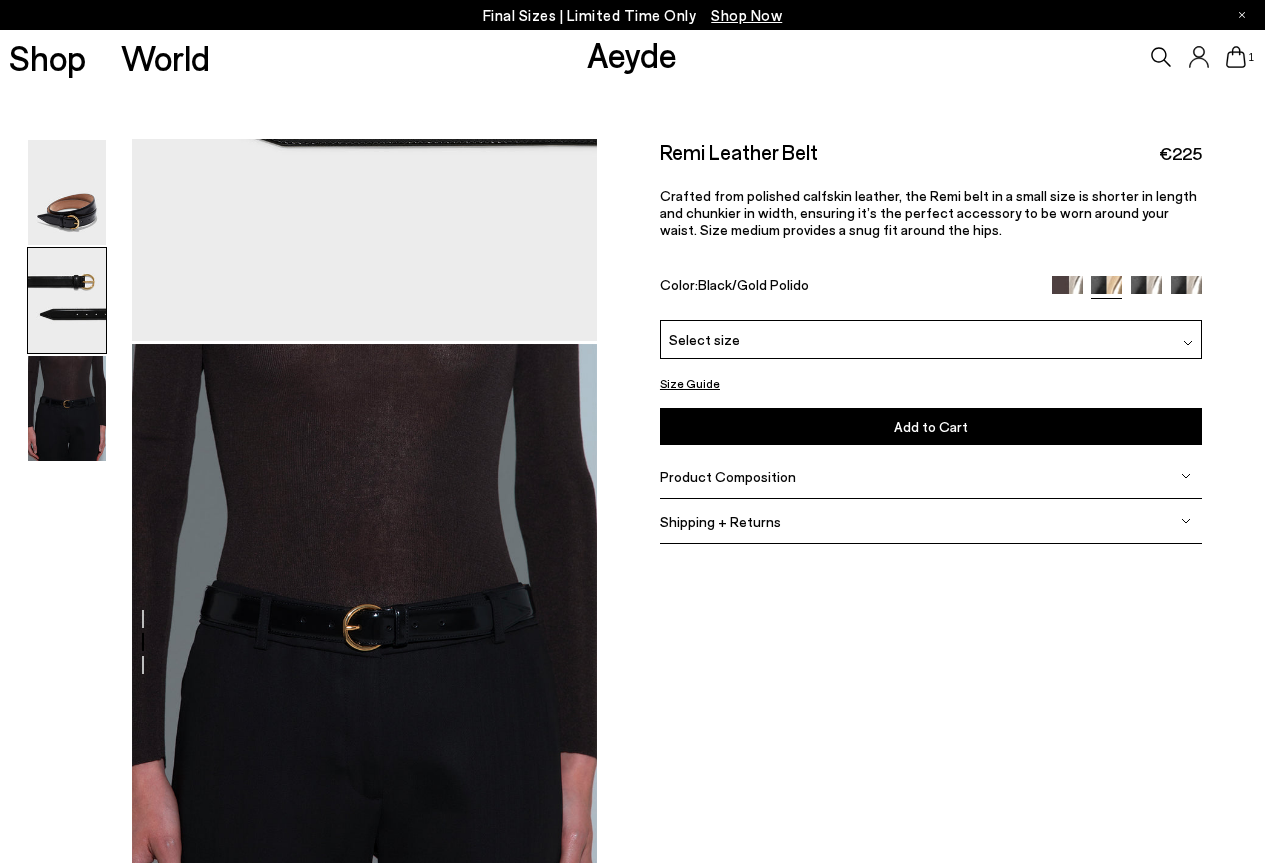scroll, scrollTop: 1075, scrollLeft: 0, axis: vertical 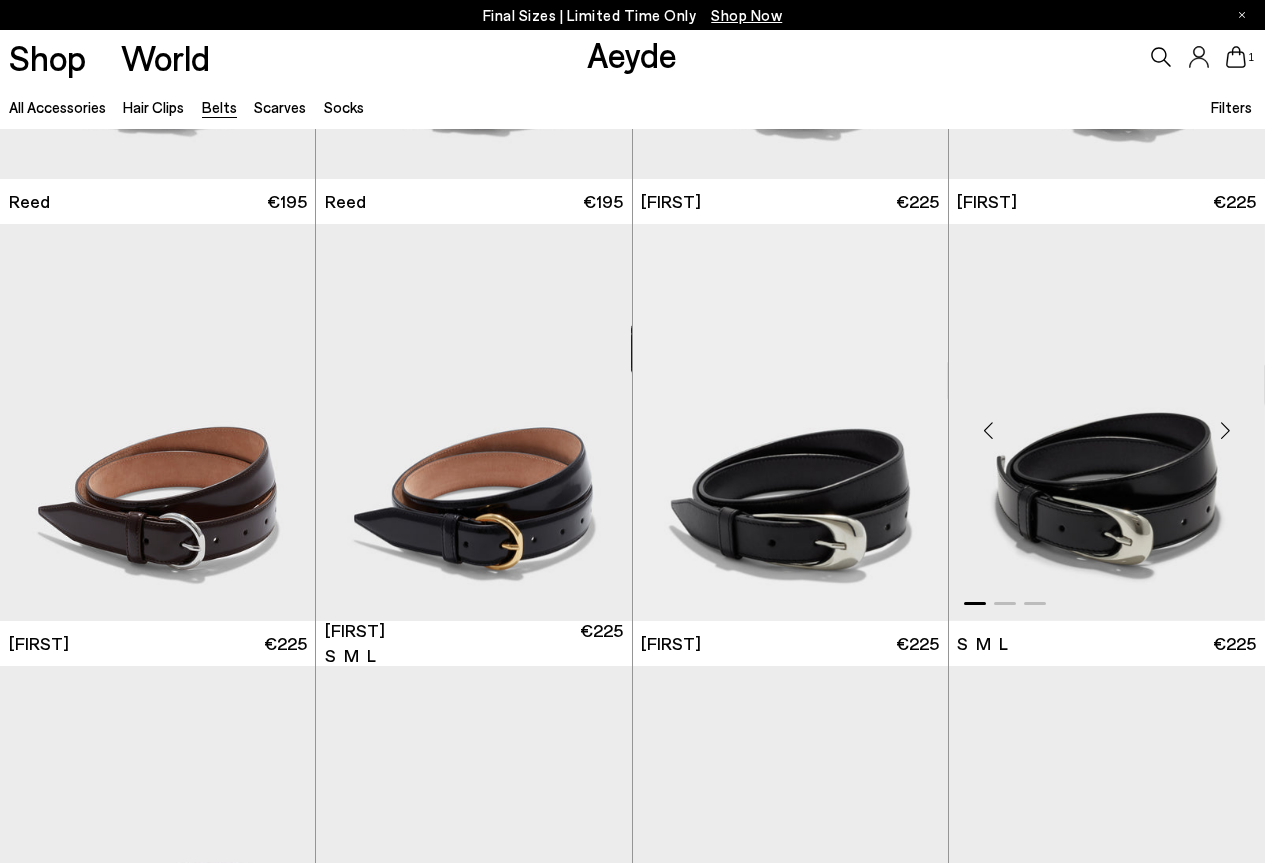 click at bounding box center [1225, 431] 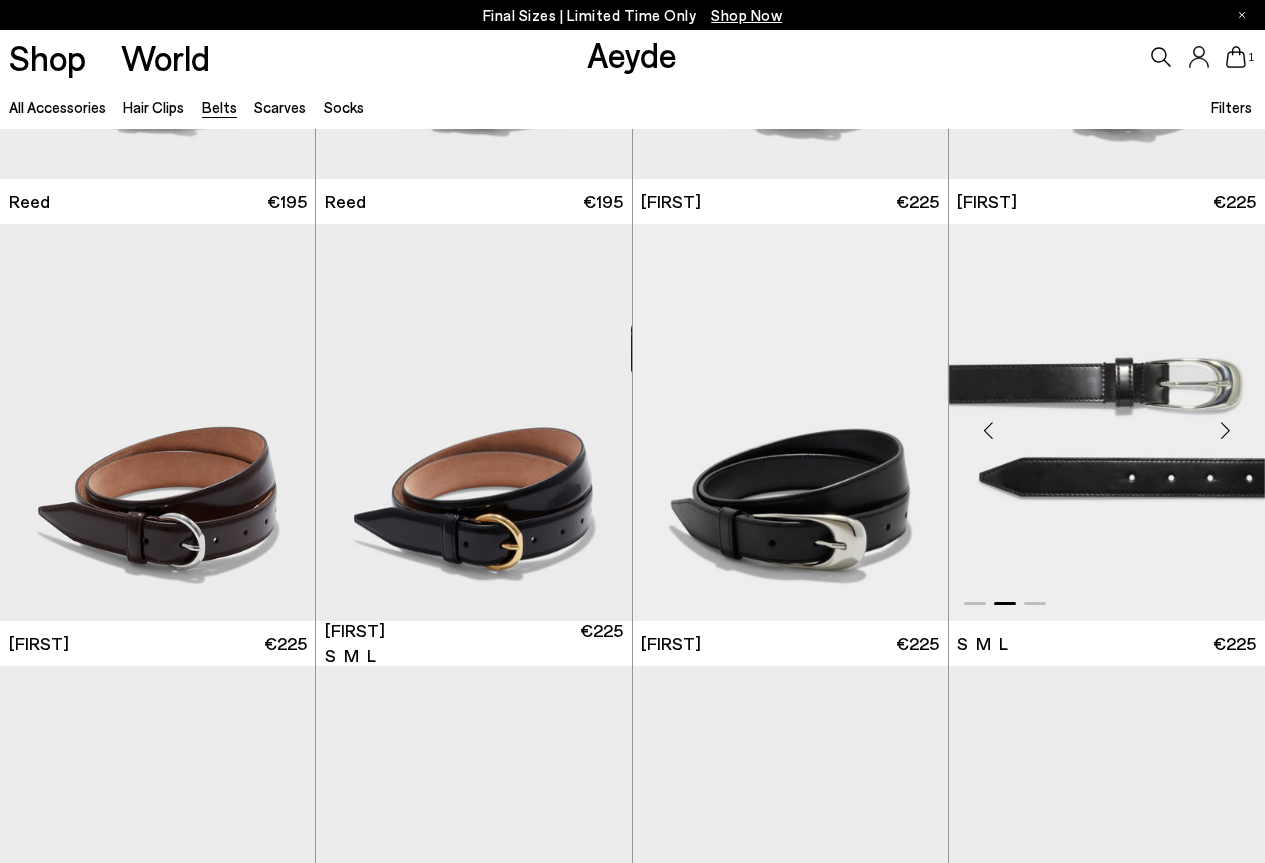 click at bounding box center (1225, 431) 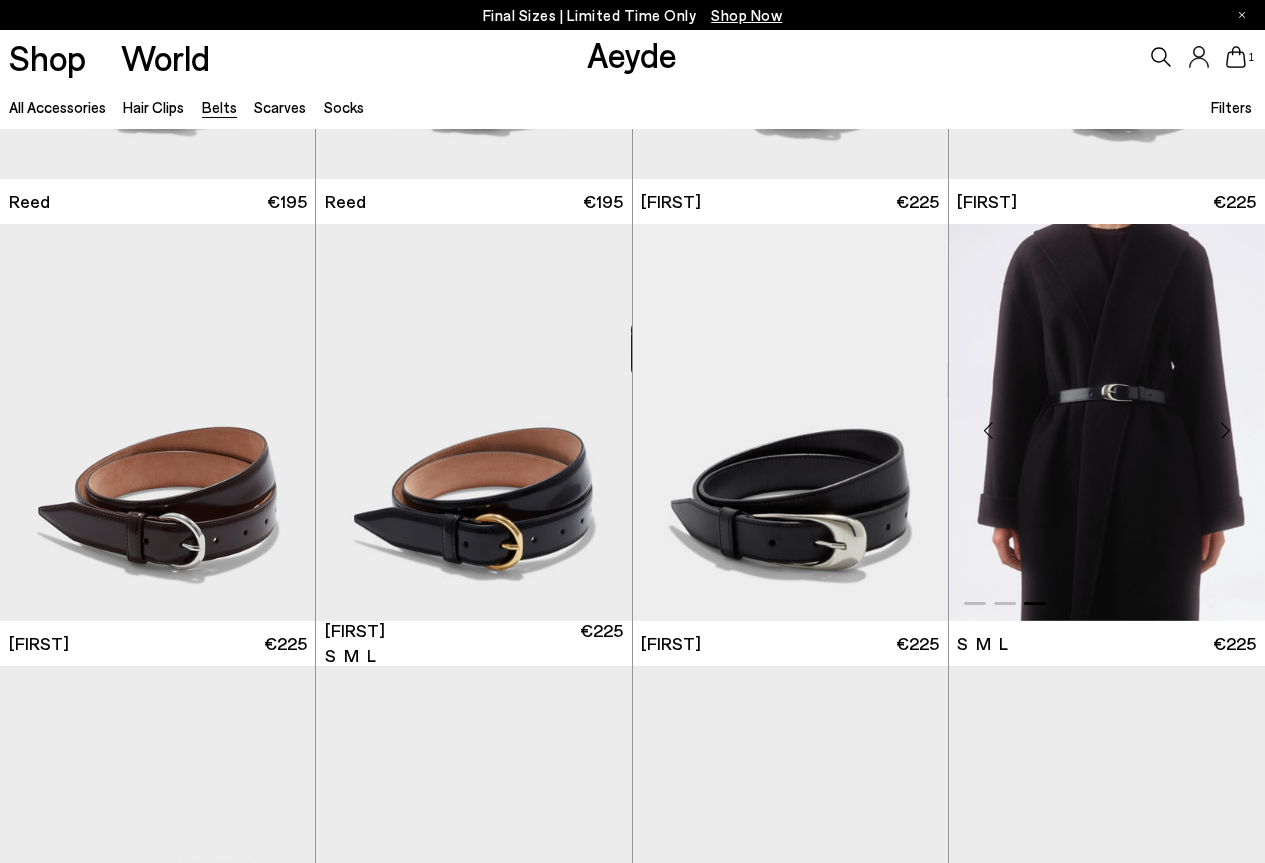 click at bounding box center [1225, 431] 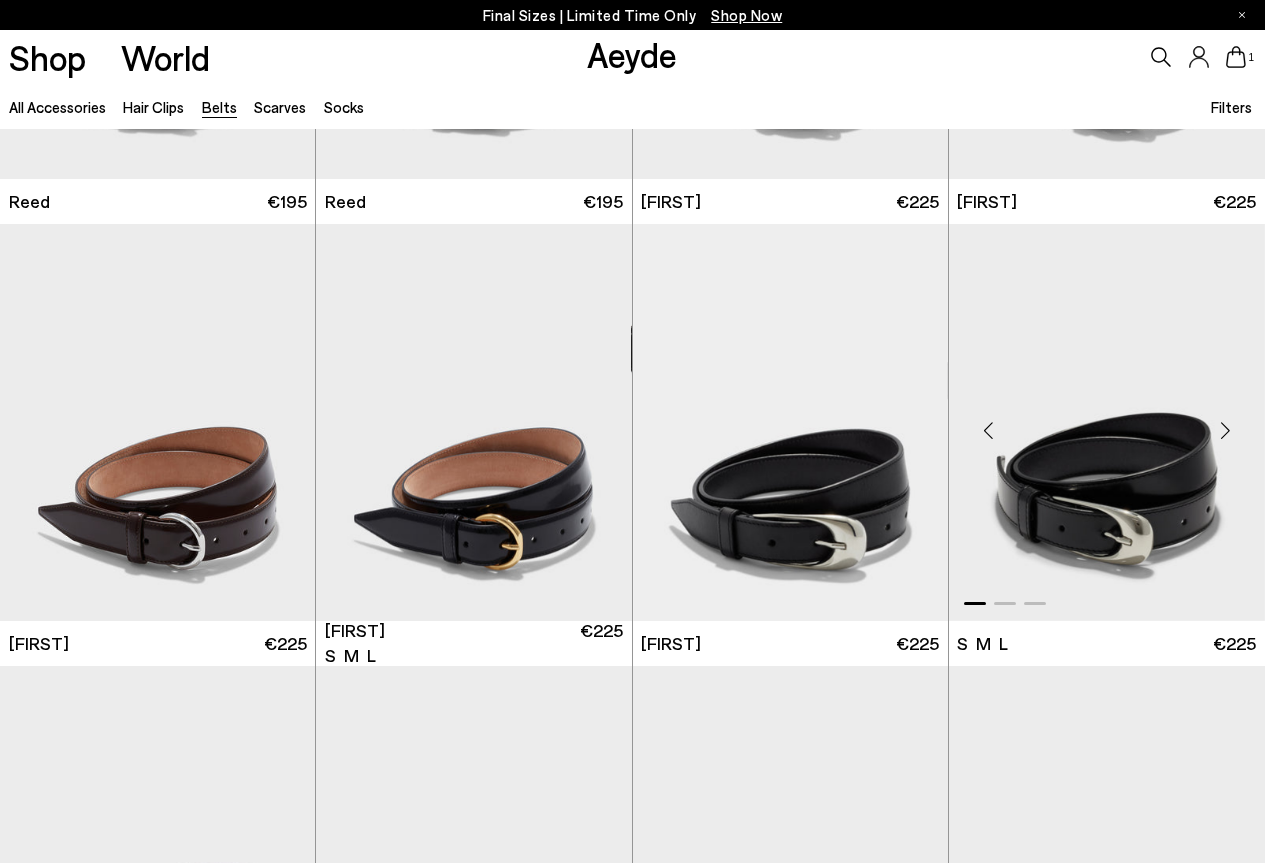 click at bounding box center (1107, 422) 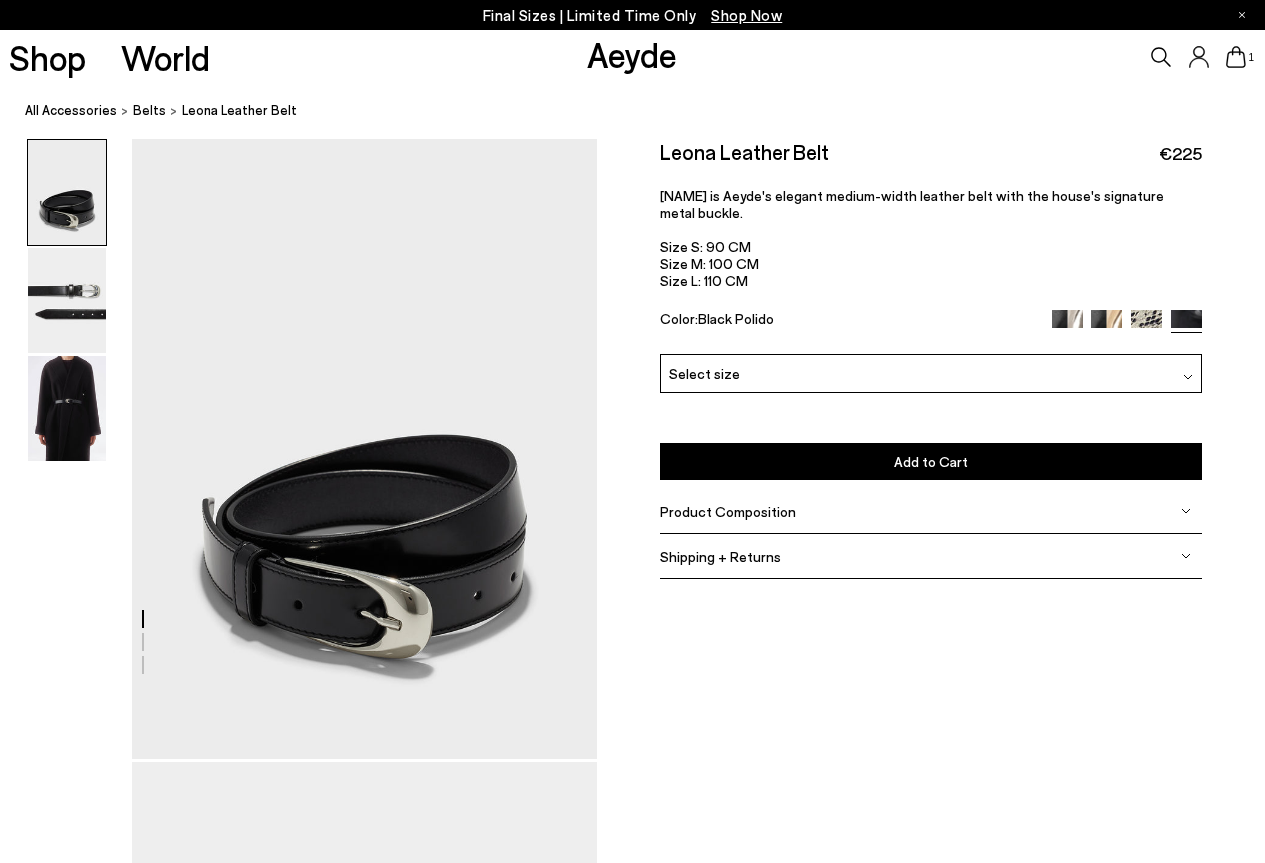 scroll, scrollTop: 0, scrollLeft: 0, axis: both 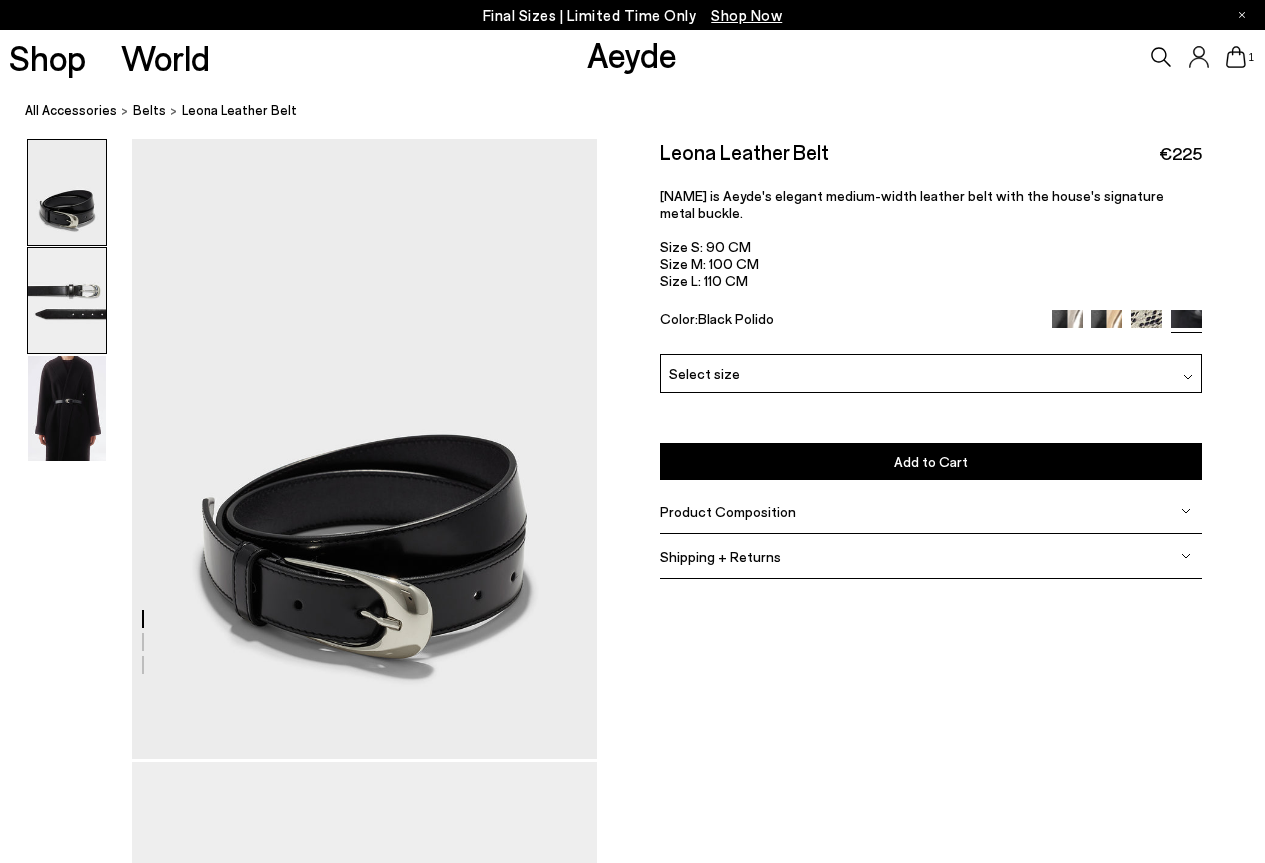 click at bounding box center (67, 300) 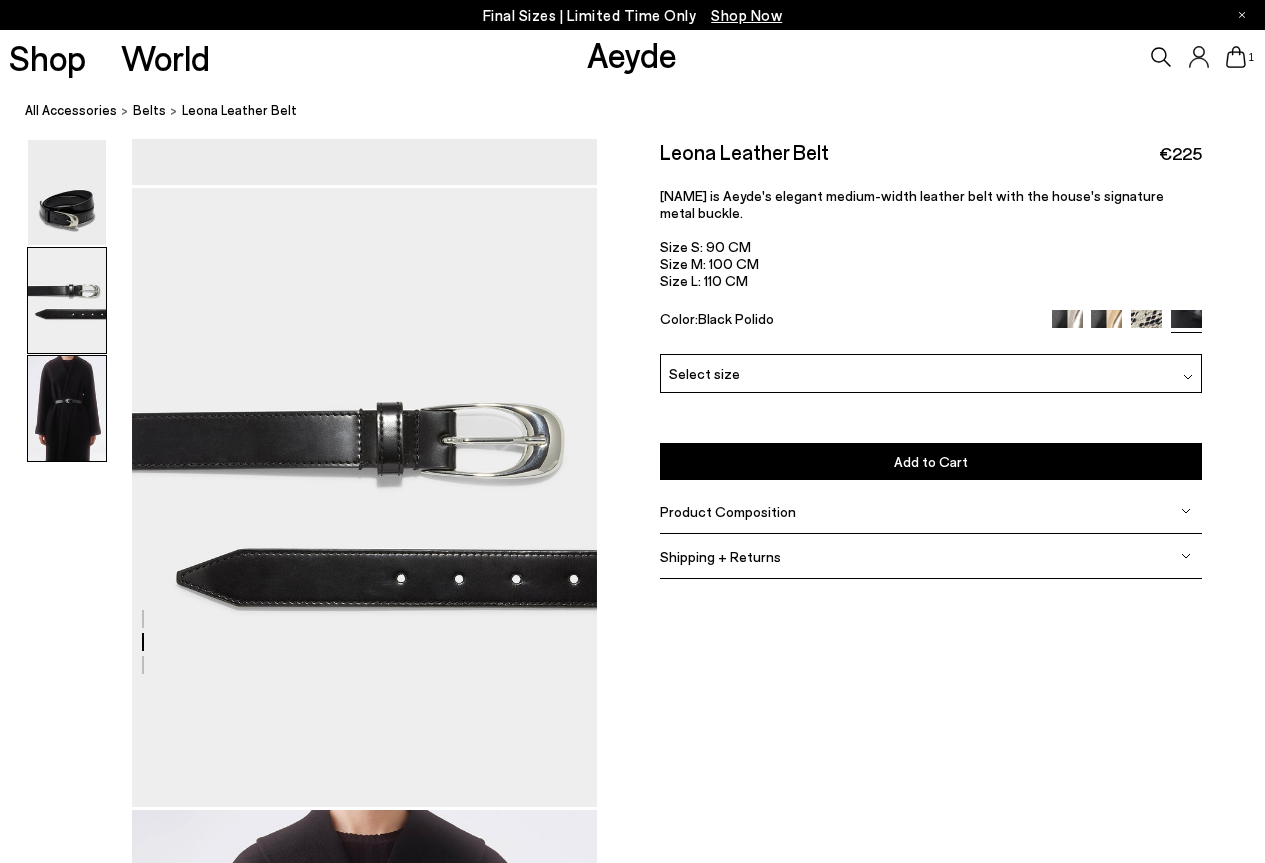 scroll, scrollTop: 625, scrollLeft: 0, axis: vertical 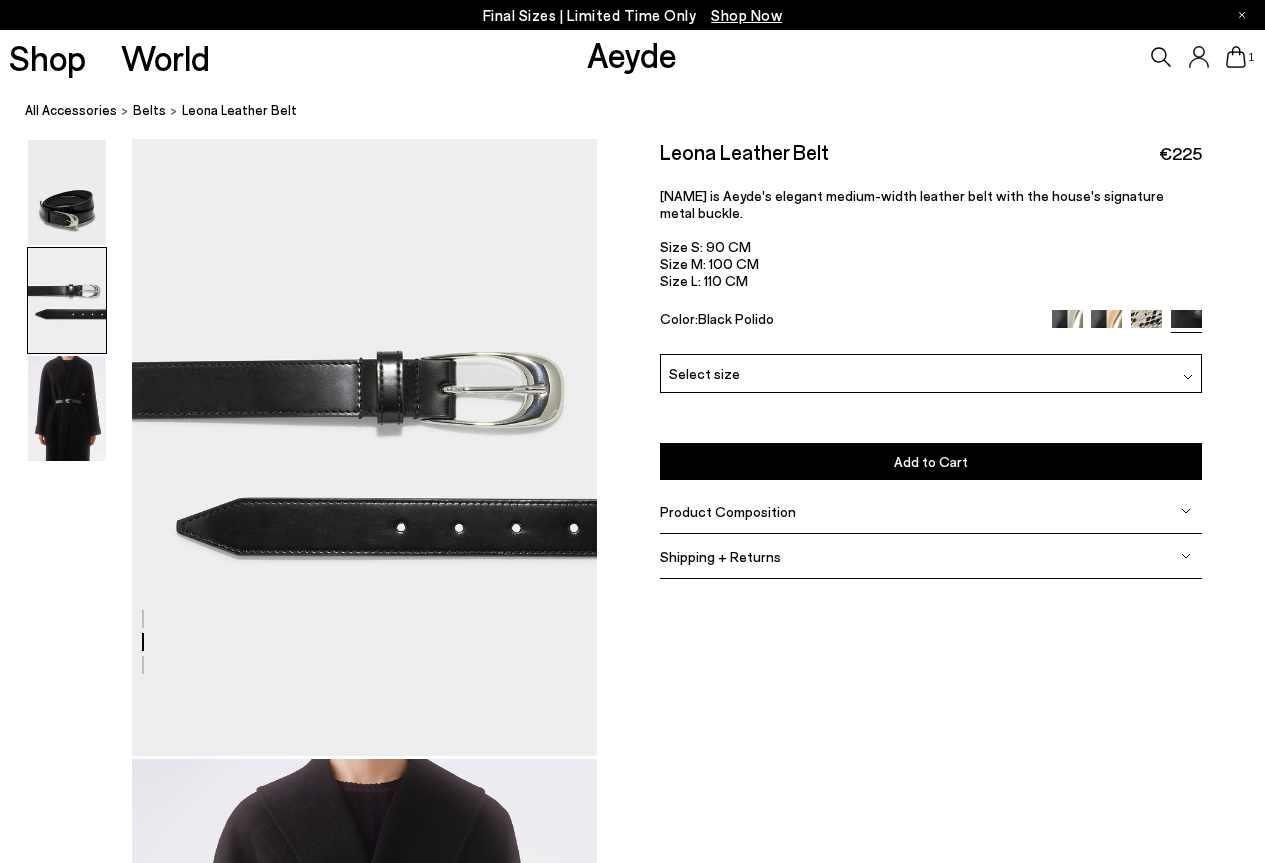 click on "Select size" at bounding box center [931, 373] 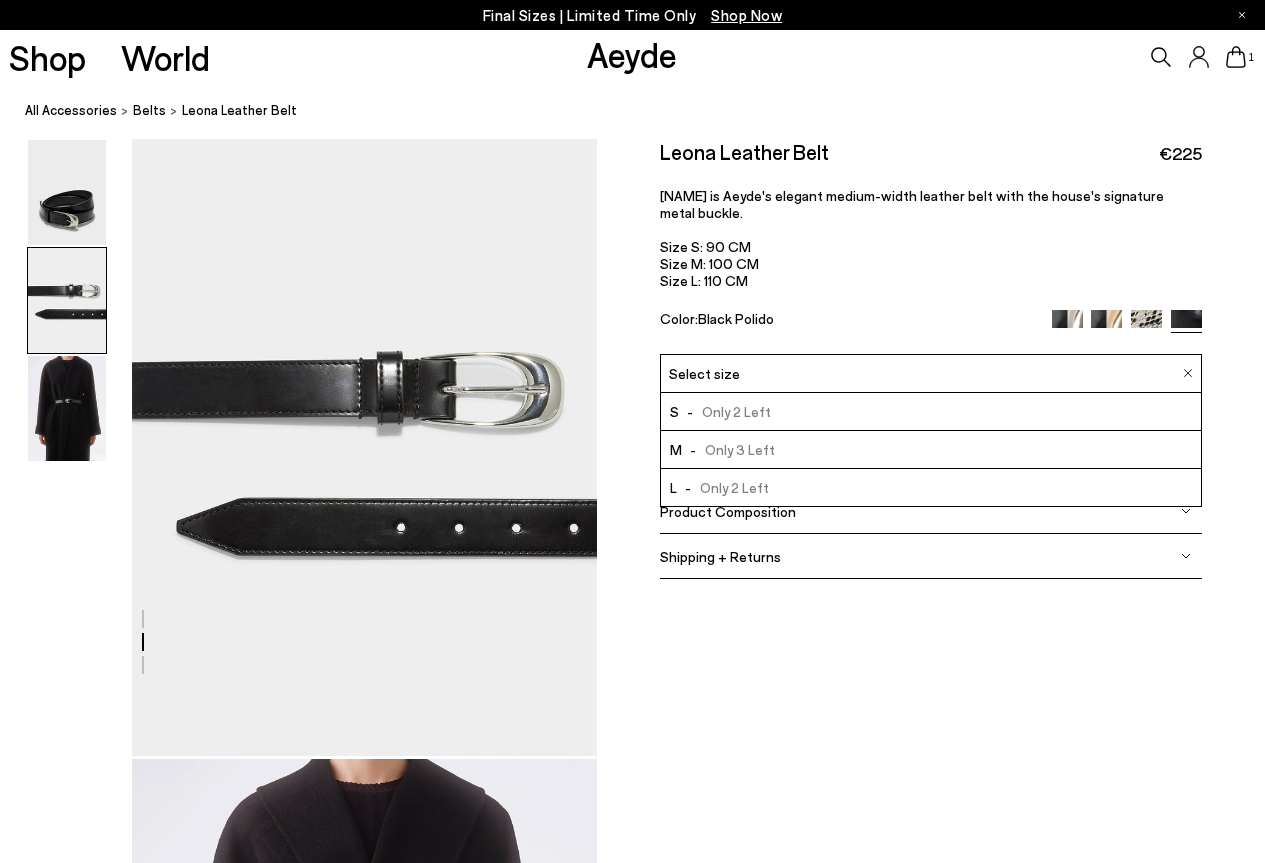 click on "Select size" at bounding box center (931, 373) 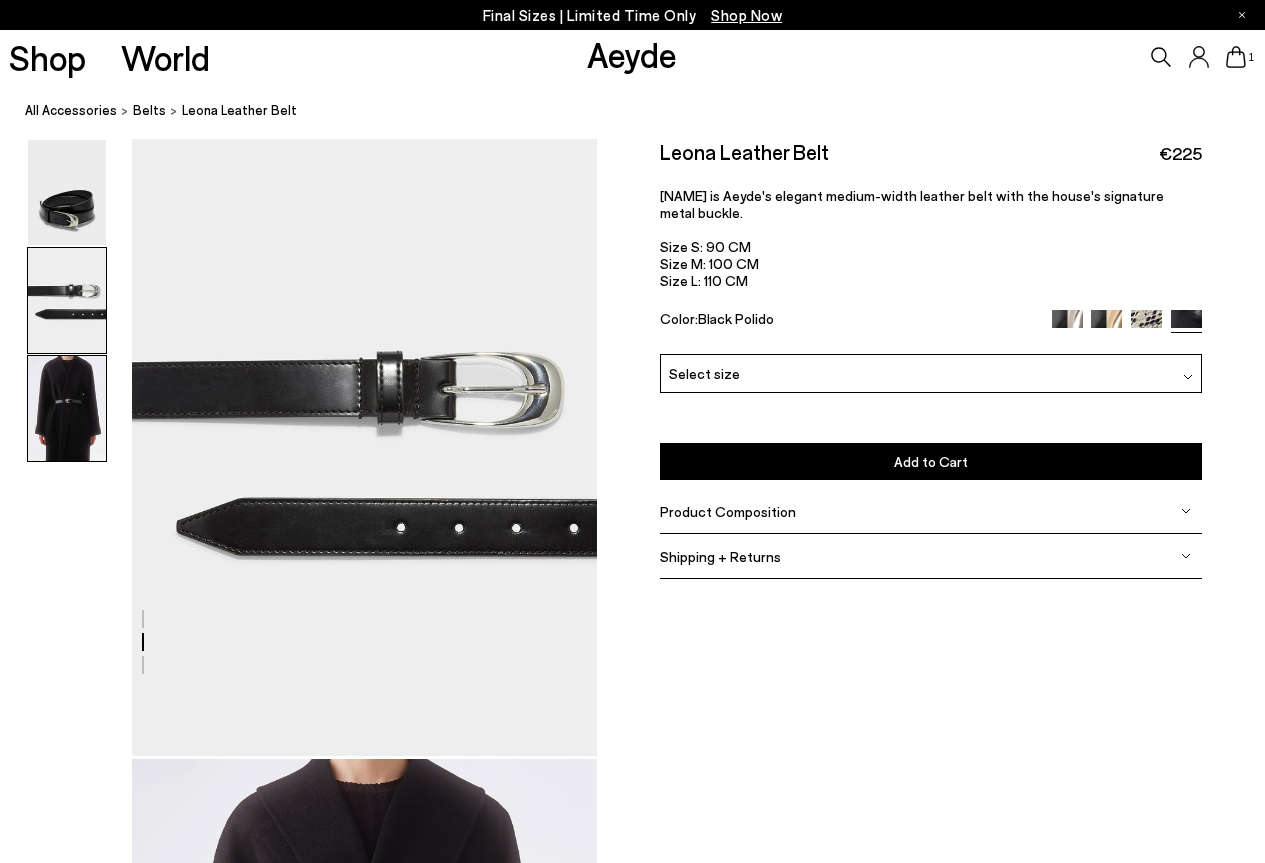 click at bounding box center [67, 408] 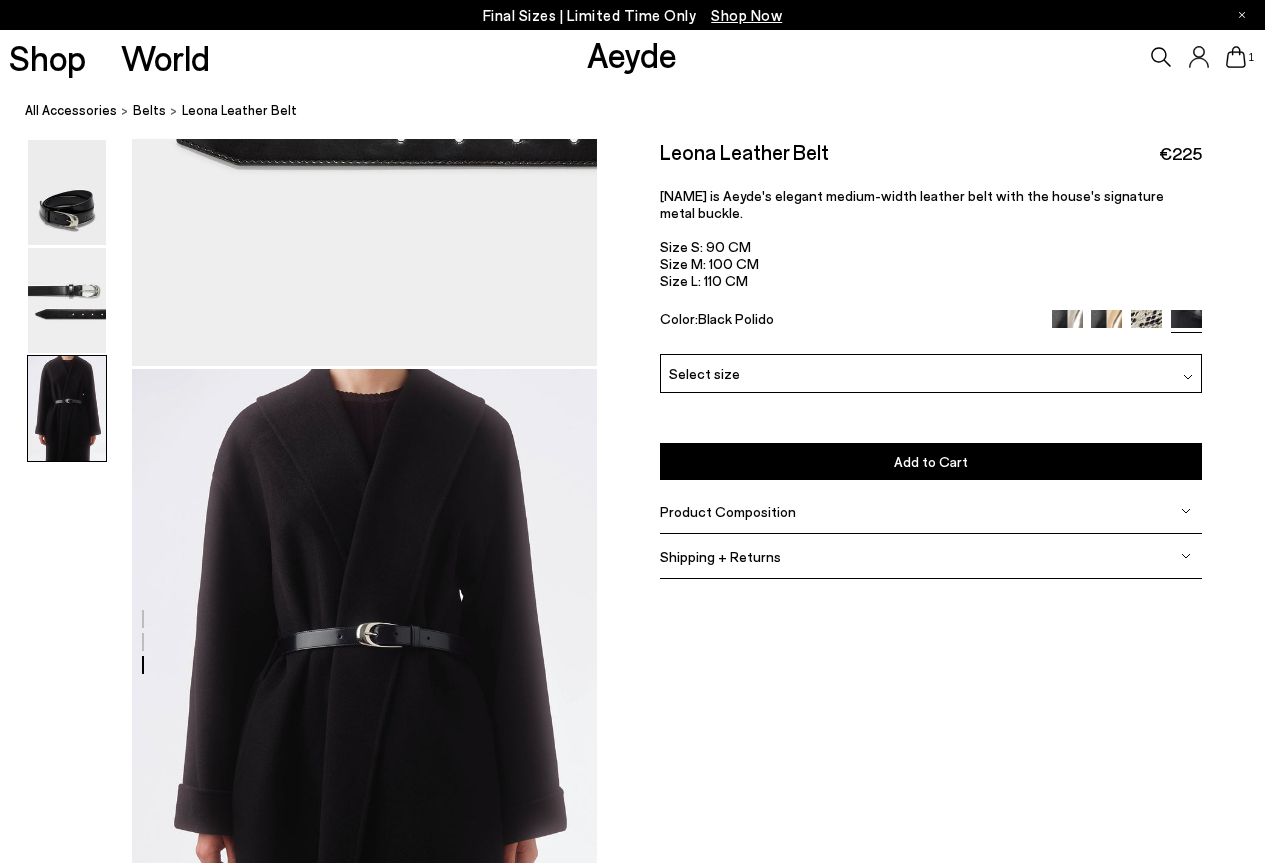 scroll, scrollTop: 1384, scrollLeft: 0, axis: vertical 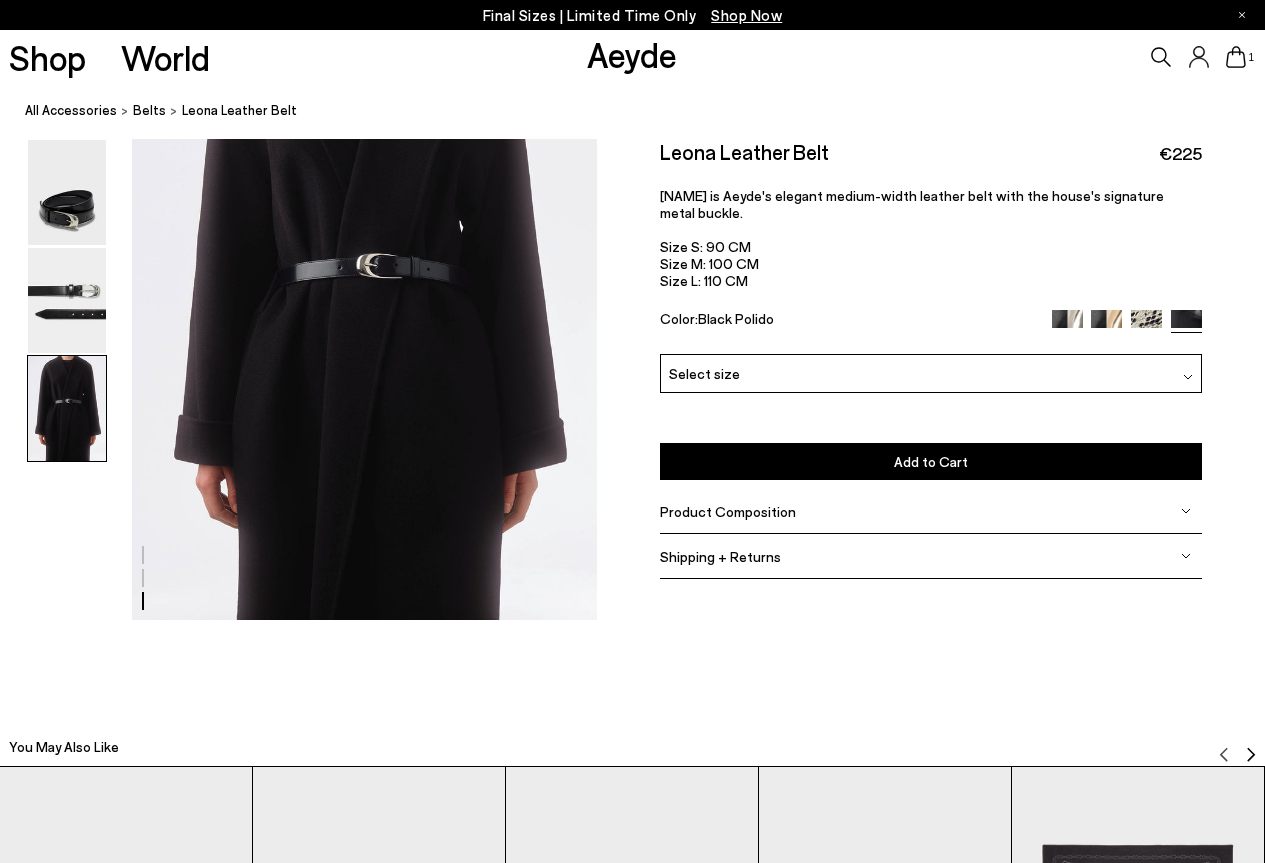 click at bounding box center (298, -313) 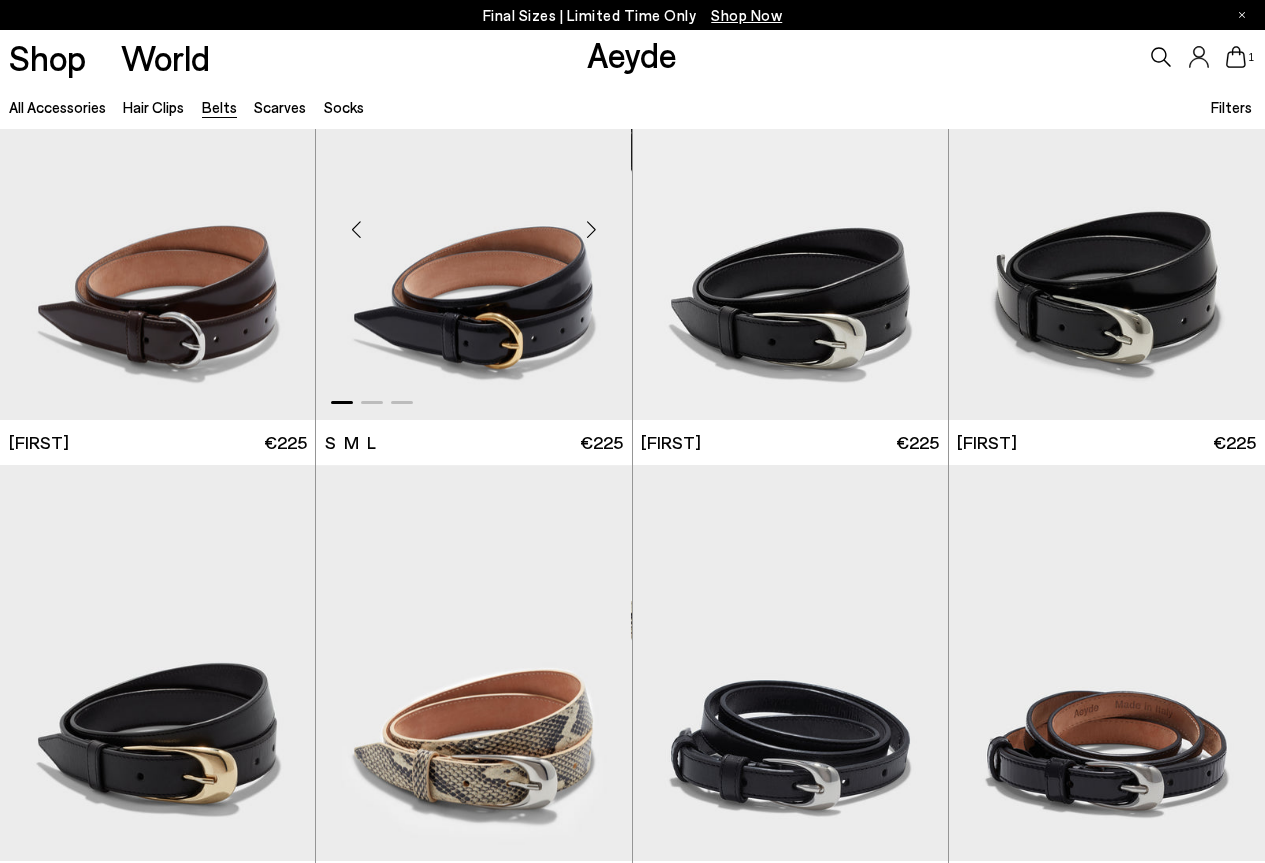 scroll, scrollTop: 1089, scrollLeft: 0, axis: vertical 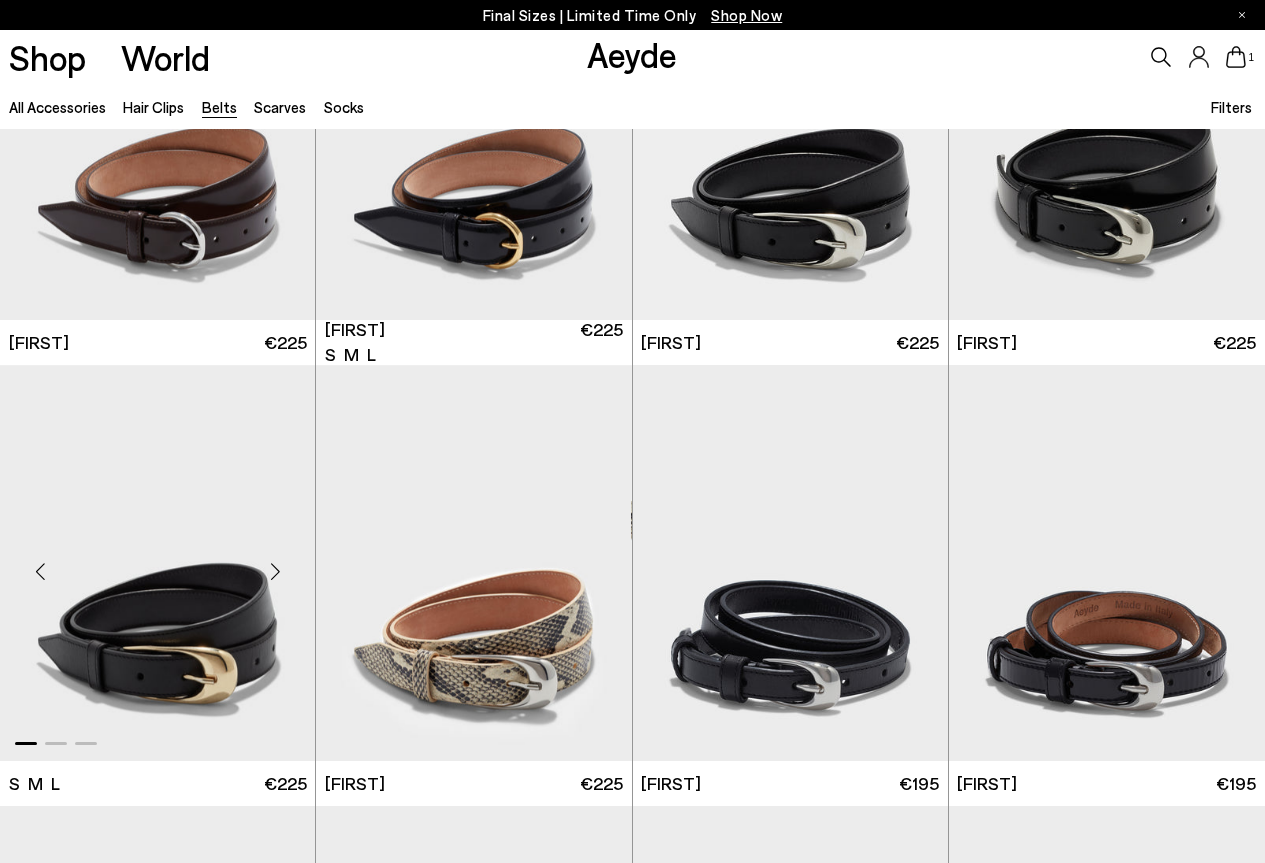 click at bounding box center (275, 571) 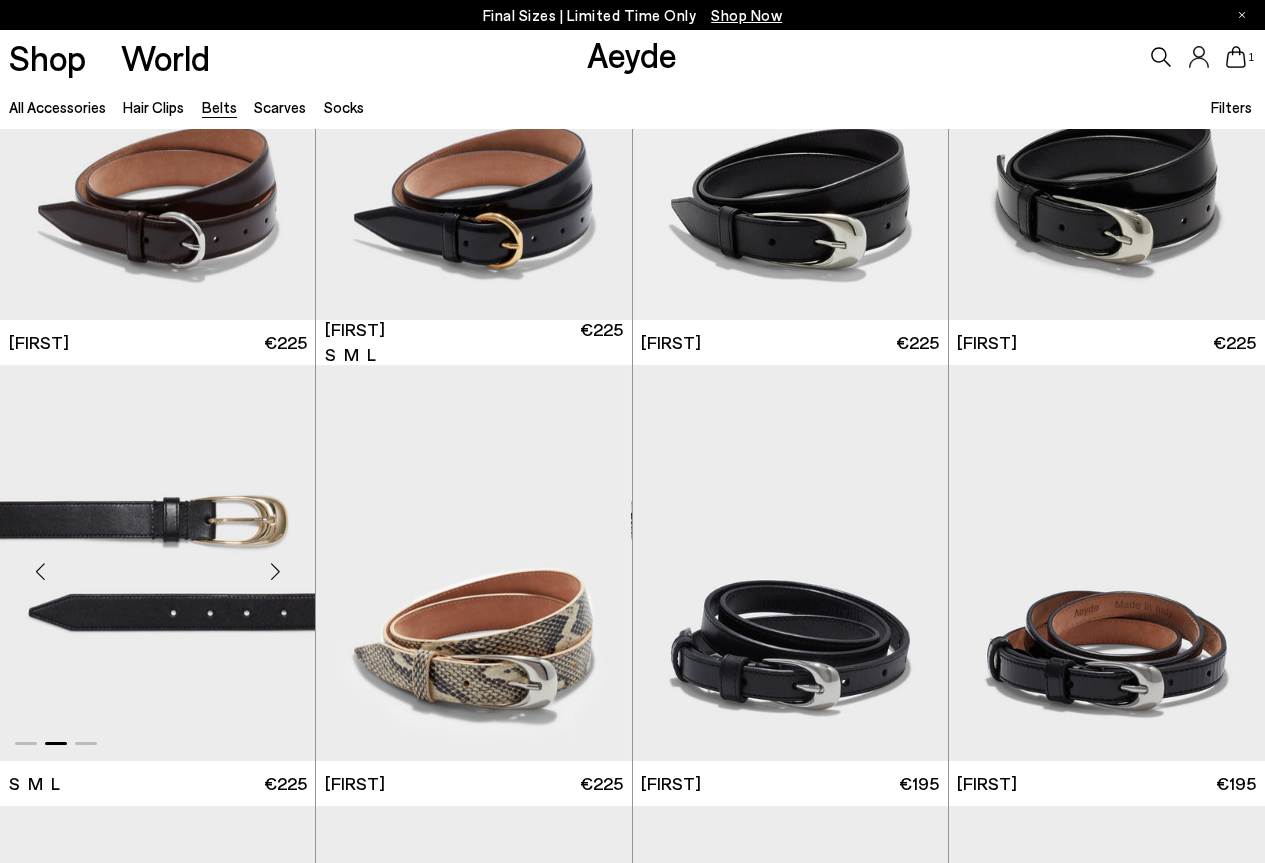click at bounding box center (275, 571) 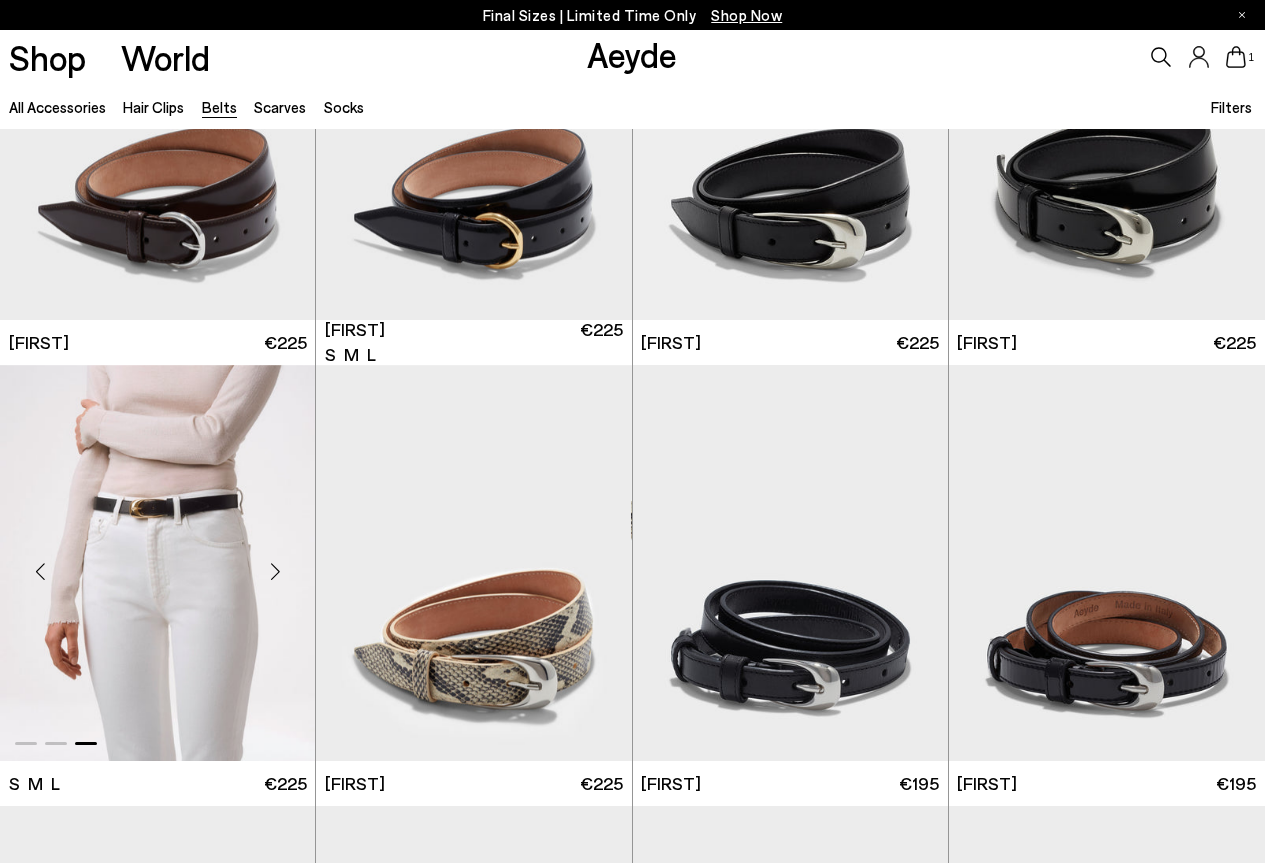 click at bounding box center [157, 563] 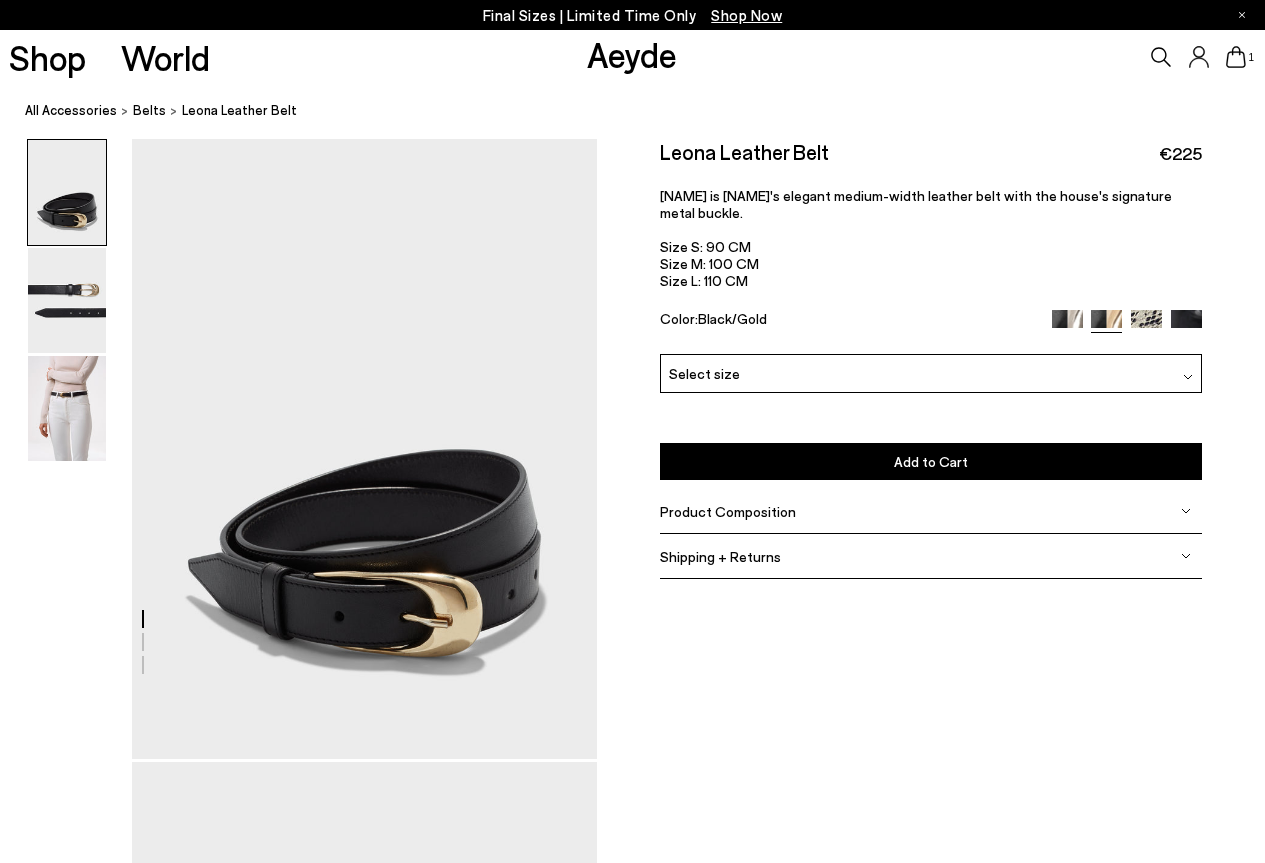 scroll, scrollTop: 0, scrollLeft: 0, axis: both 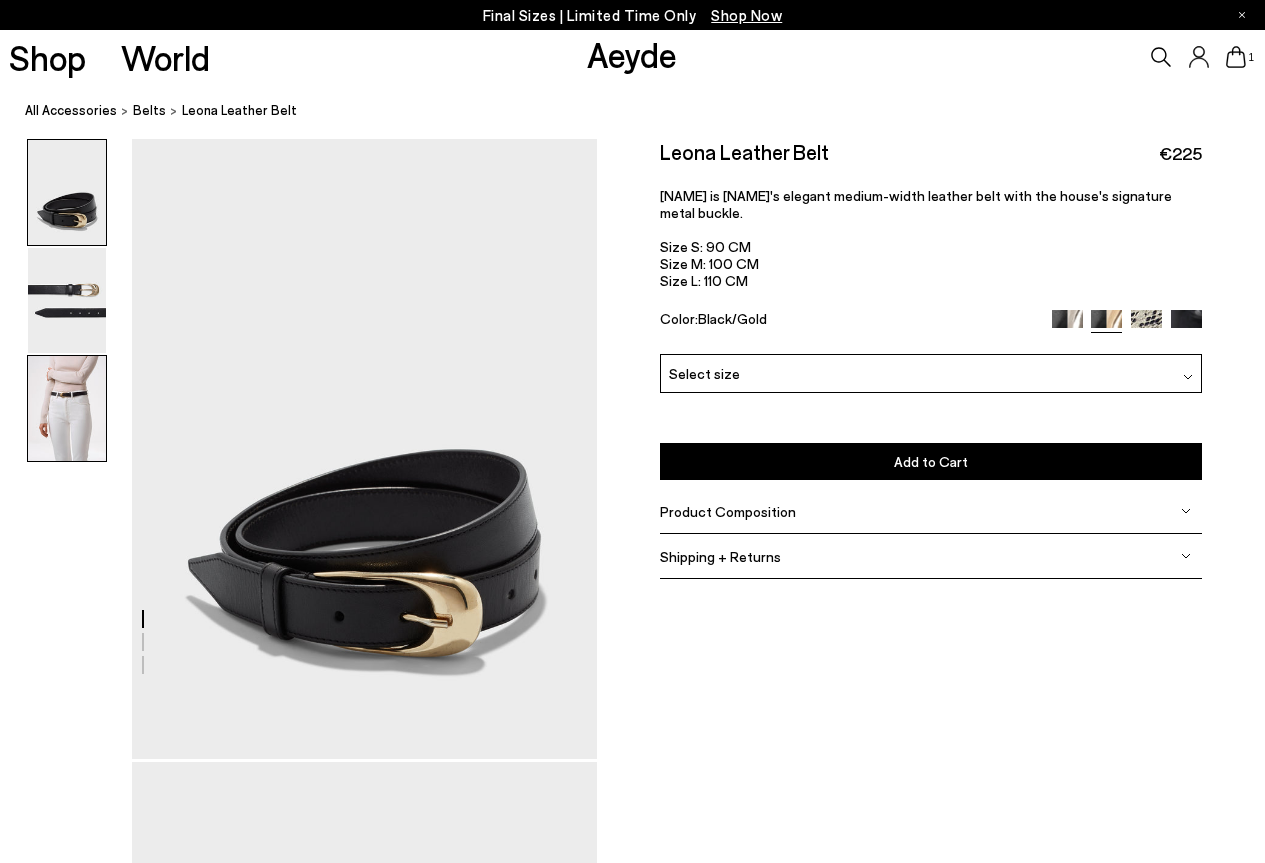 click at bounding box center (67, 408) 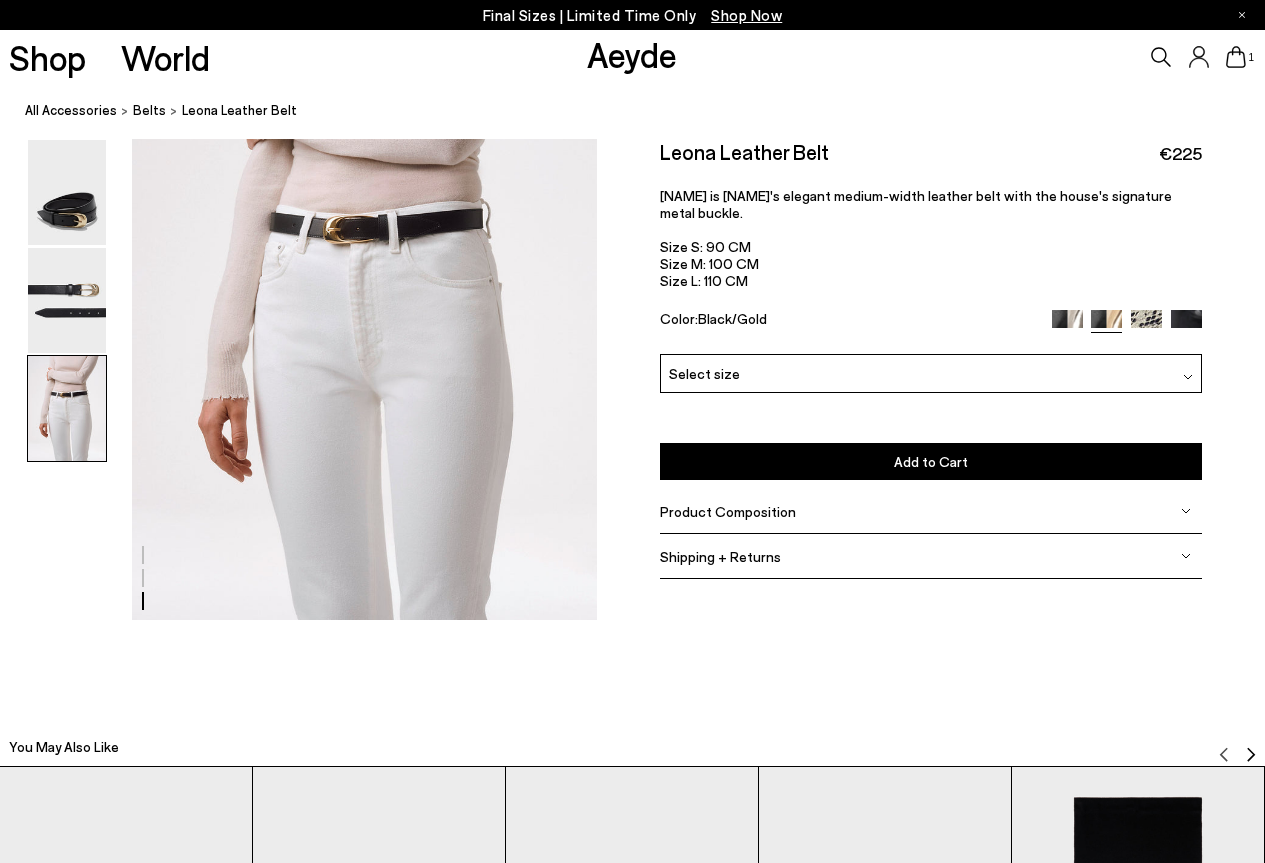 scroll, scrollTop: 1375, scrollLeft: 0, axis: vertical 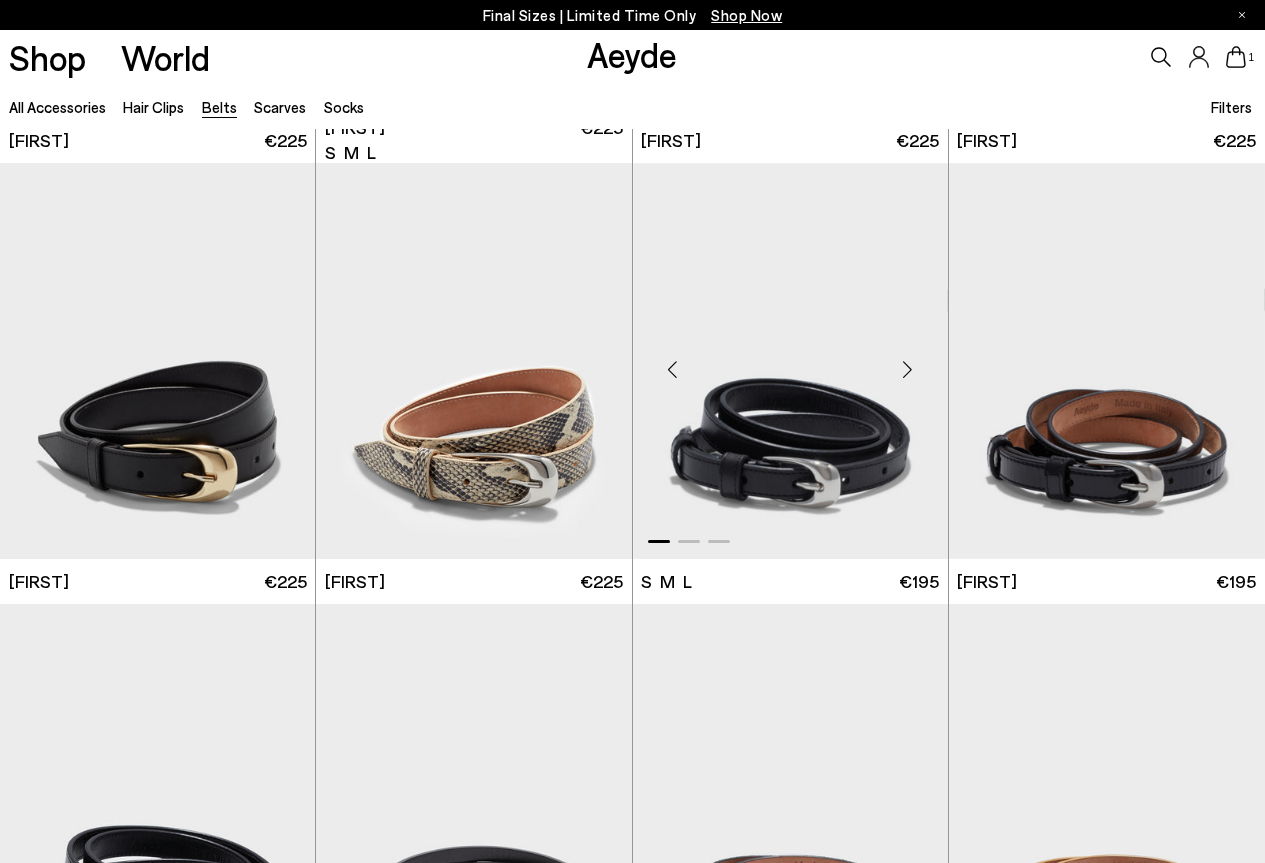 click at bounding box center (908, 369) 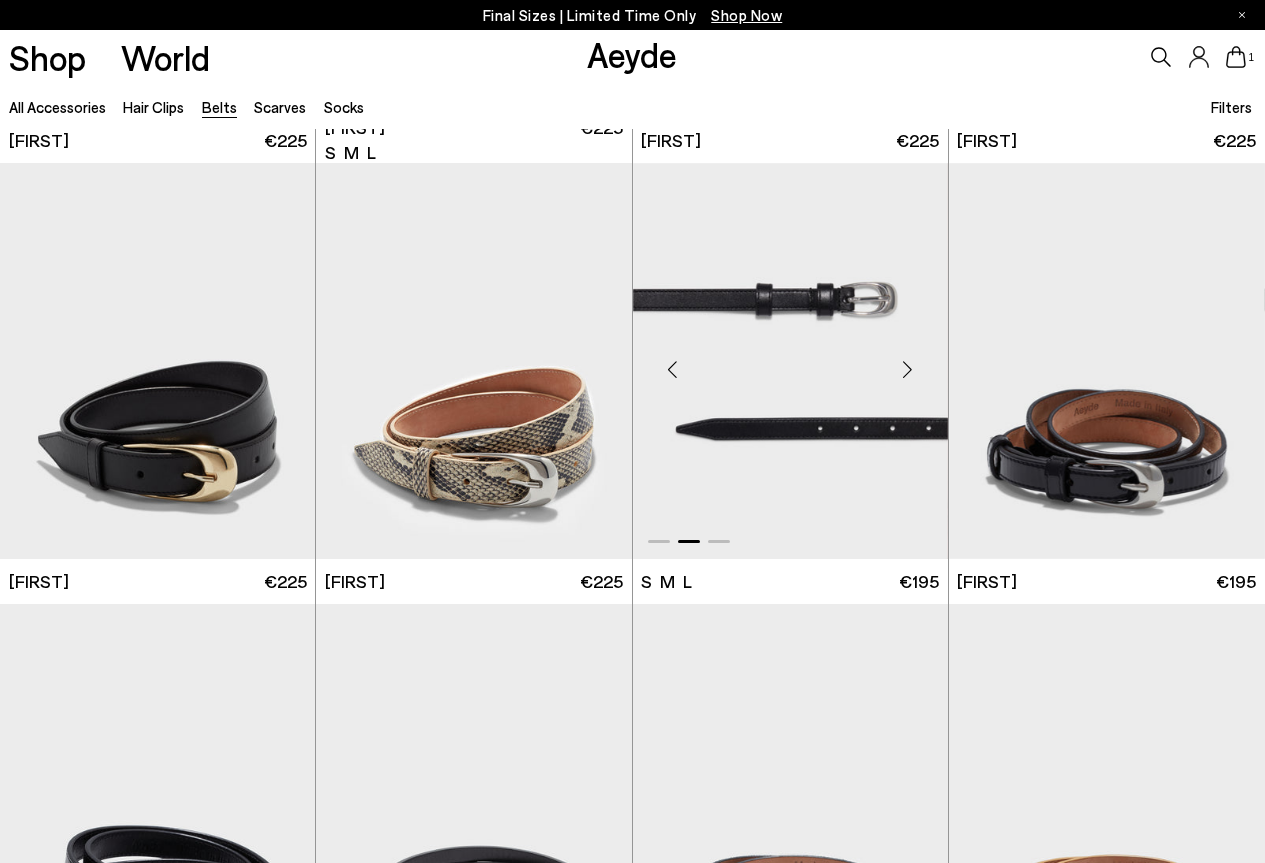 click at bounding box center [908, 369] 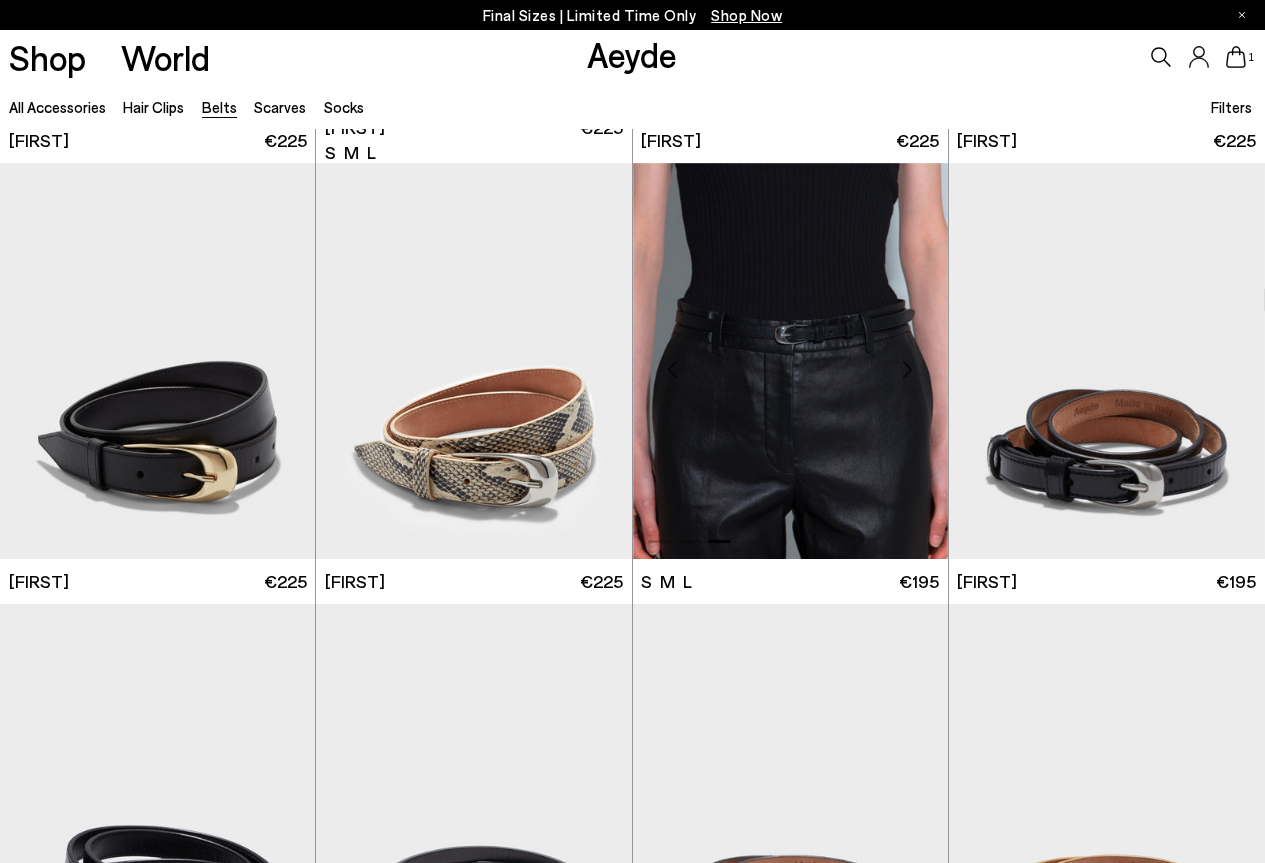 click at bounding box center [908, 369] 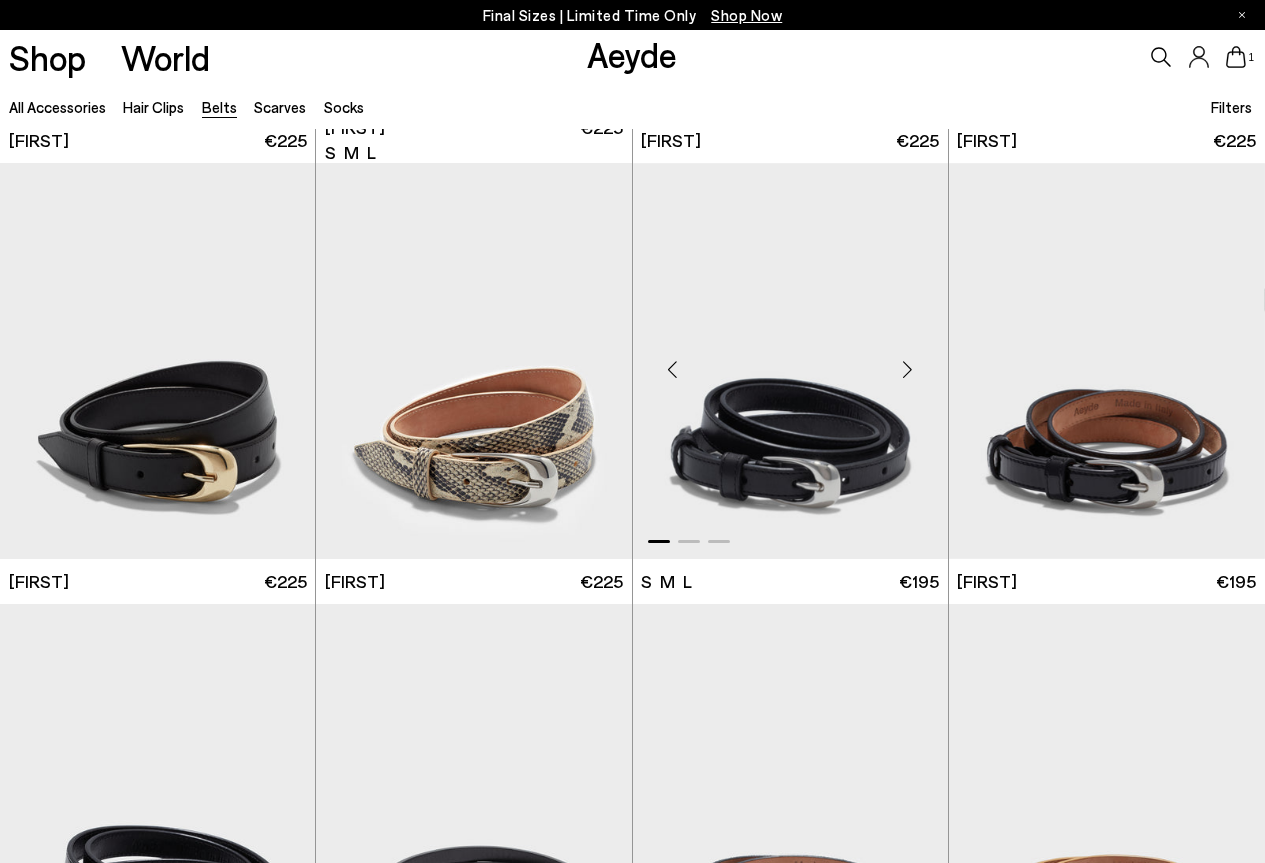 click at bounding box center (908, 369) 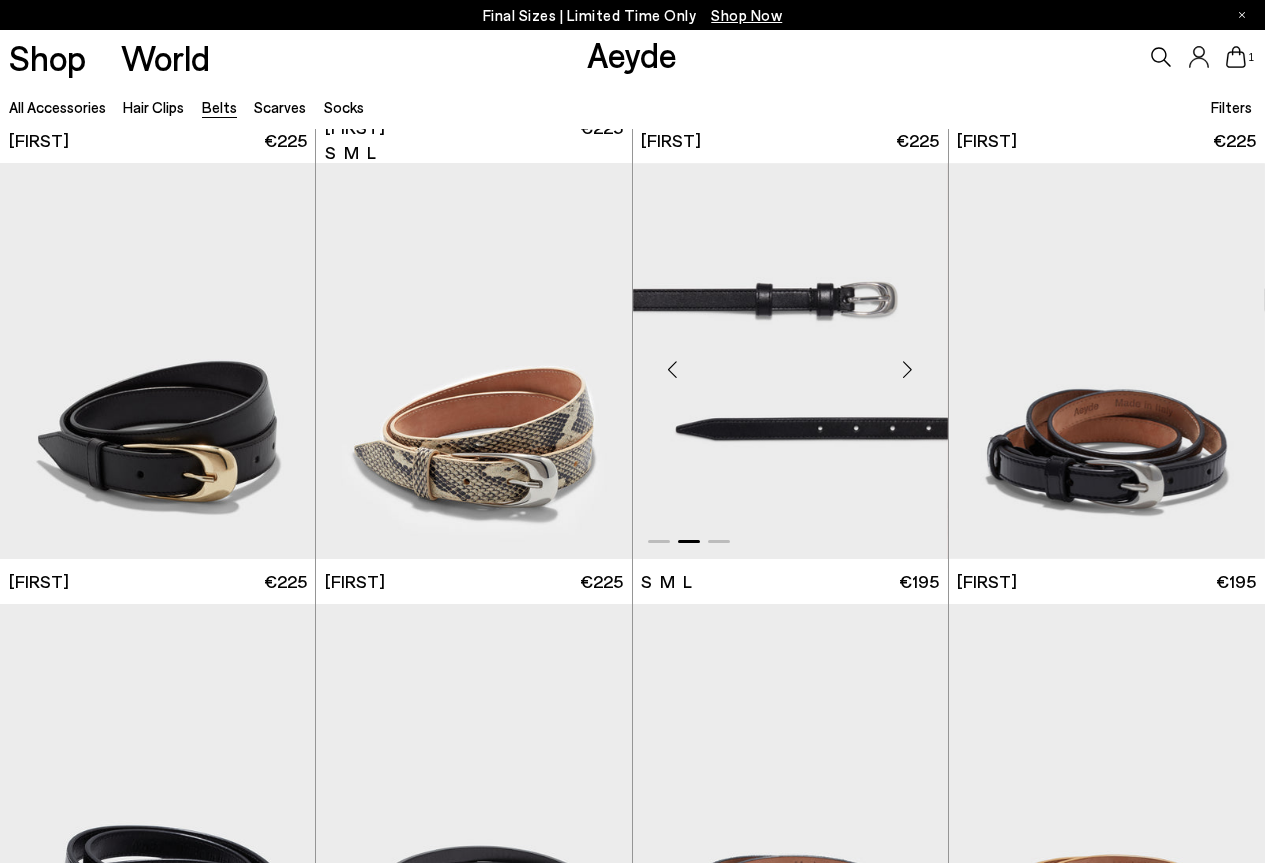 click at bounding box center (790, 361) 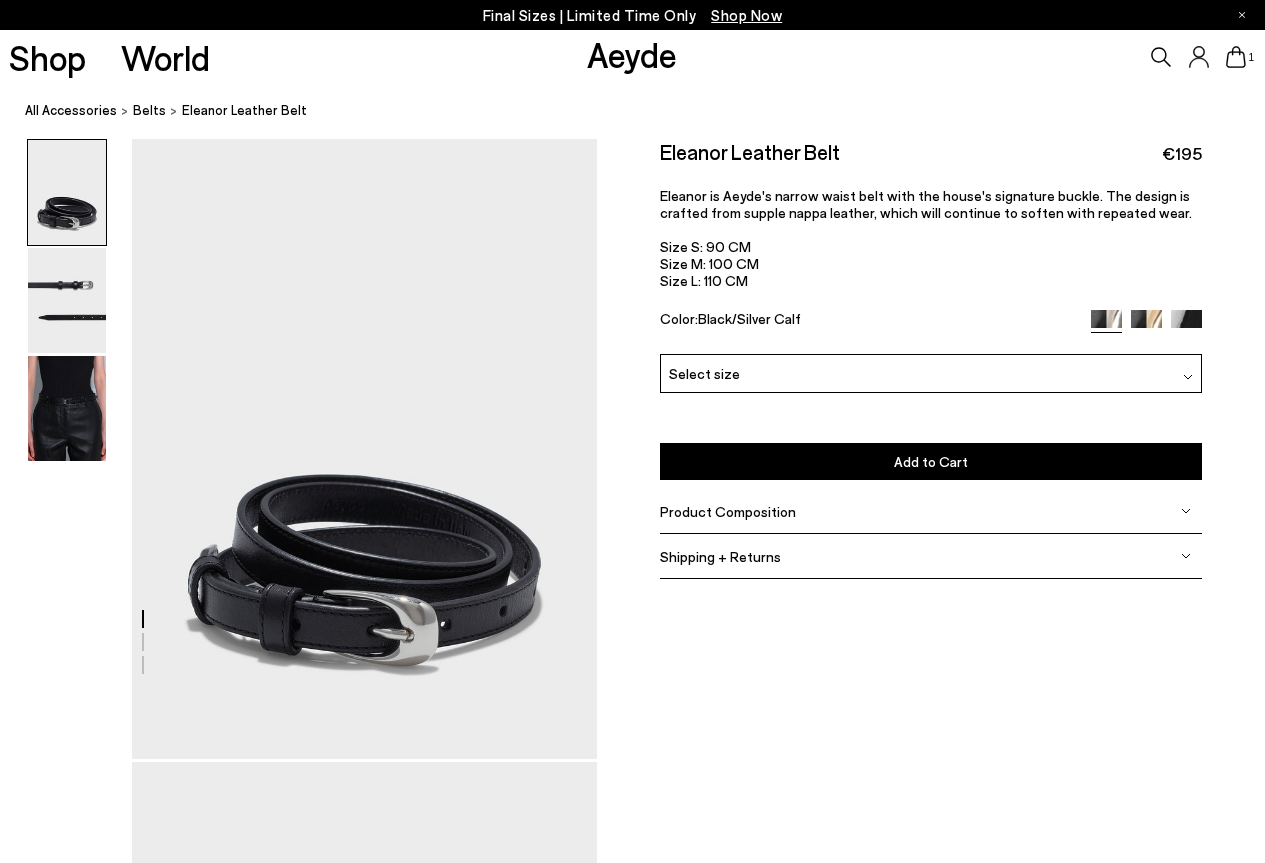 scroll, scrollTop: 0, scrollLeft: 0, axis: both 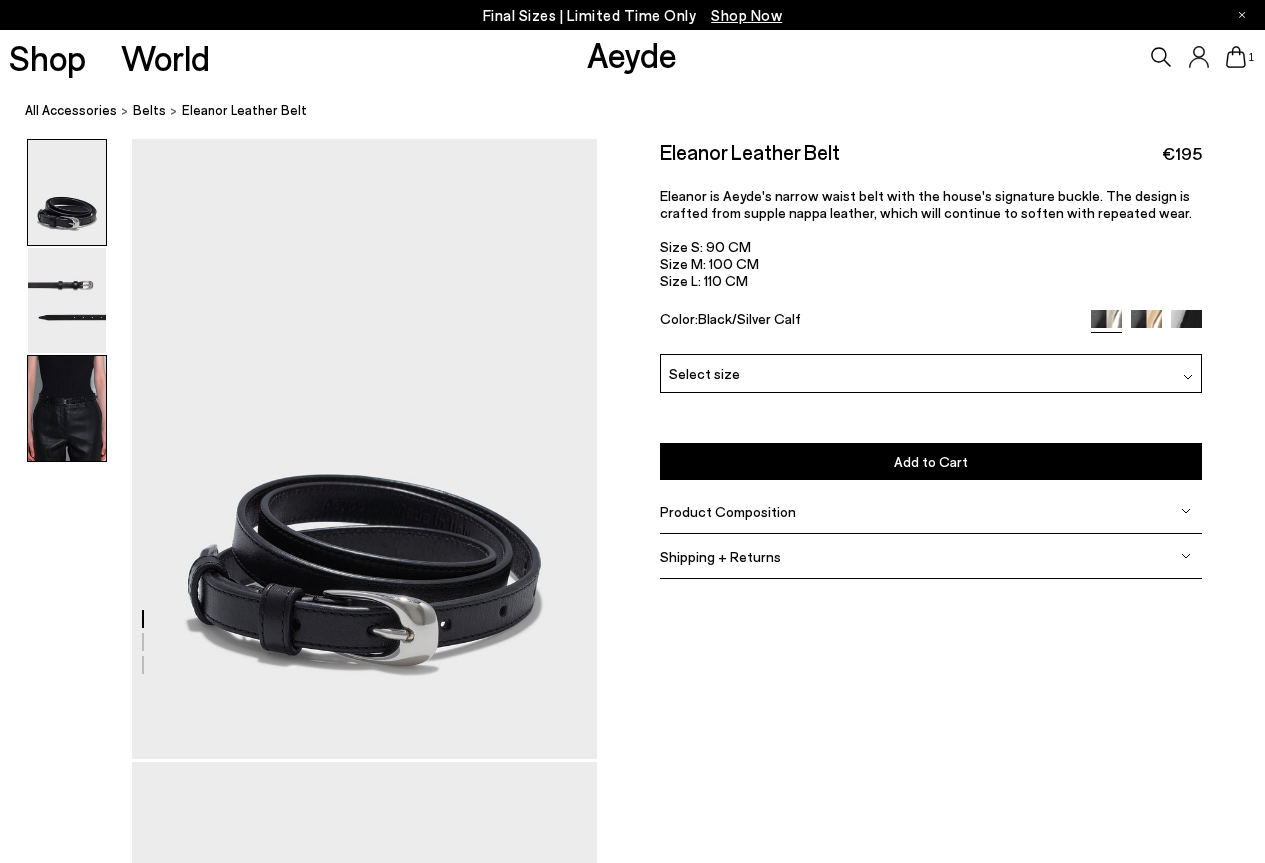 click at bounding box center [67, 408] 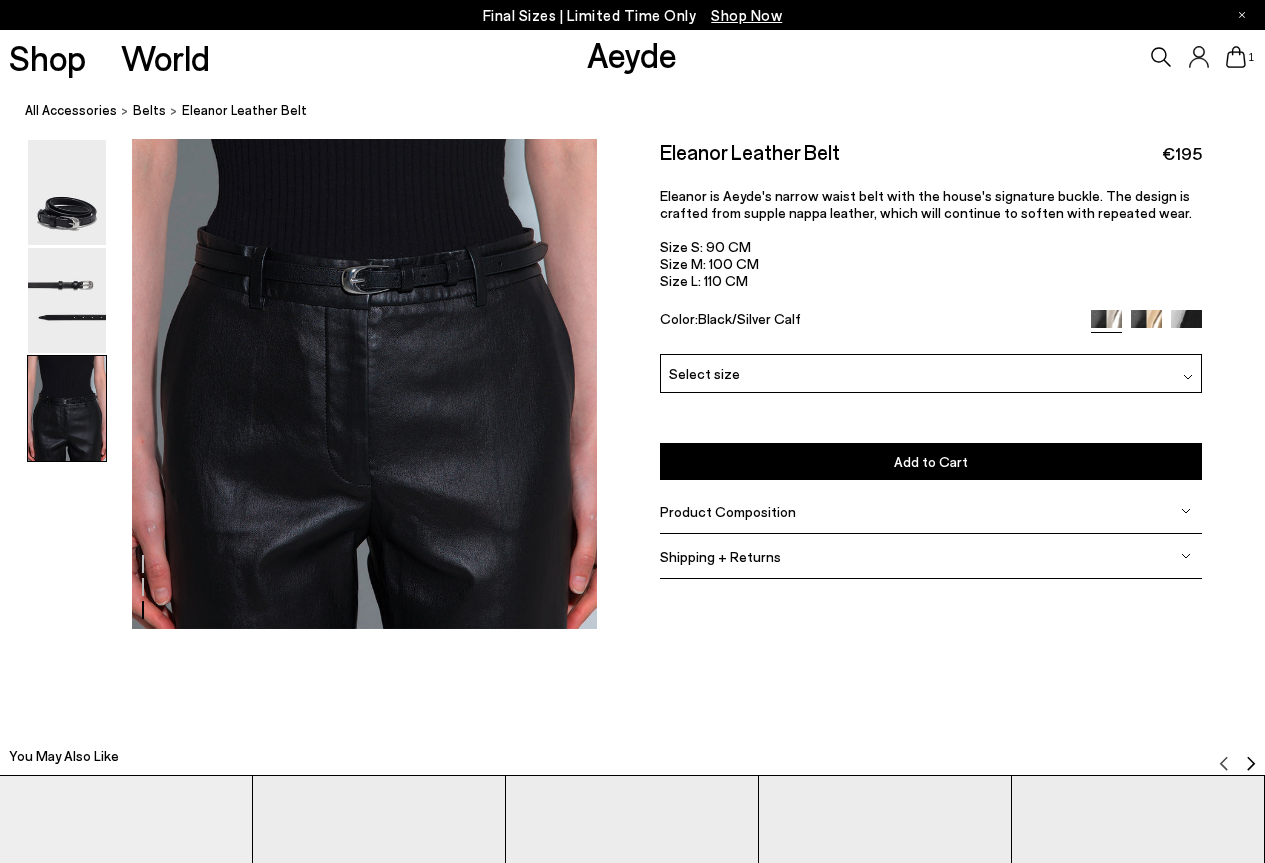 scroll, scrollTop: 1384, scrollLeft: 0, axis: vertical 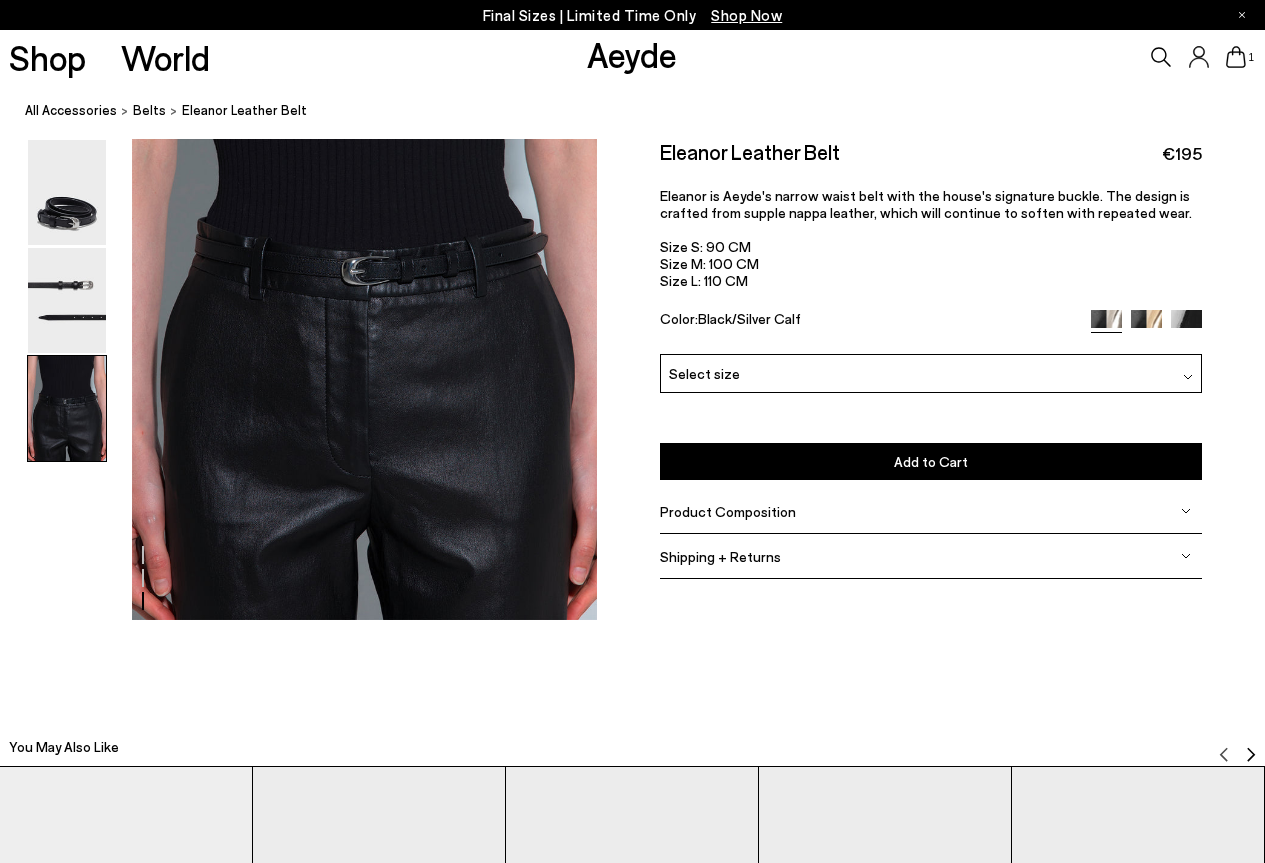 click at bounding box center (298, -313) 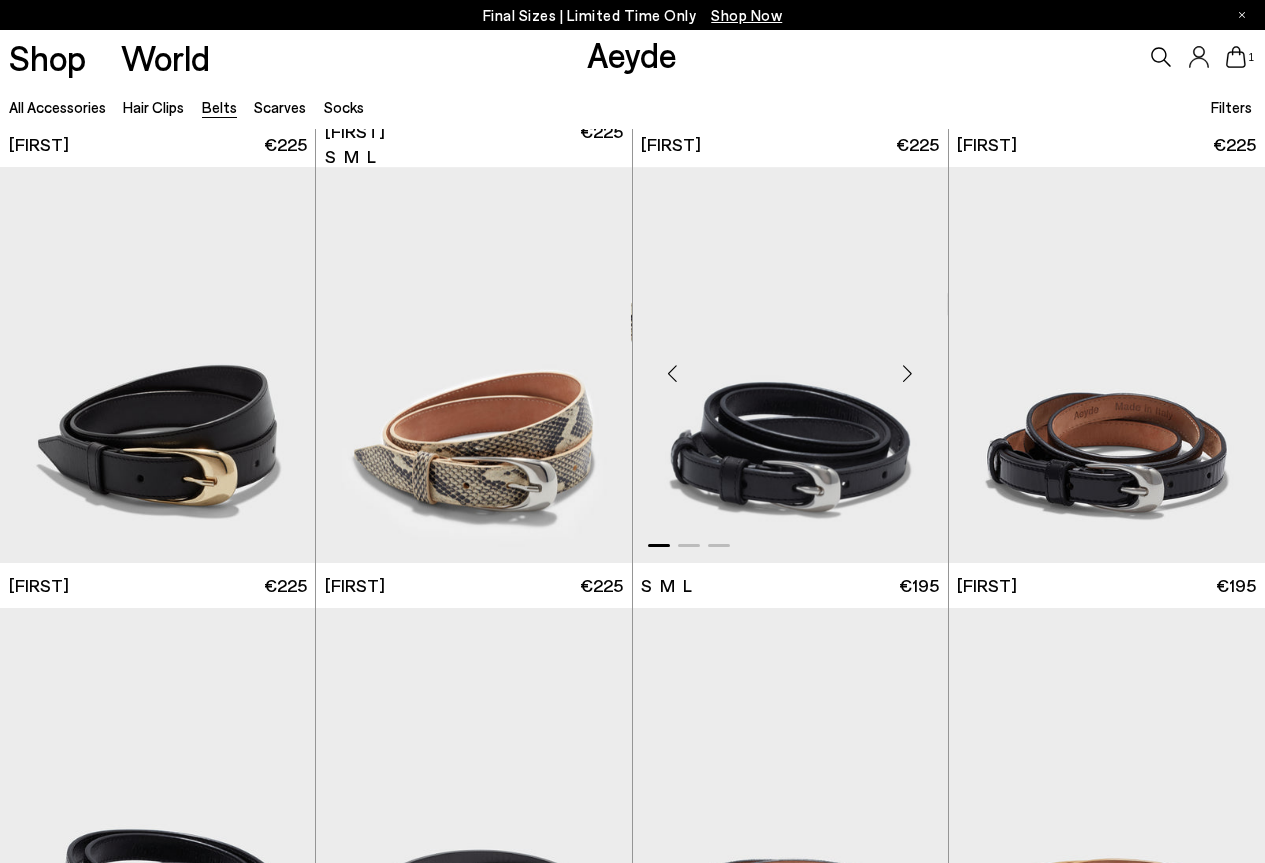 scroll, scrollTop: 1292, scrollLeft: 0, axis: vertical 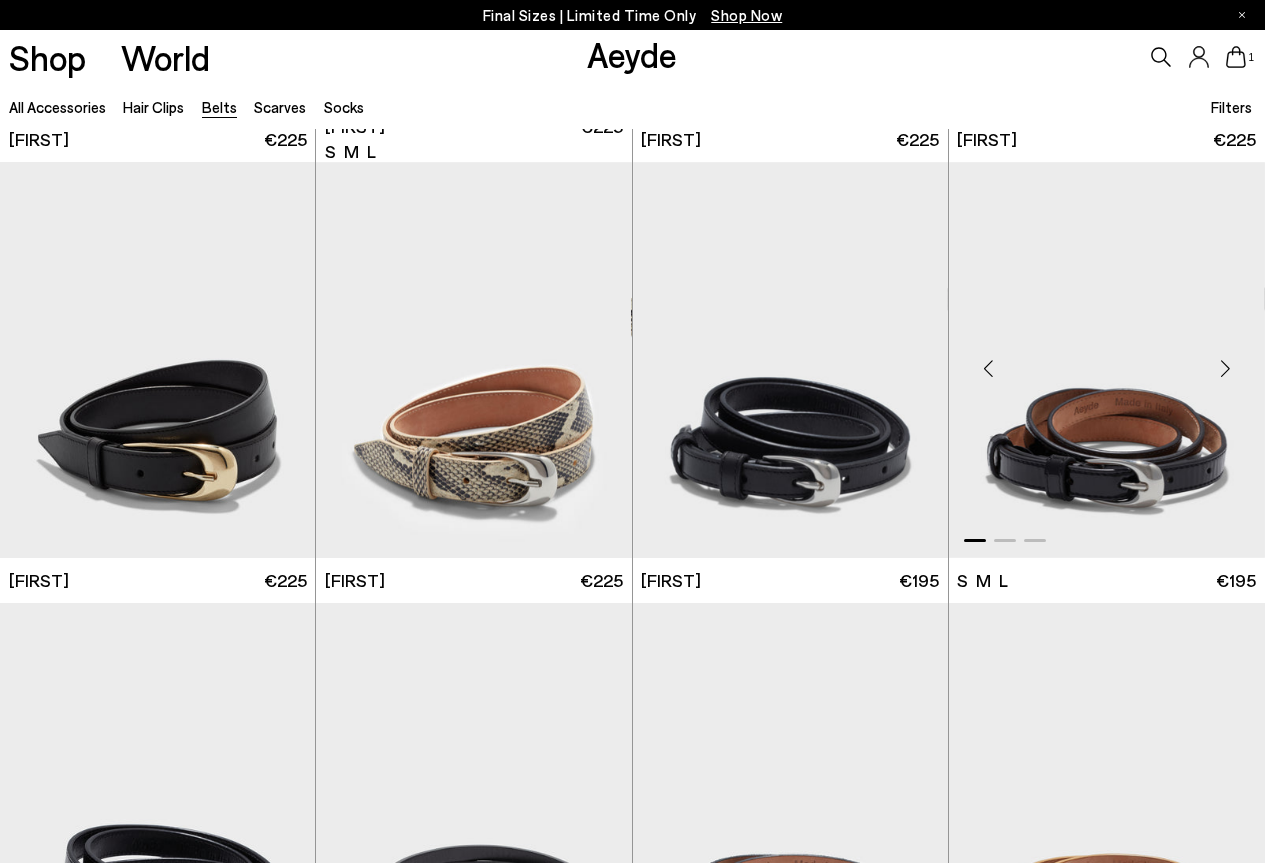 click at bounding box center (1225, 368) 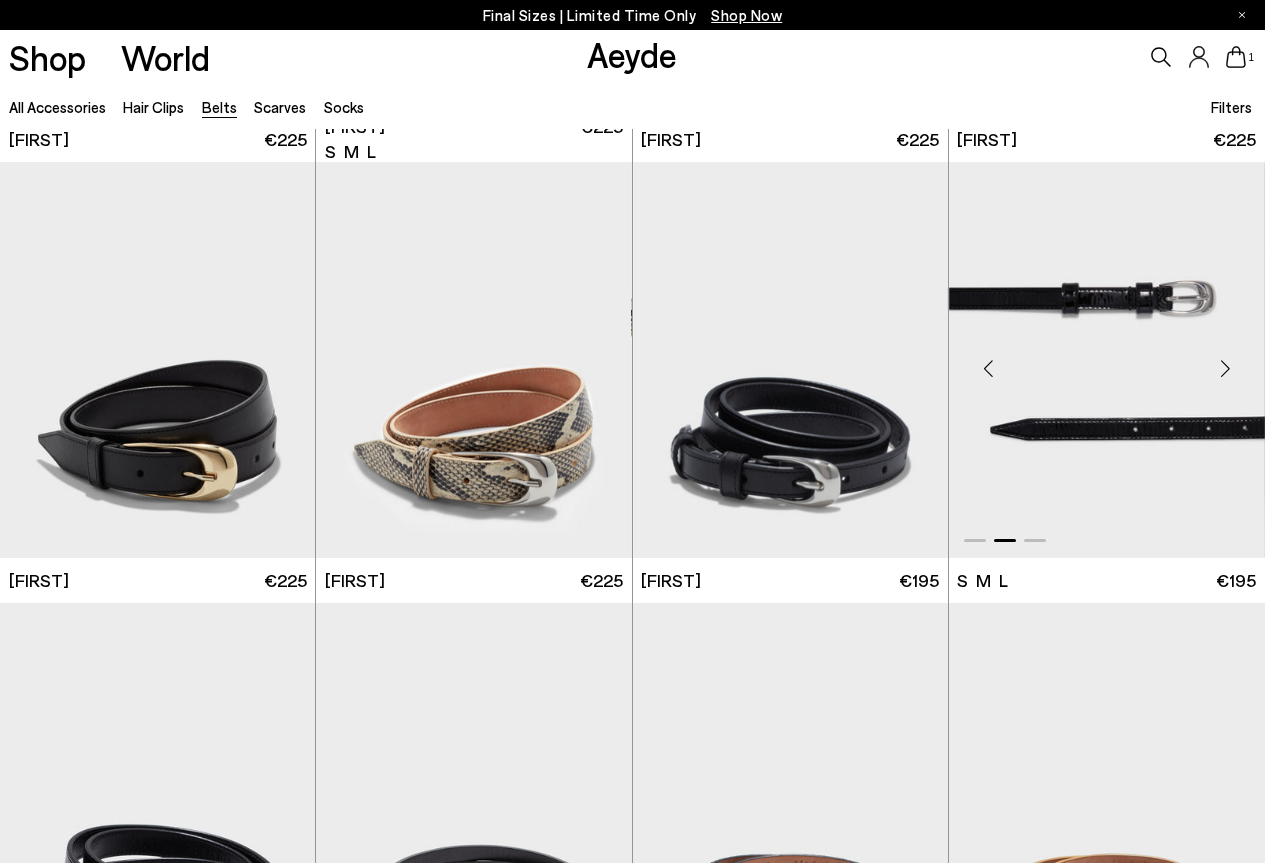 click at bounding box center (1225, 368) 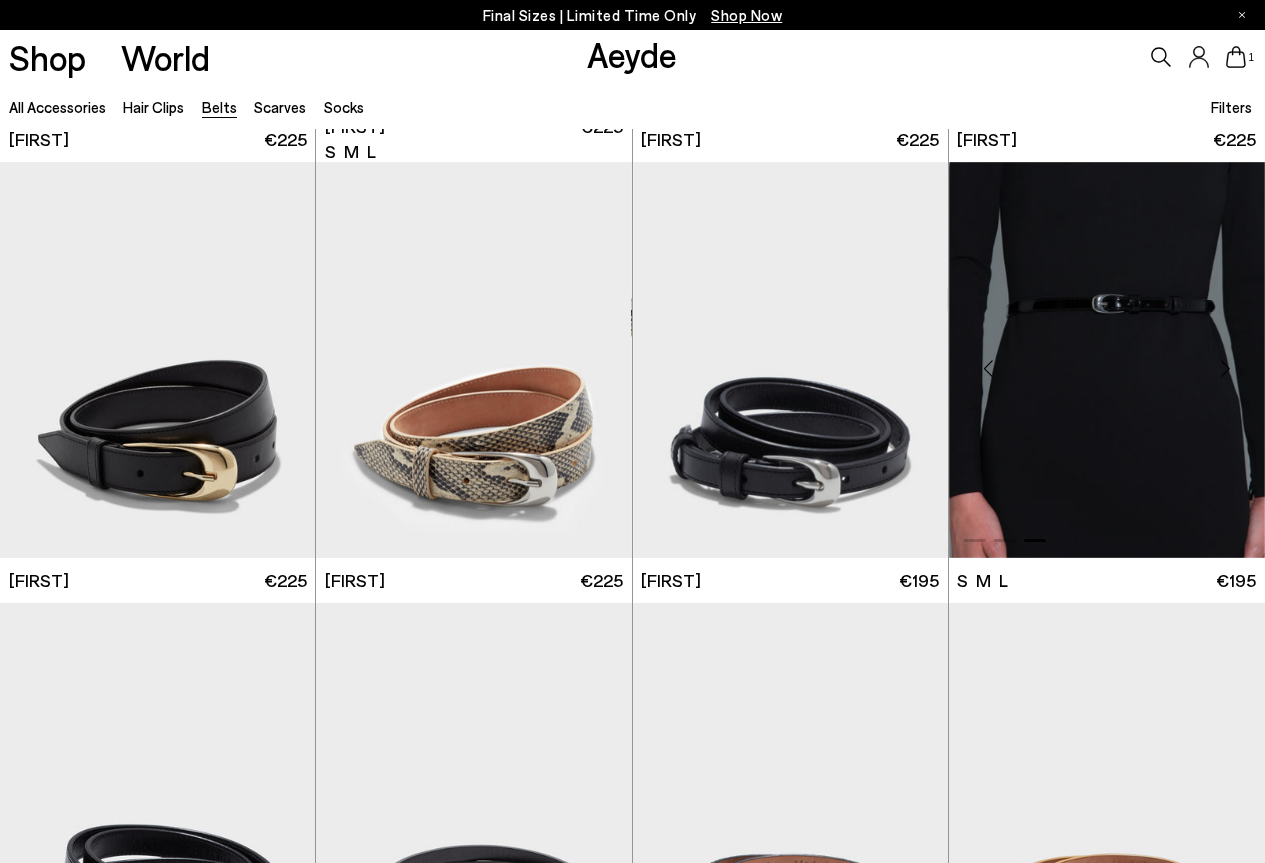 click at bounding box center [989, 368] 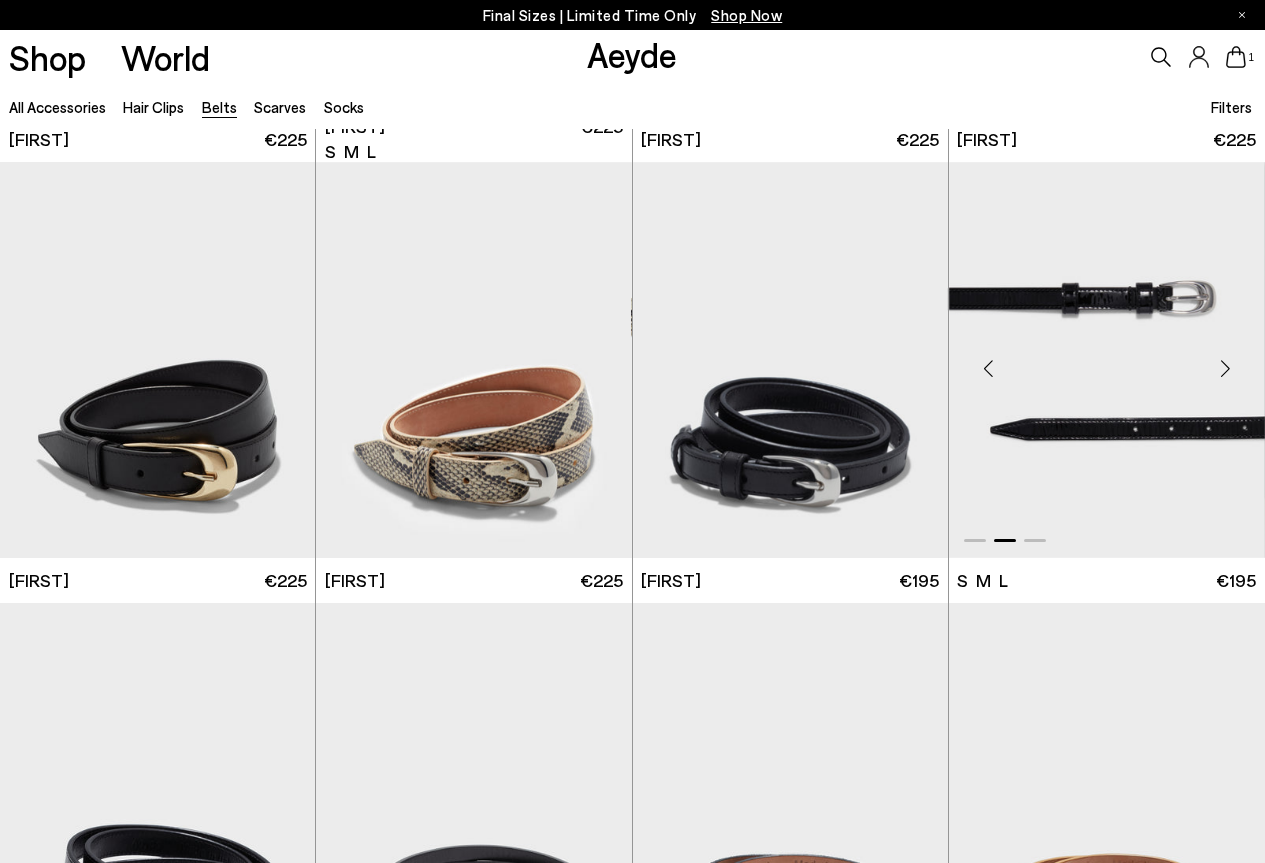 click at bounding box center [989, 368] 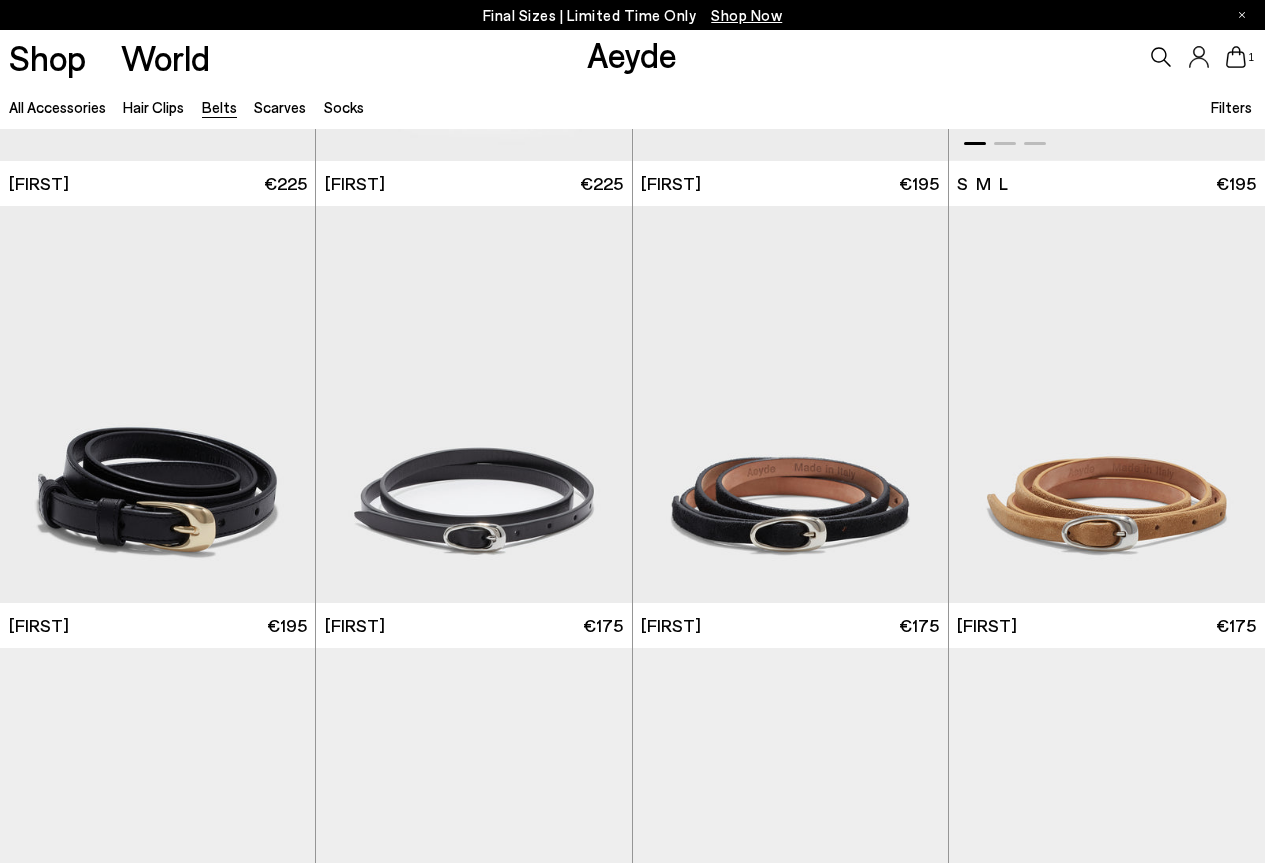 scroll, scrollTop: 1692, scrollLeft: 0, axis: vertical 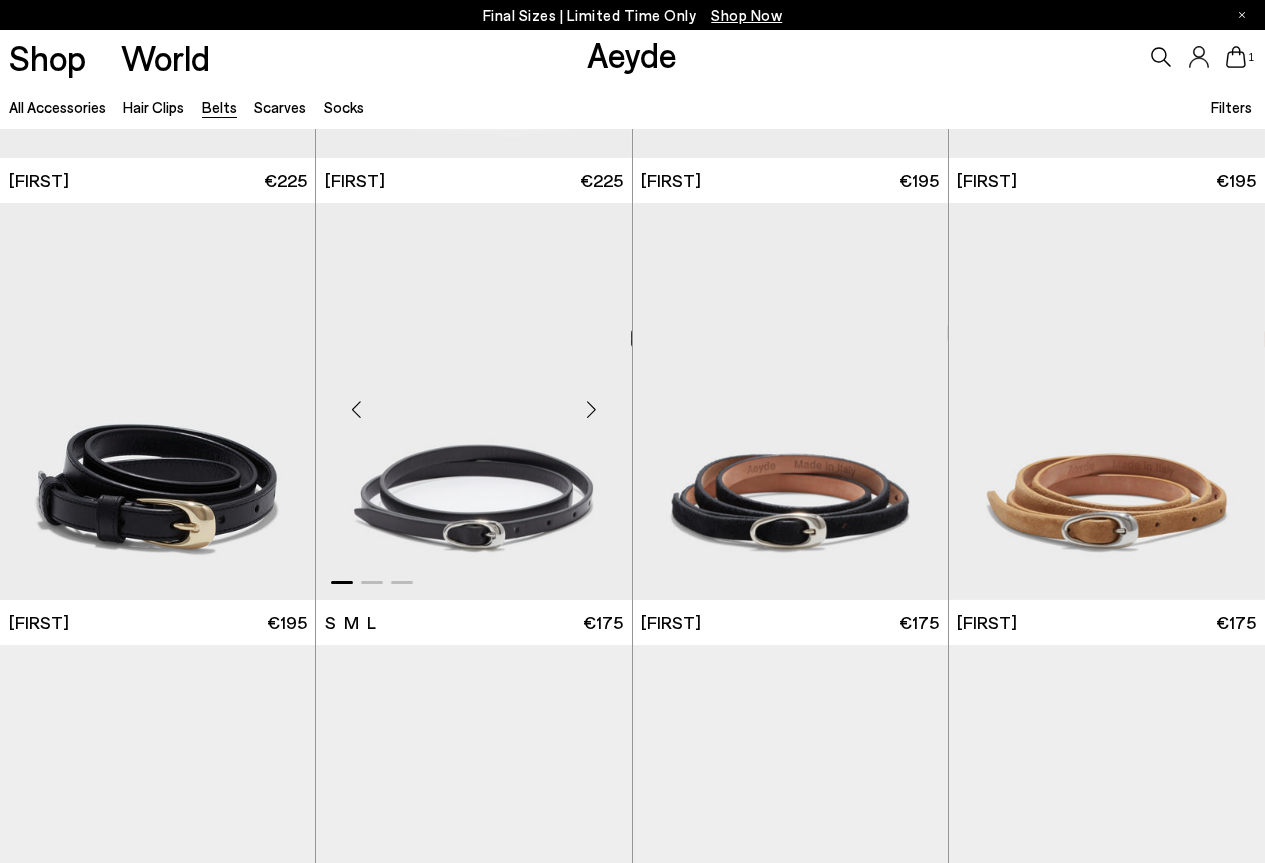 click at bounding box center [592, 410] 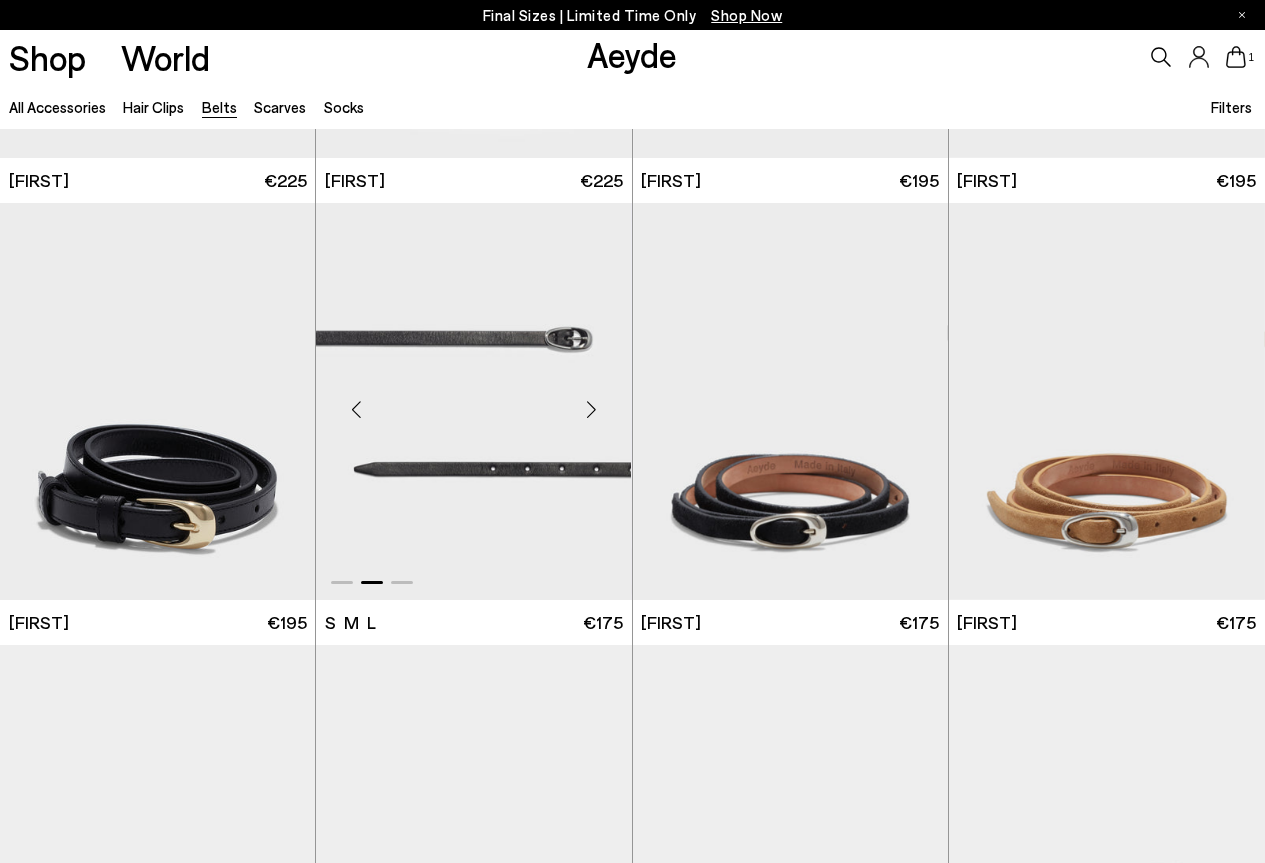 click at bounding box center [592, 410] 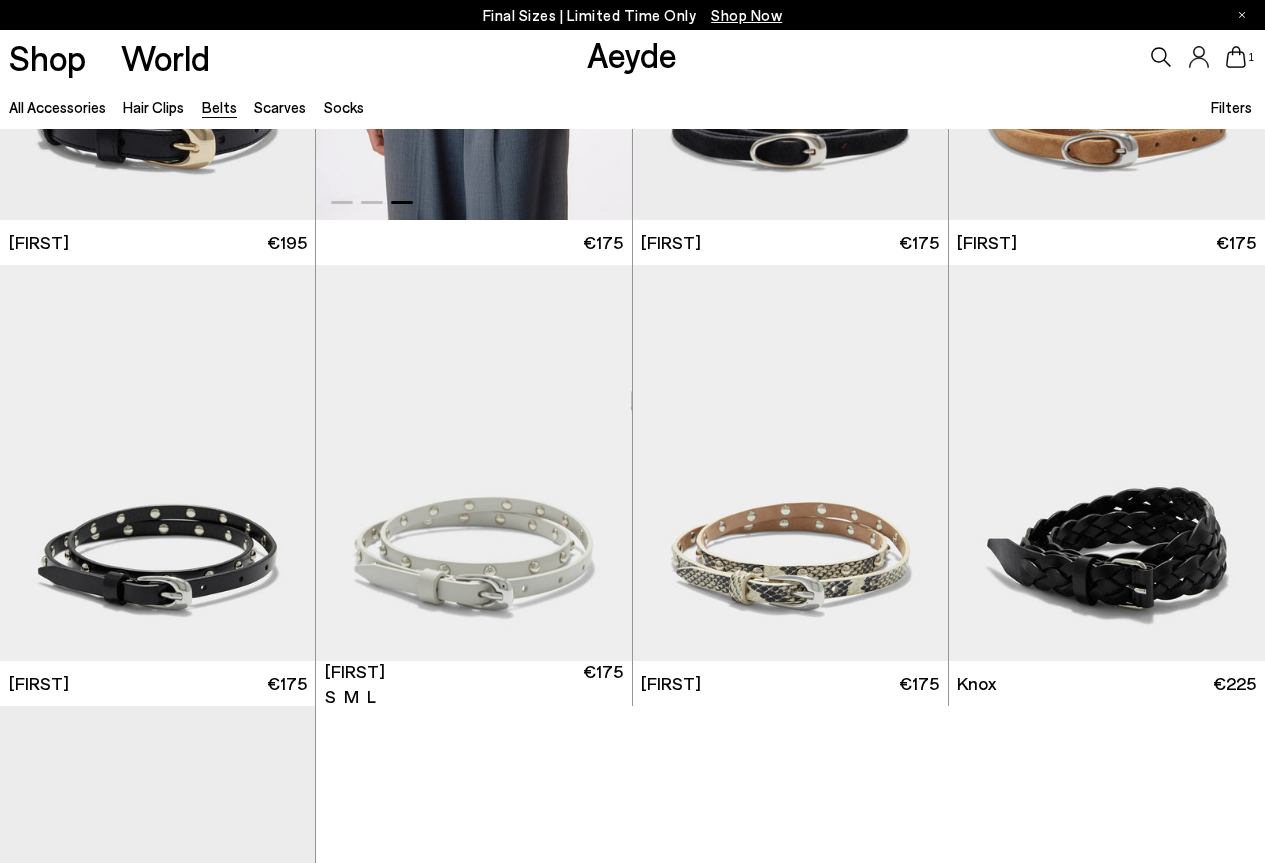 scroll, scrollTop: 1692, scrollLeft: 0, axis: vertical 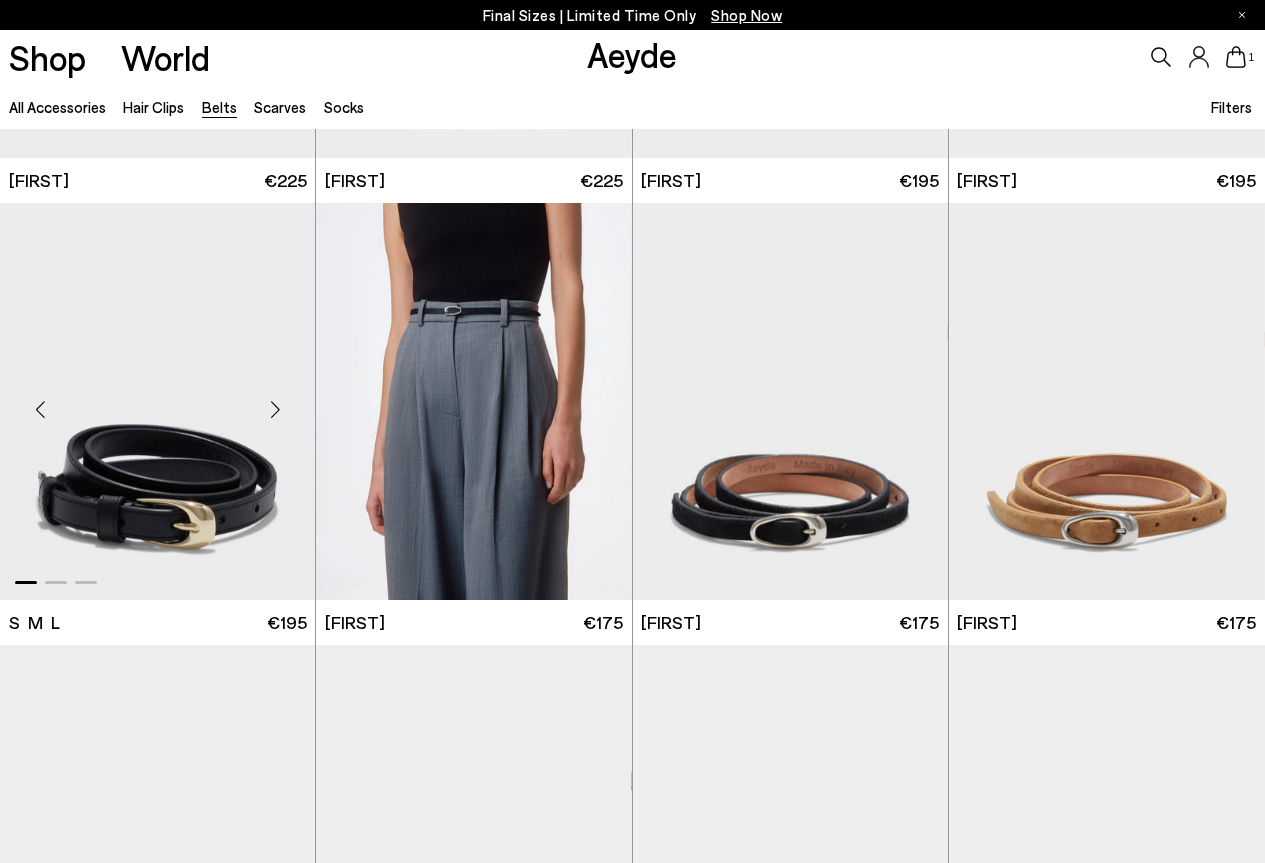 click at bounding box center [275, 410] 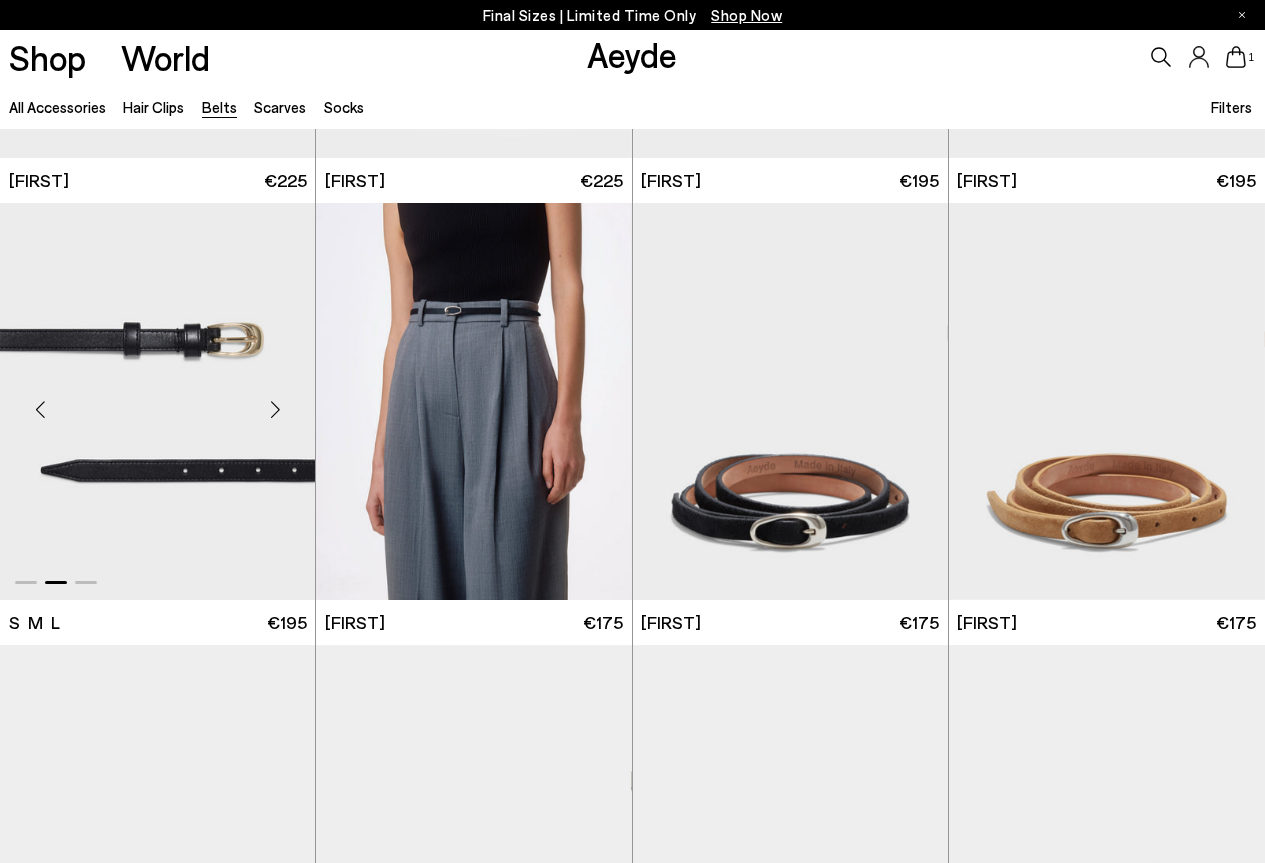 click at bounding box center (275, 410) 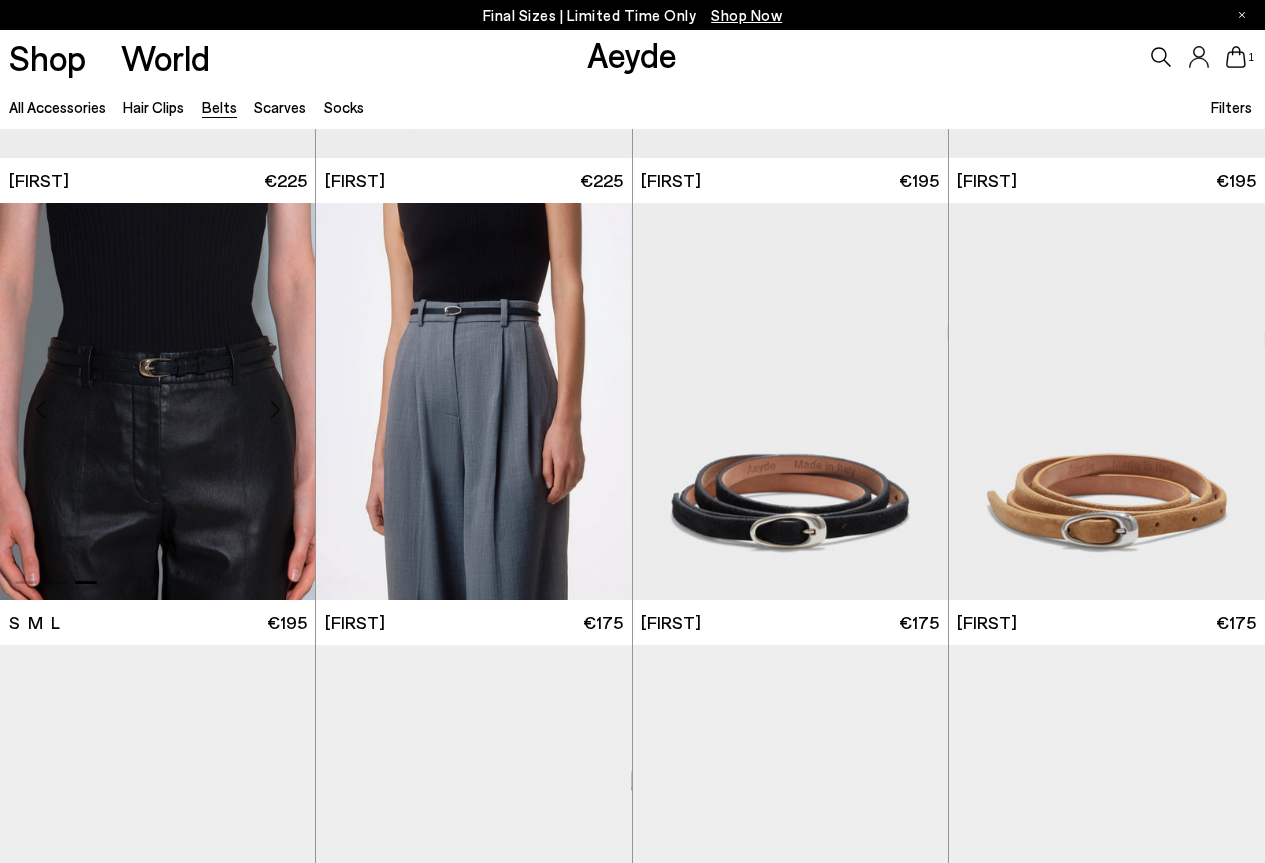 click at bounding box center (275, 410) 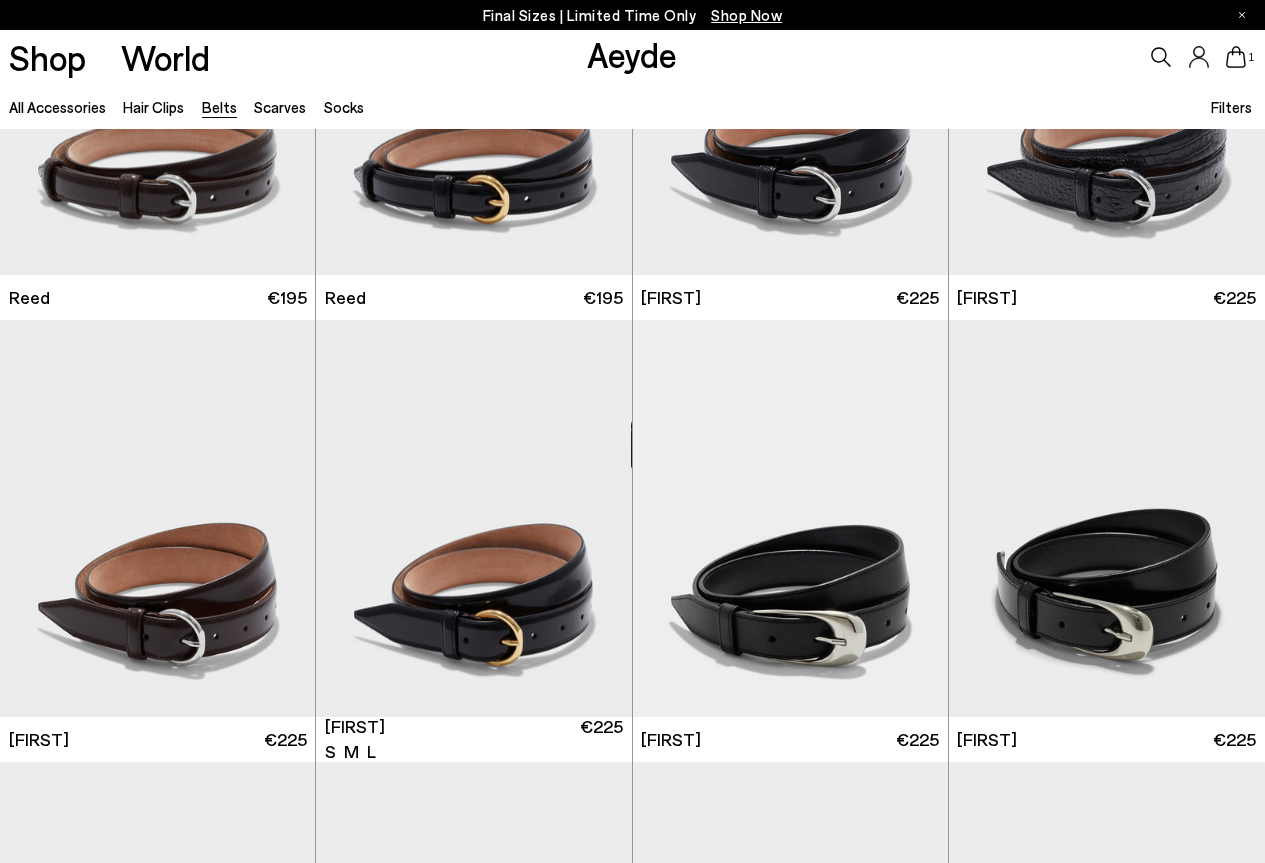scroll, scrollTop: 92, scrollLeft: 0, axis: vertical 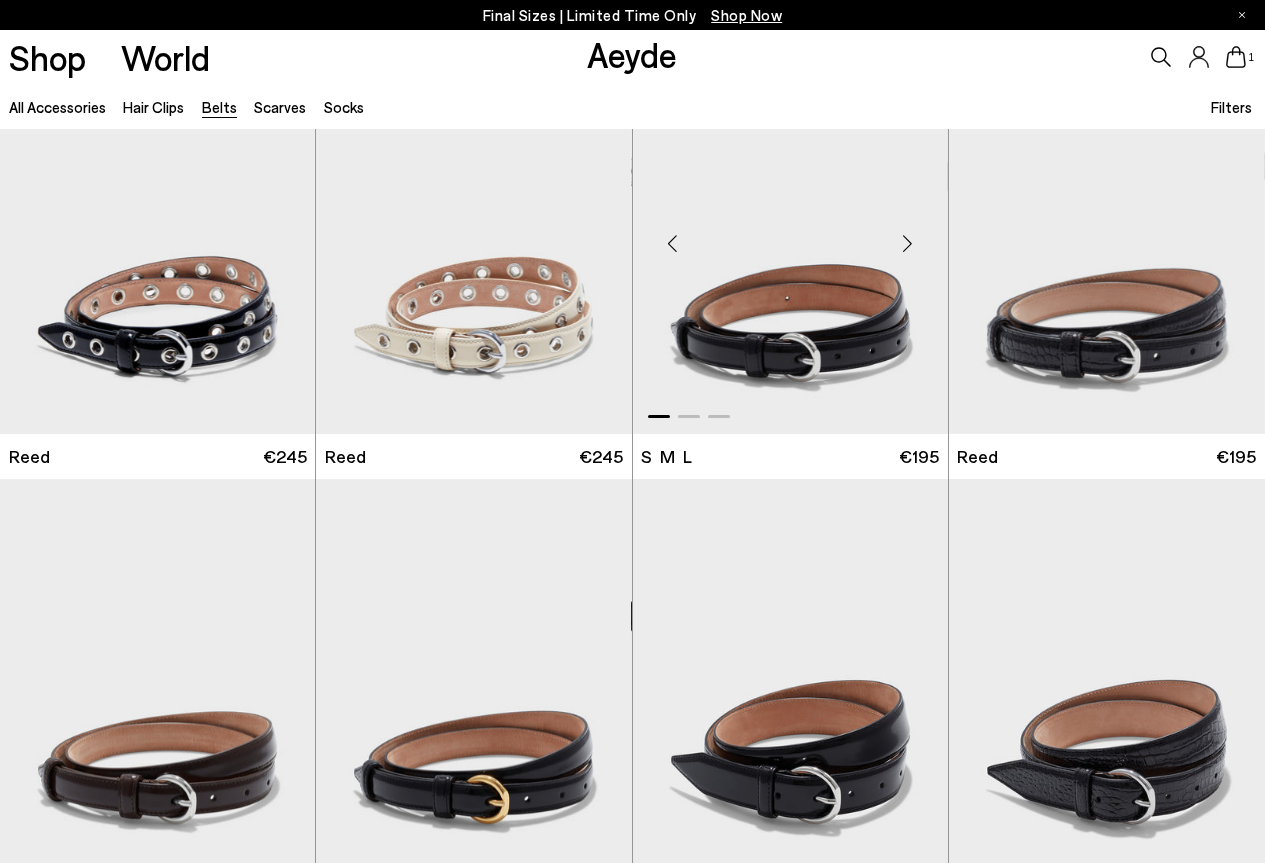 click at bounding box center (908, 244) 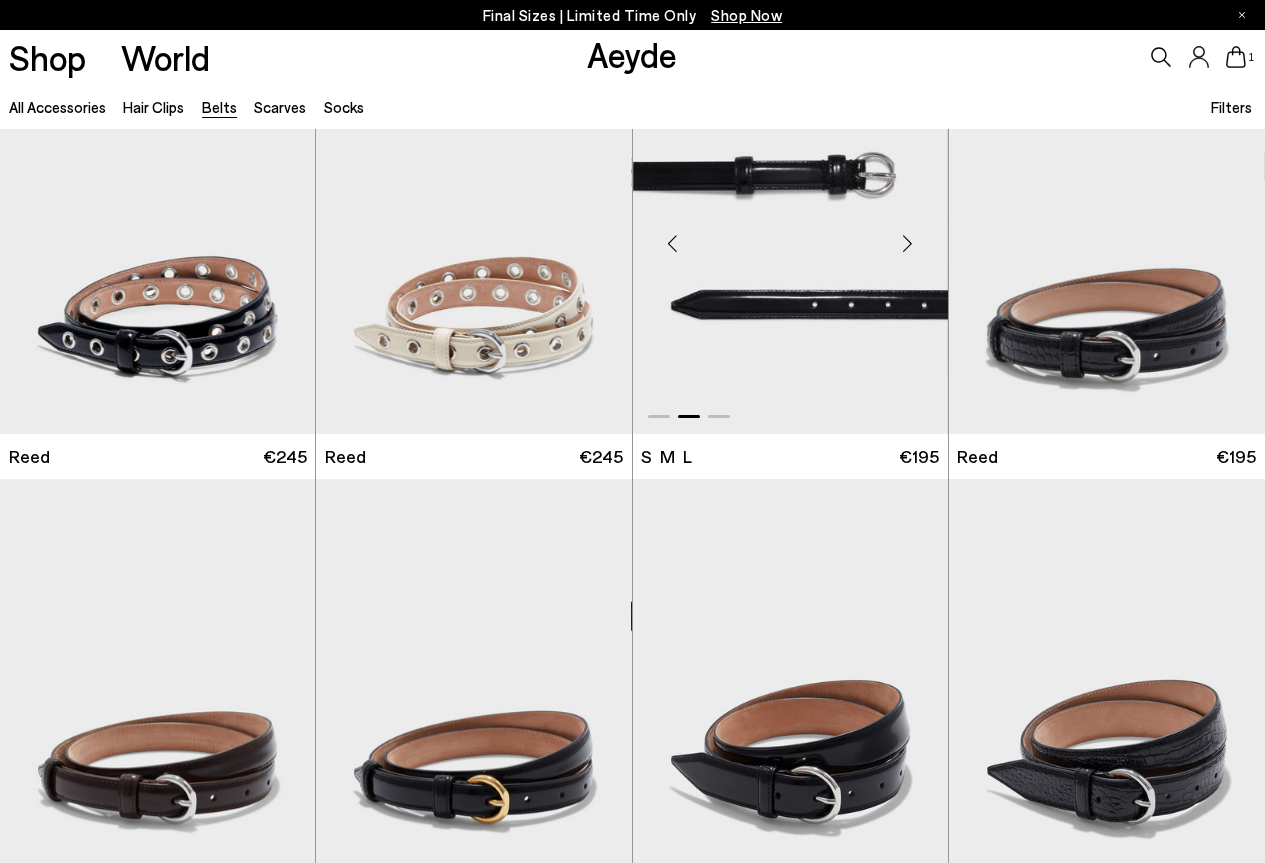 click at bounding box center [908, 244] 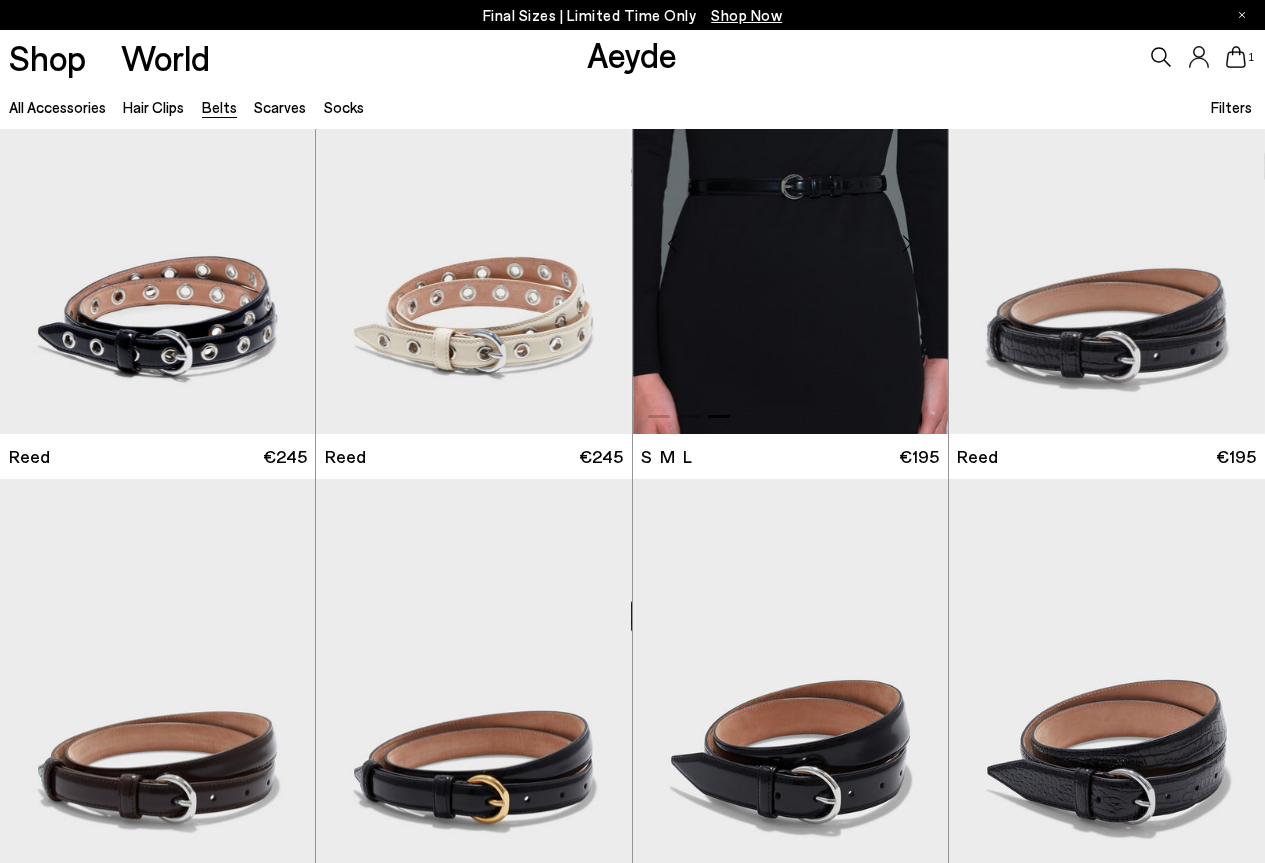 click at bounding box center [908, 244] 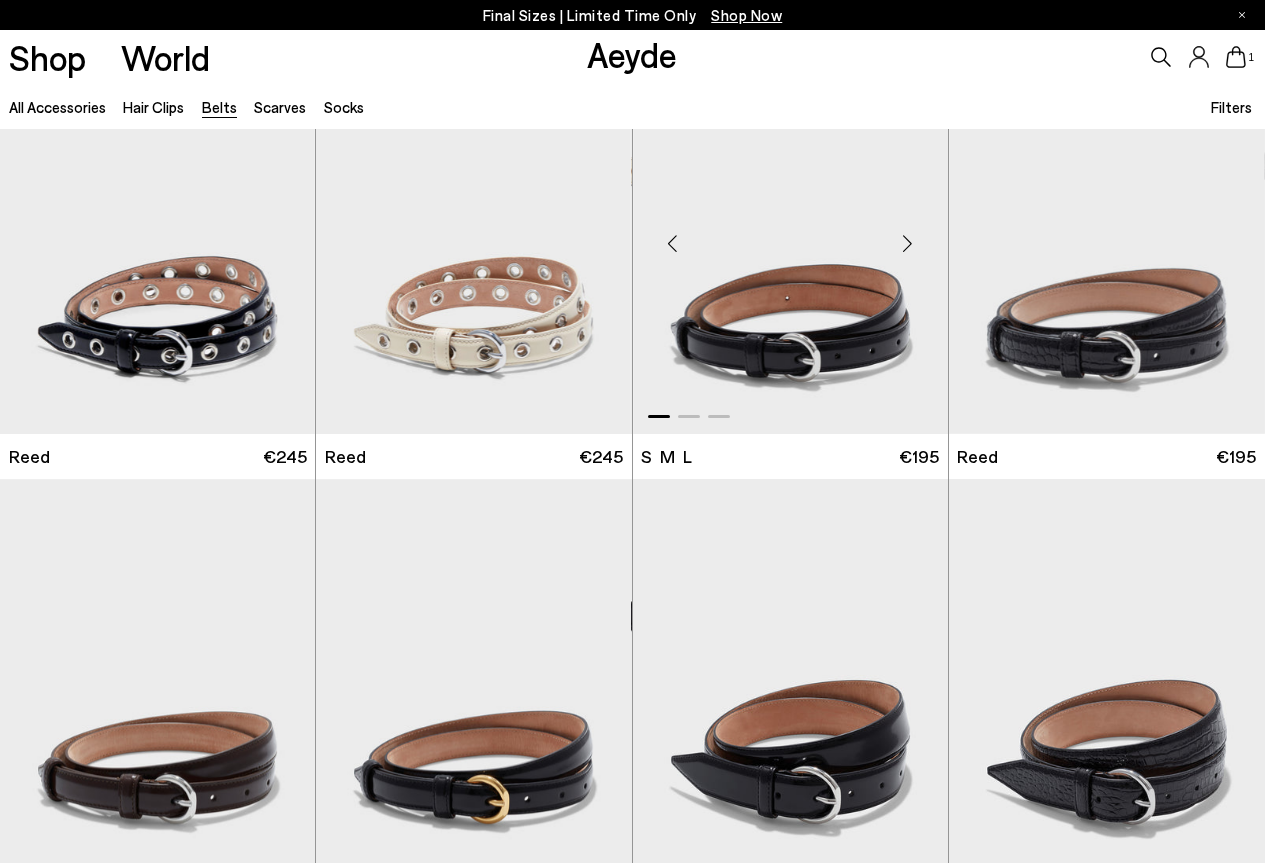click at bounding box center (790, 235) 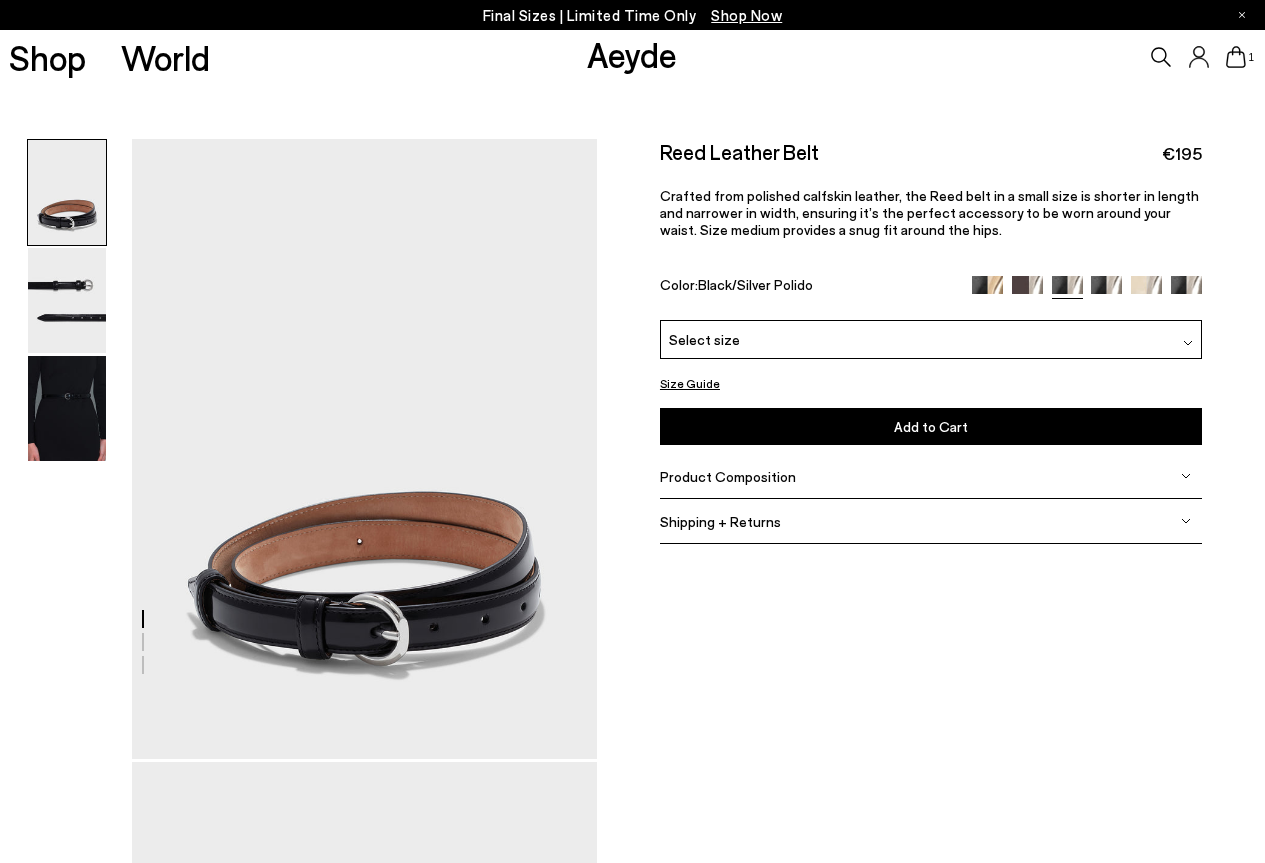 scroll, scrollTop: 0, scrollLeft: 0, axis: both 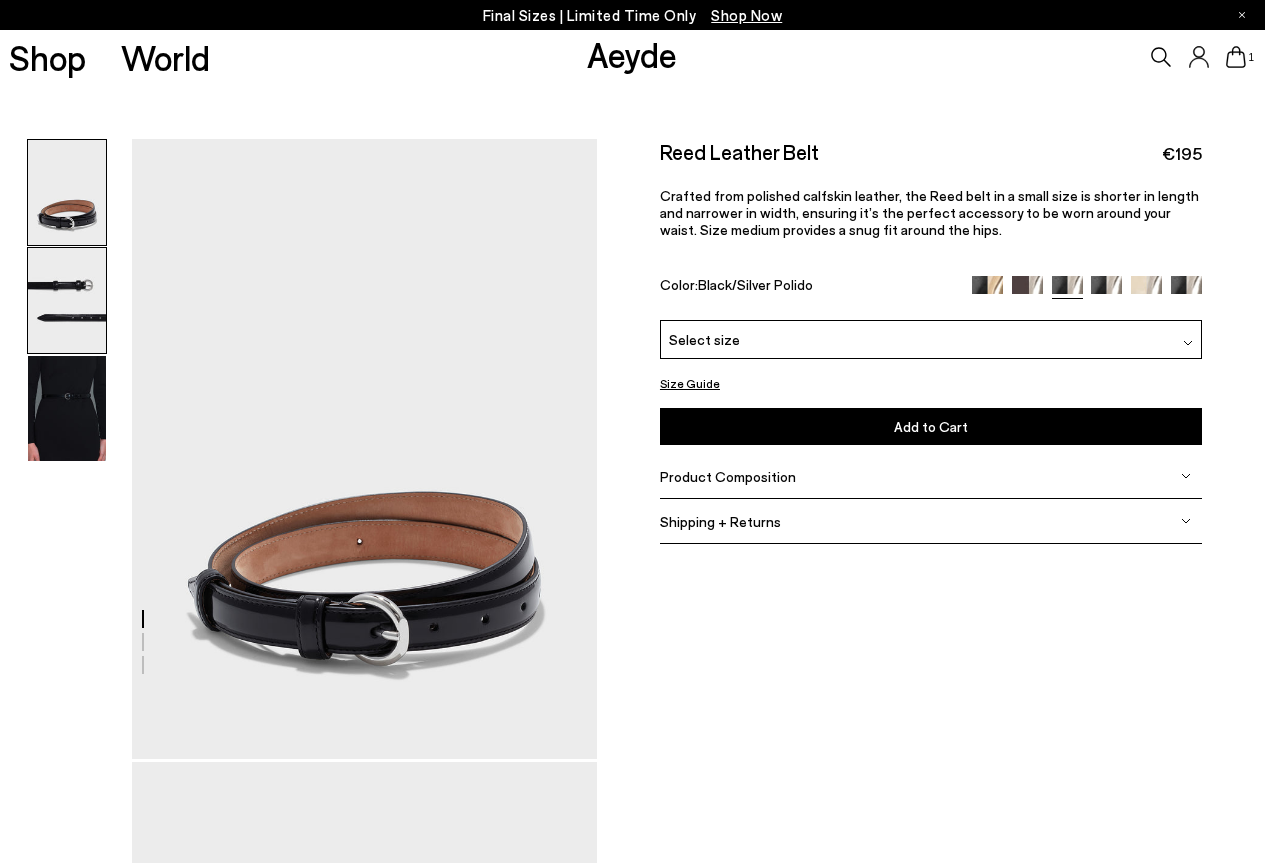 click at bounding box center (67, 300) 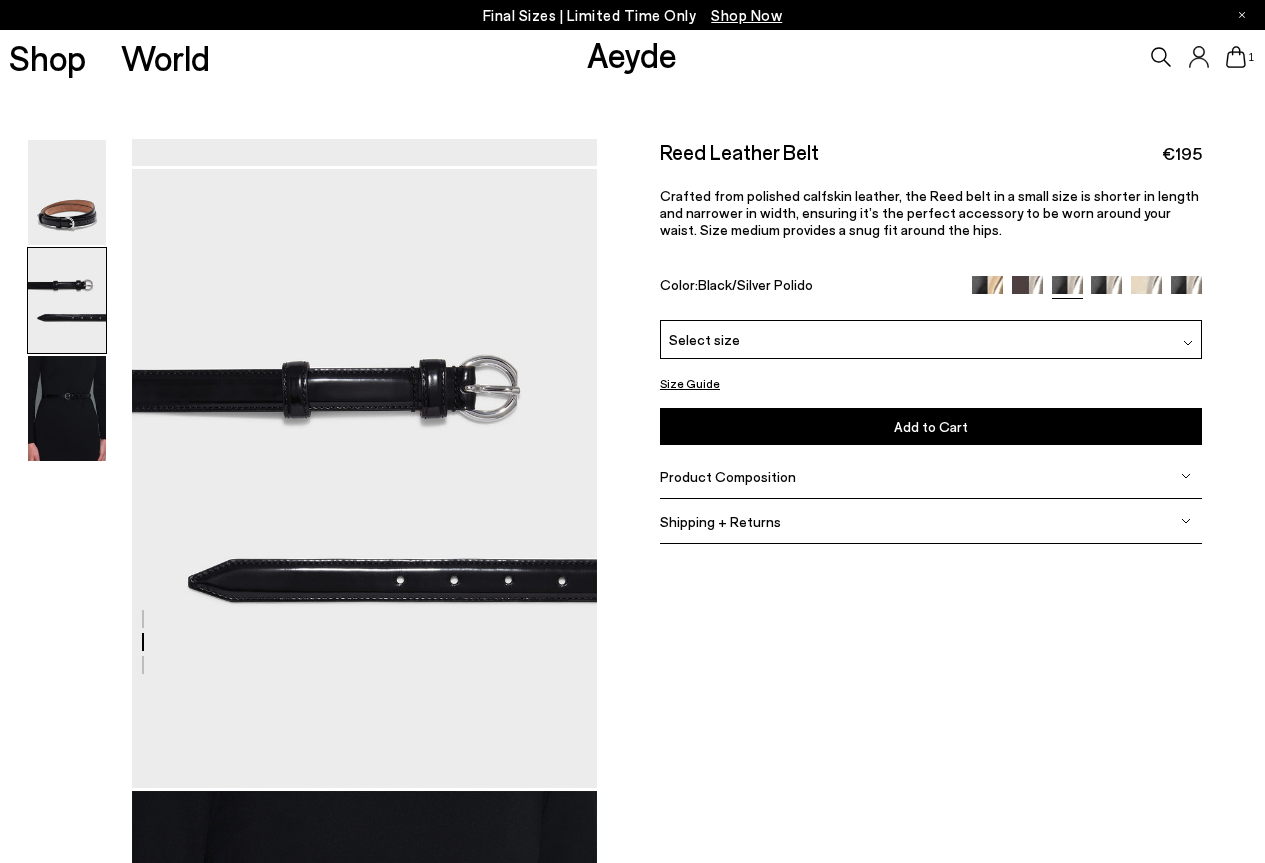 scroll, scrollTop: 625, scrollLeft: 0, axis: vertical 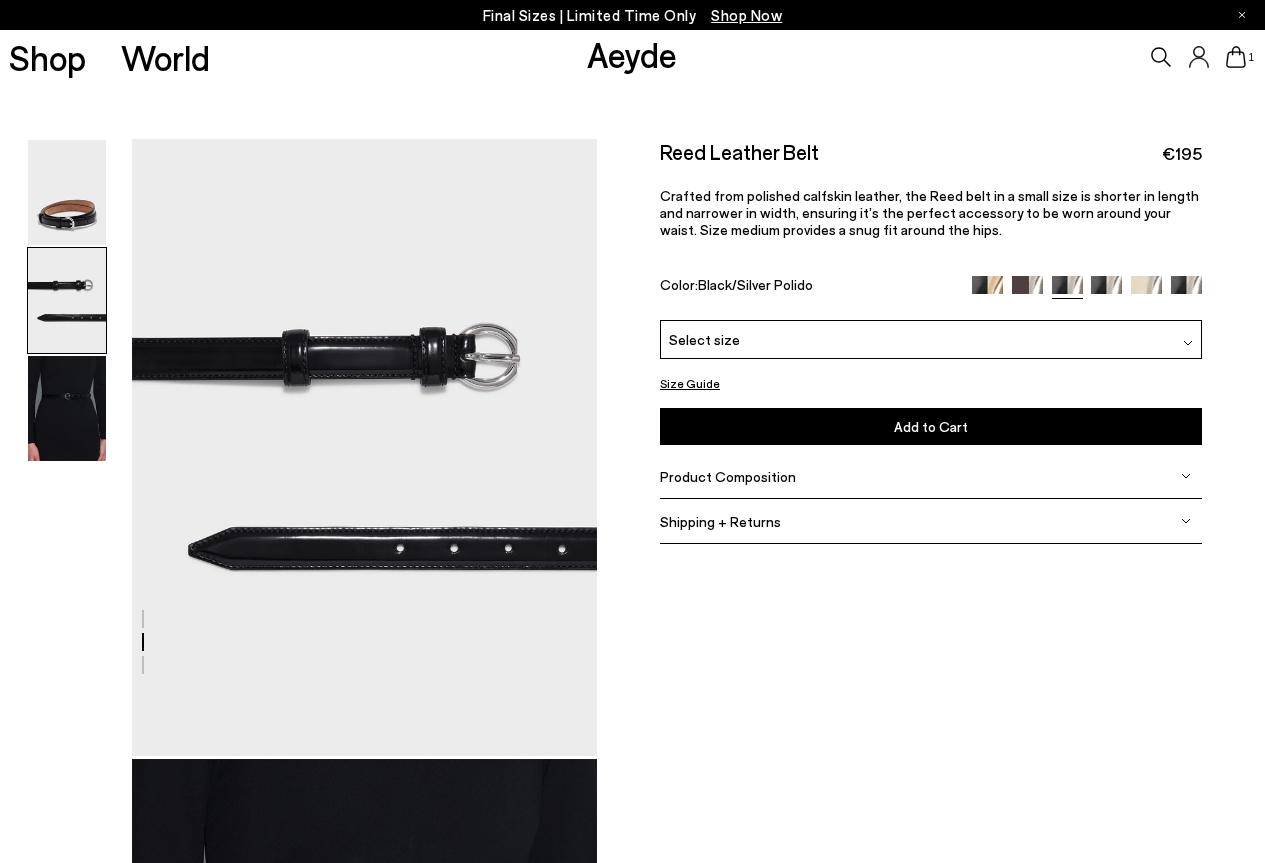 click on "Select size" at bounding box center [931, 339] 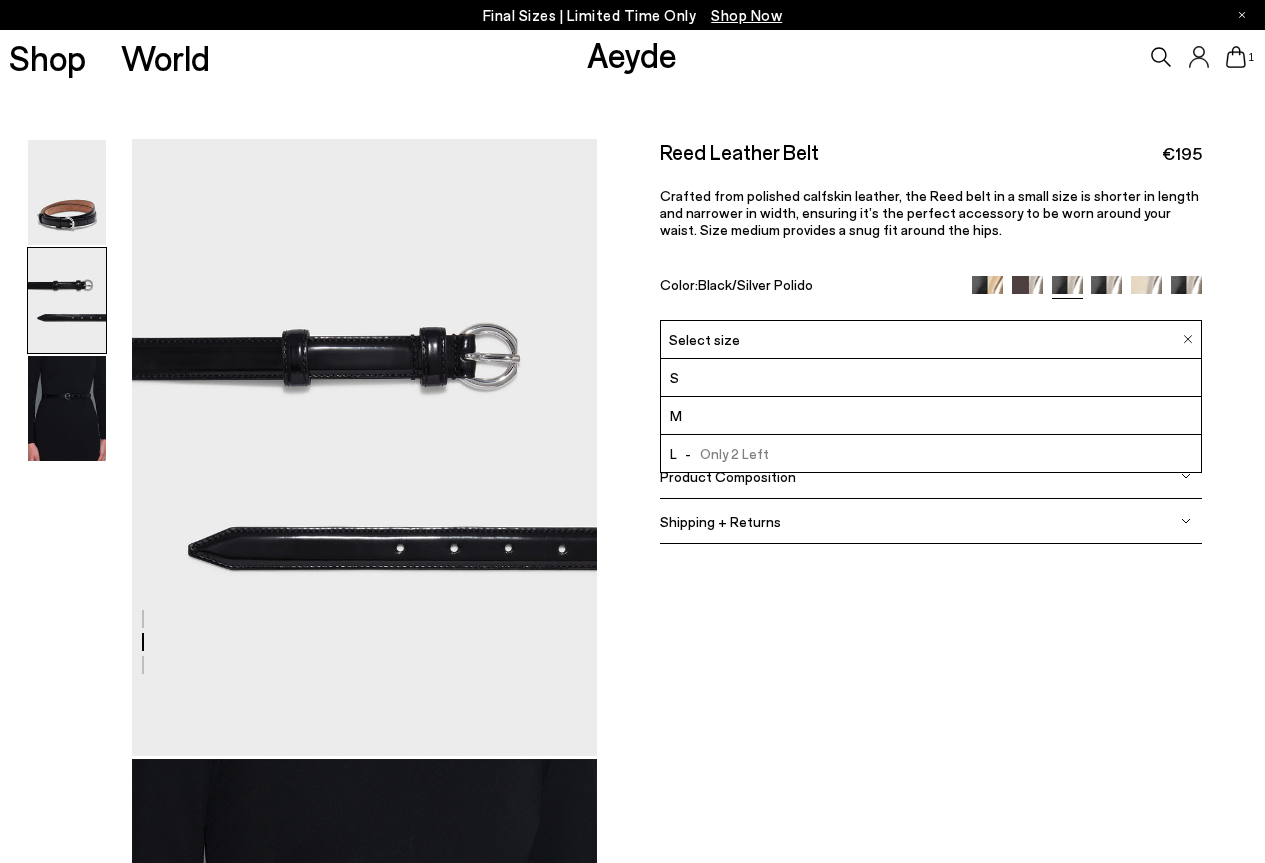 click on "Select size" at bounding box center (931, 339) 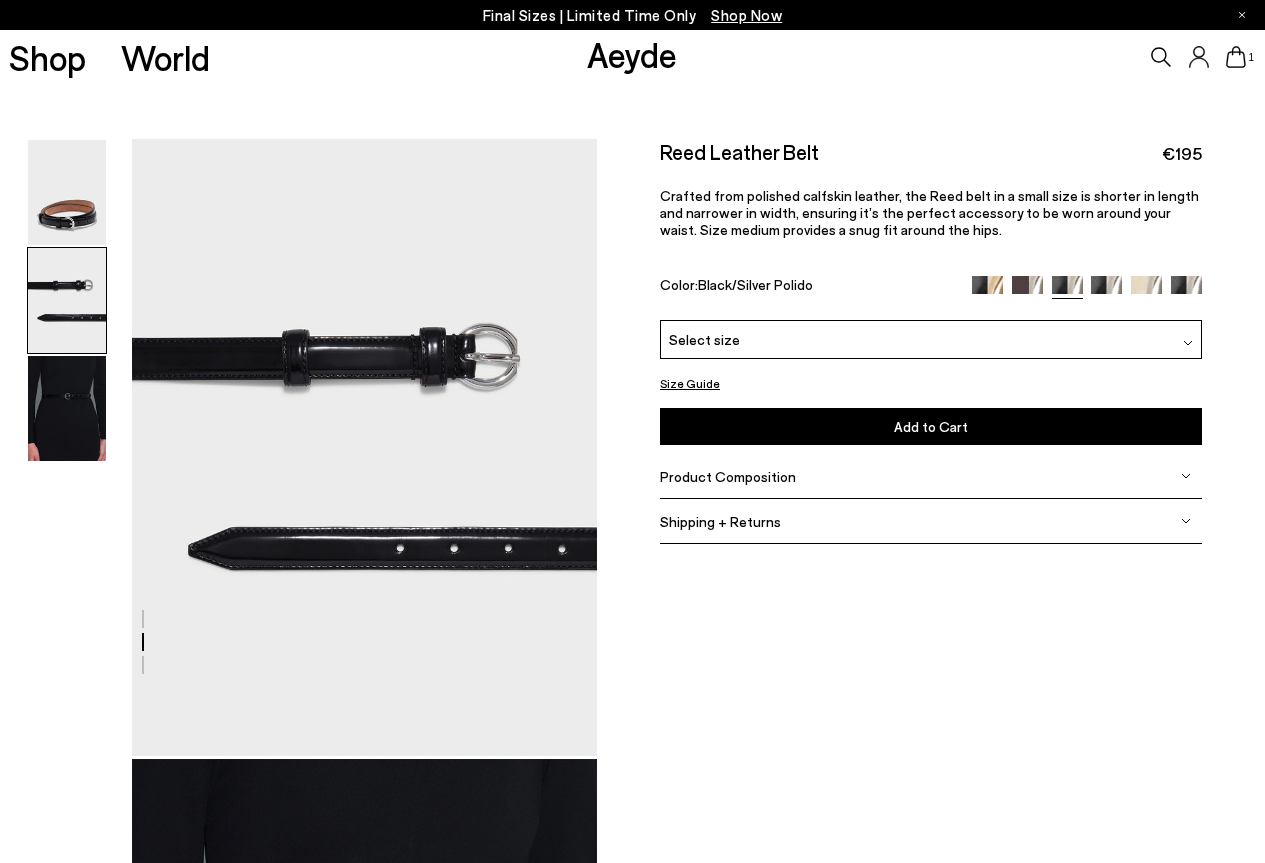 click on "Size Guide" at bounding box center (690, 383) 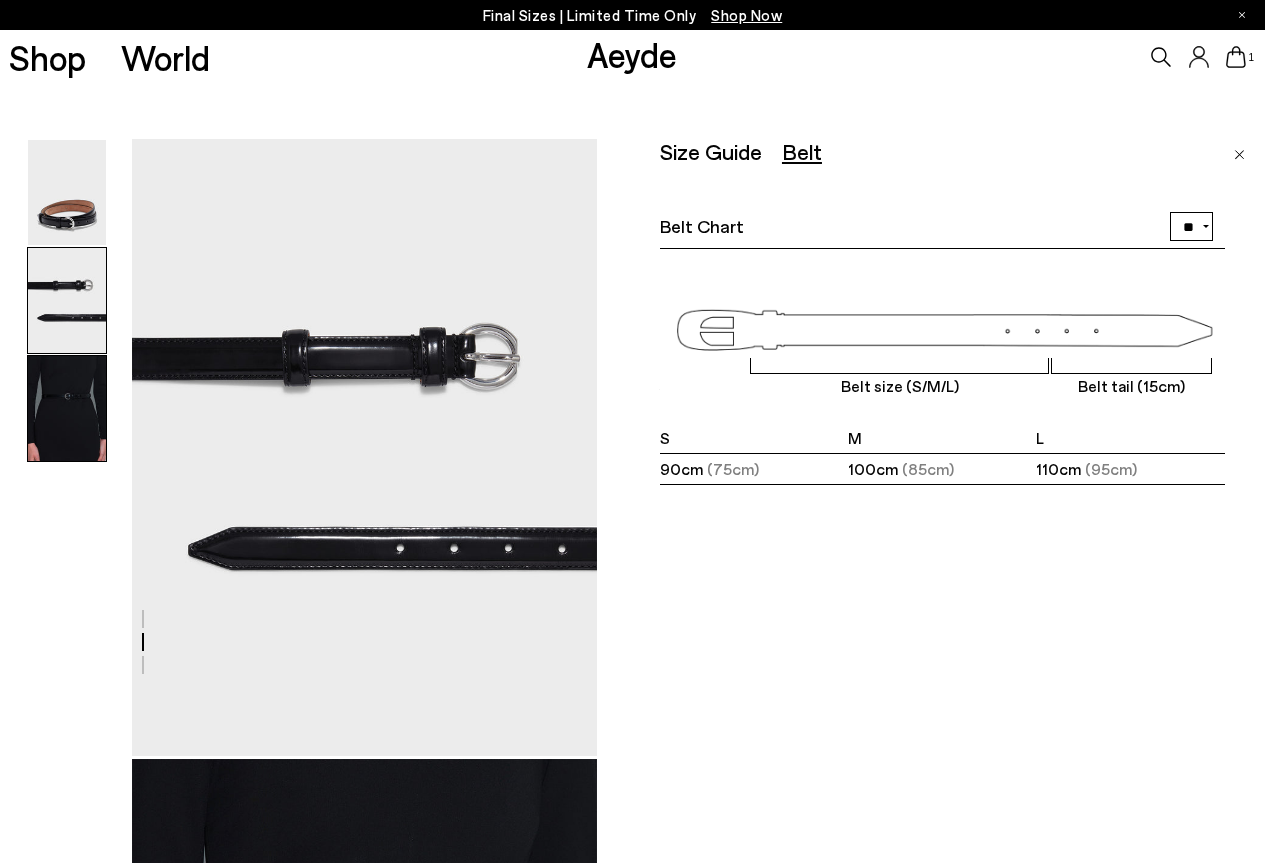 click at bounding box center [67, 408] 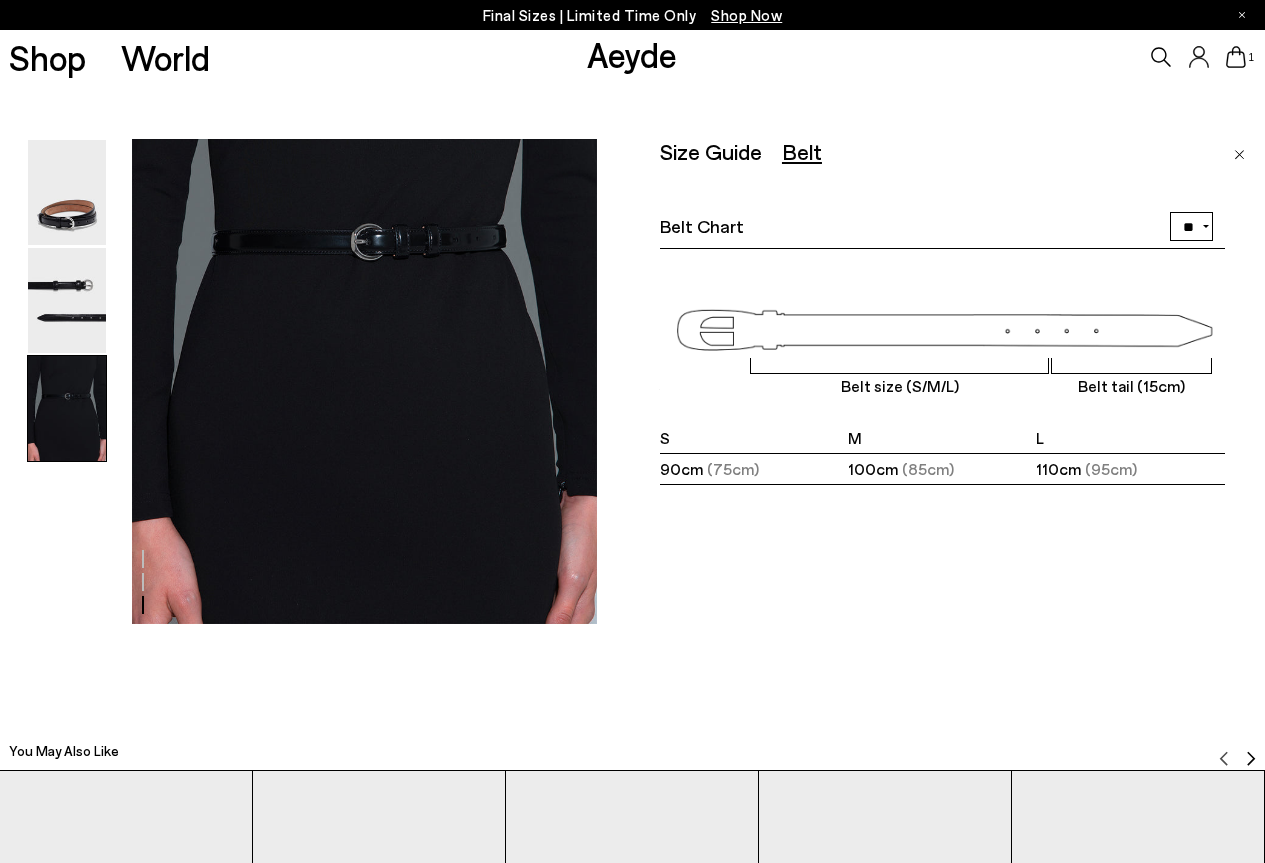 scroll, scrollTop: 1384, scrollLeft: 0, axis: vertical 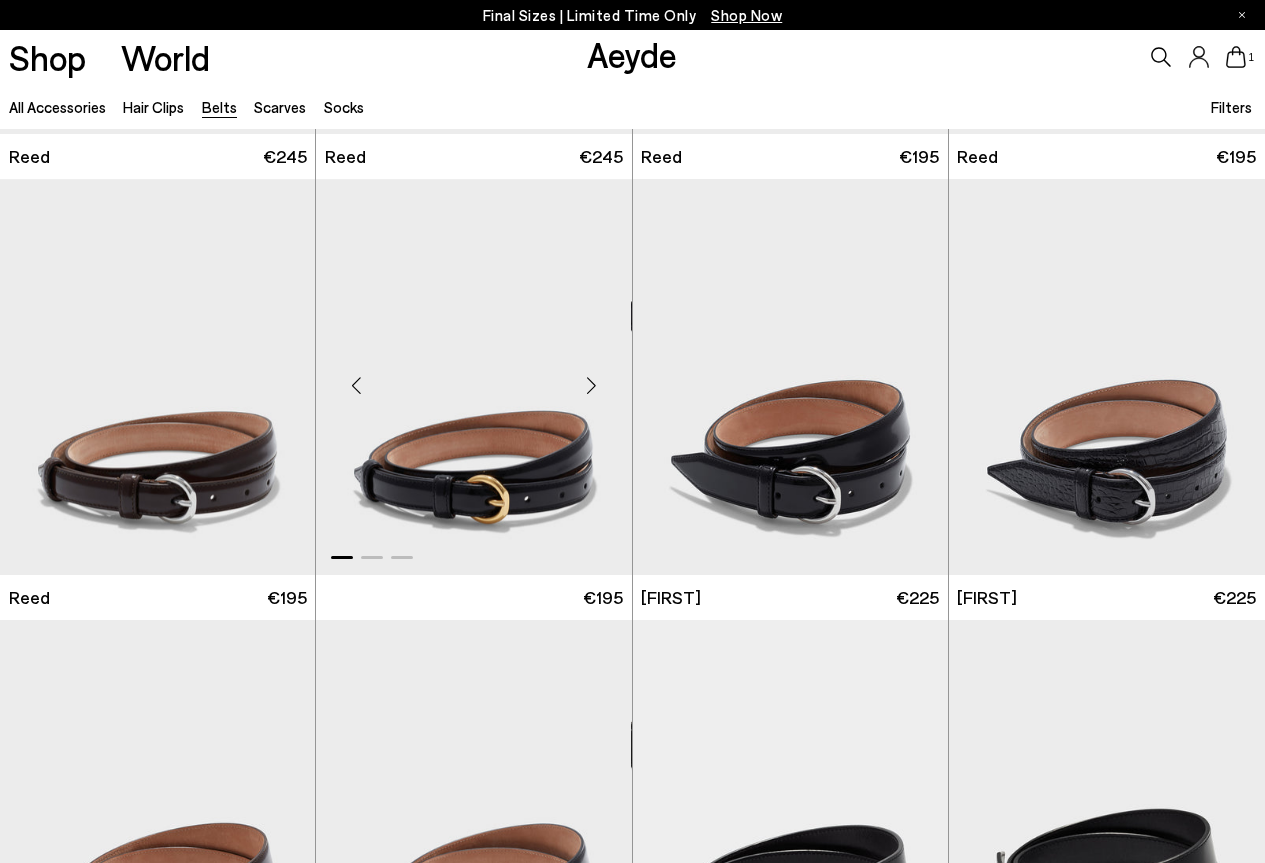 click at bounding box center [592, 385] 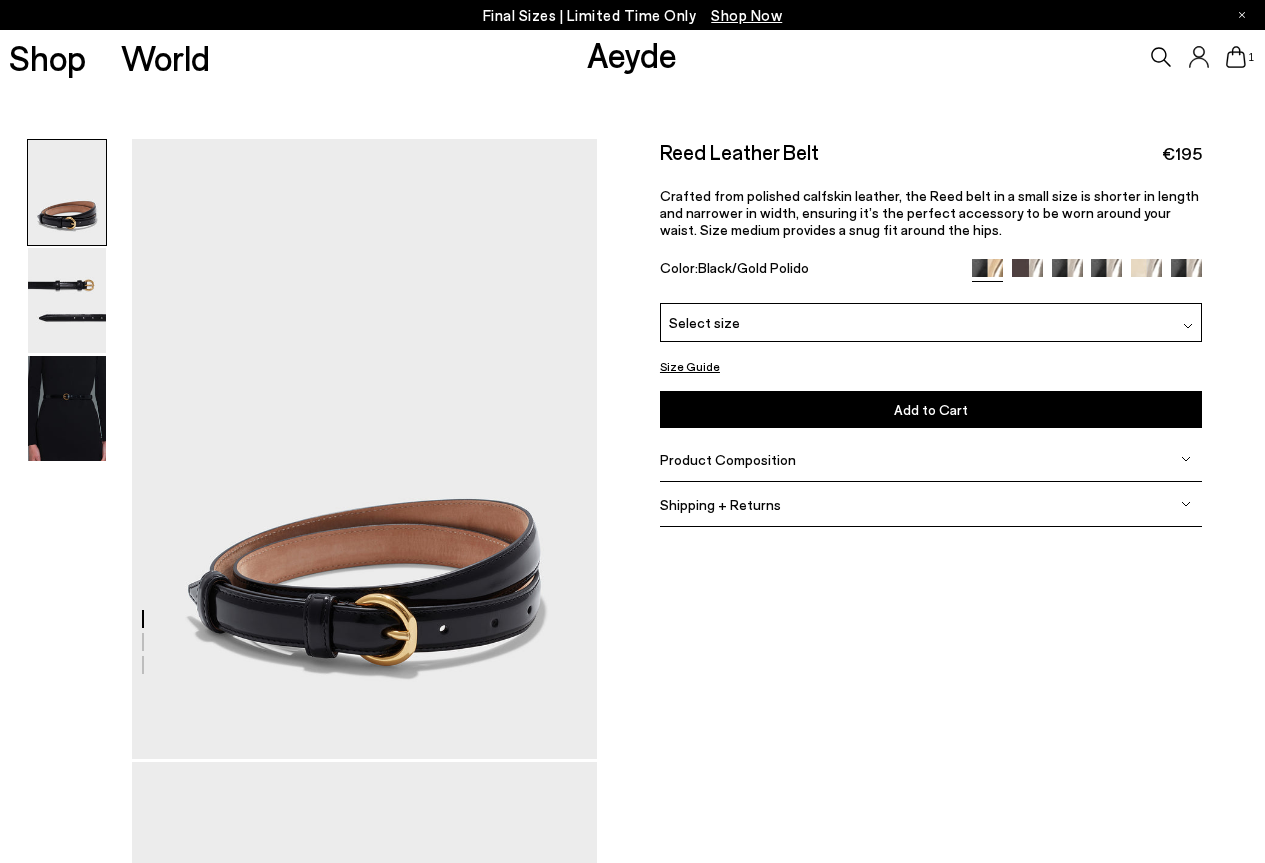 scroll, scrollTop: 0, scrollLeft: 0, axis: both 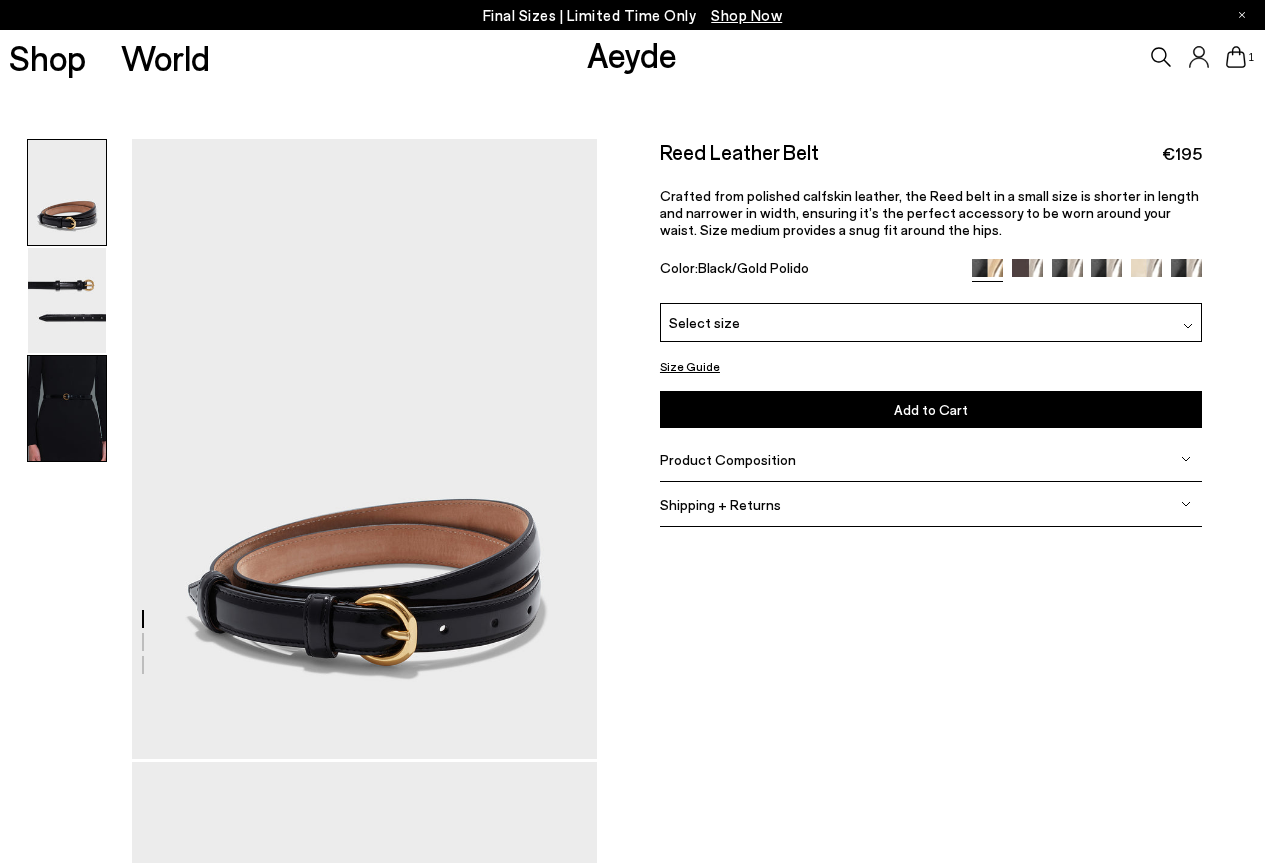 click at bounding box center (67, 408) 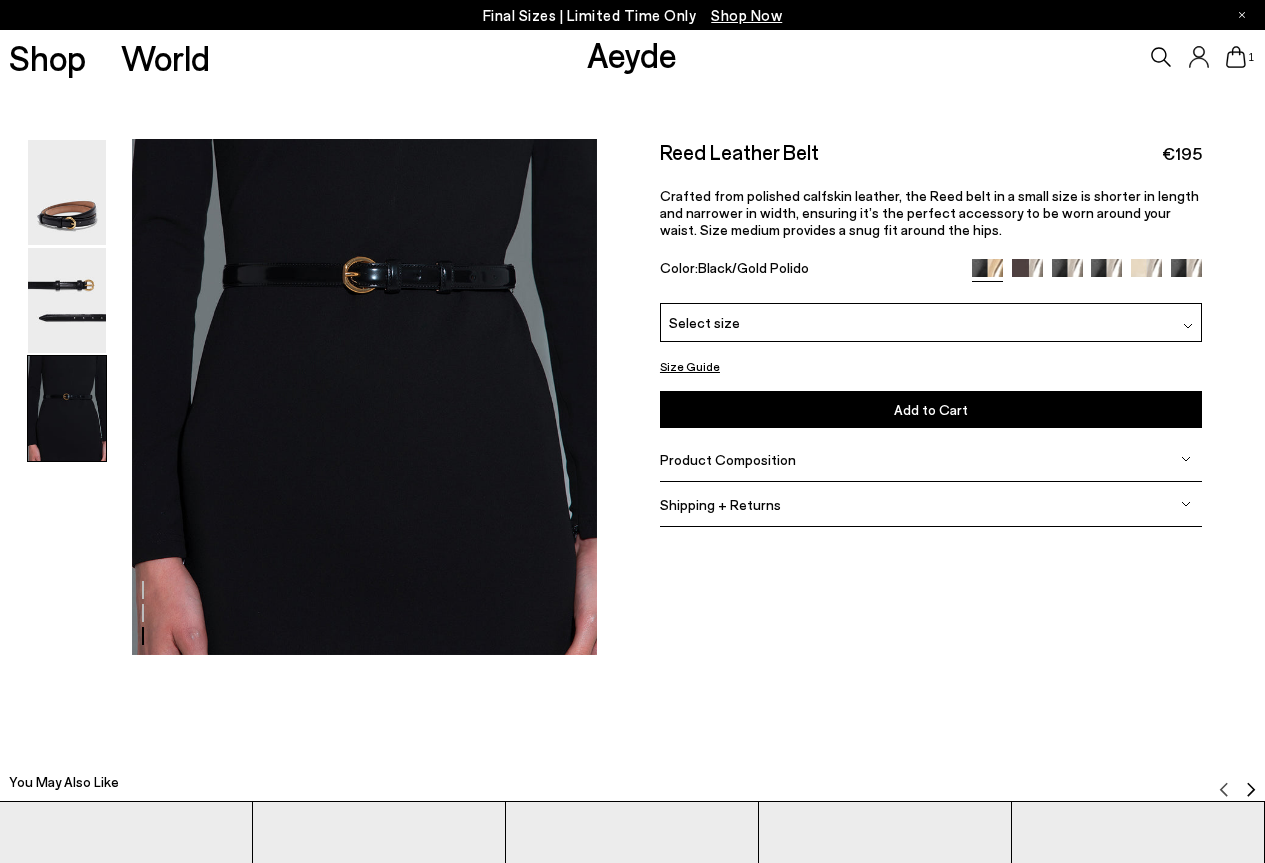 scroll, scrollTop: 1384, scrollLeft: 0, axis: vertical 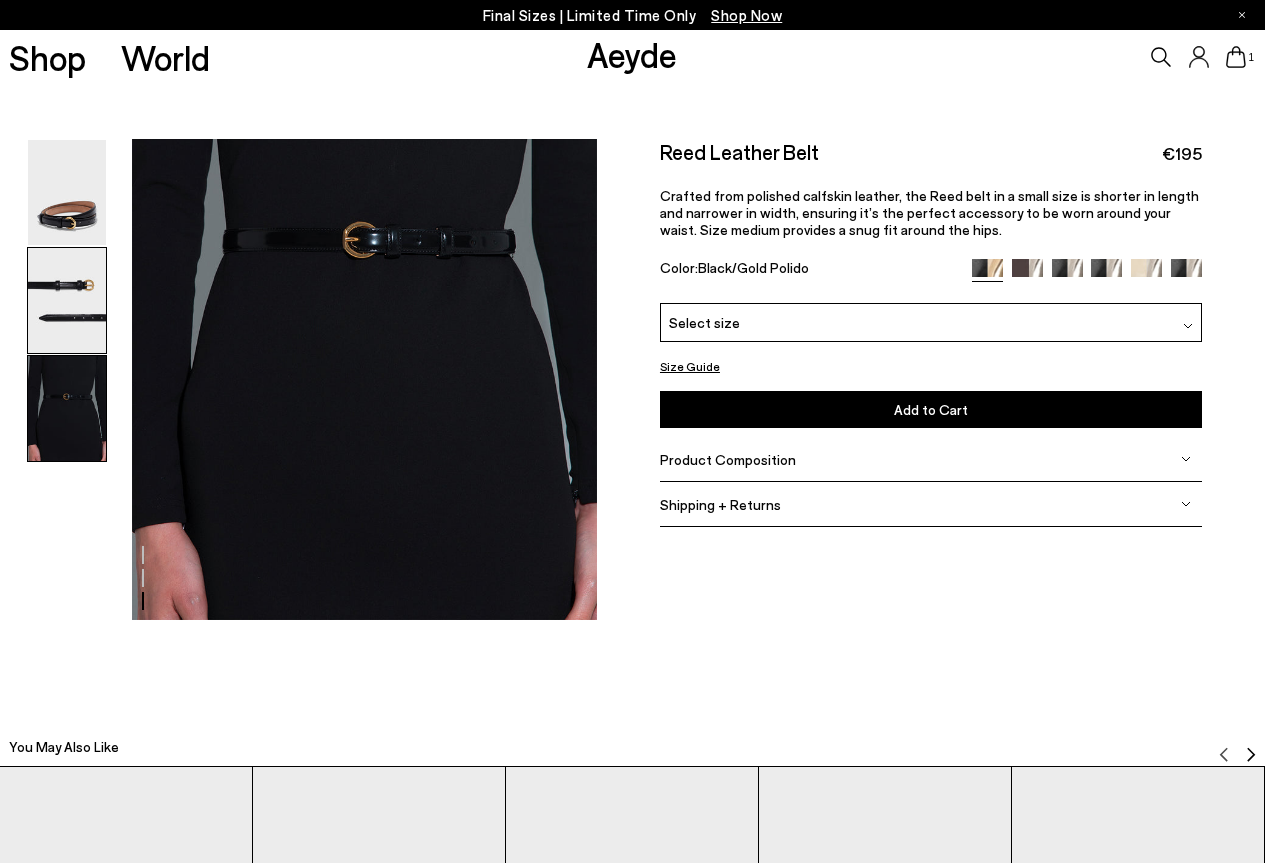 click at bounding box center (67, 300) 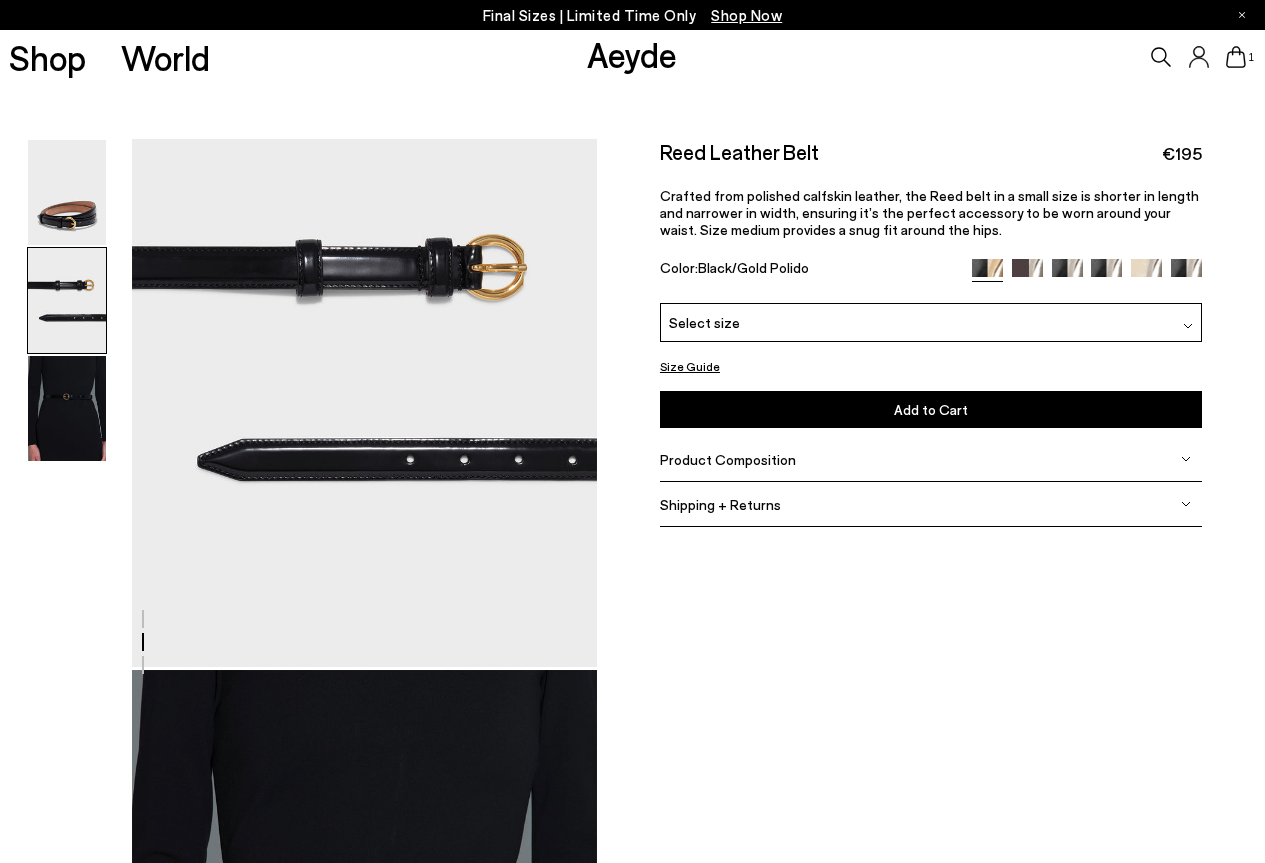 scroll, scrollTop: 625, scrollLeft: 0, axis: vertical 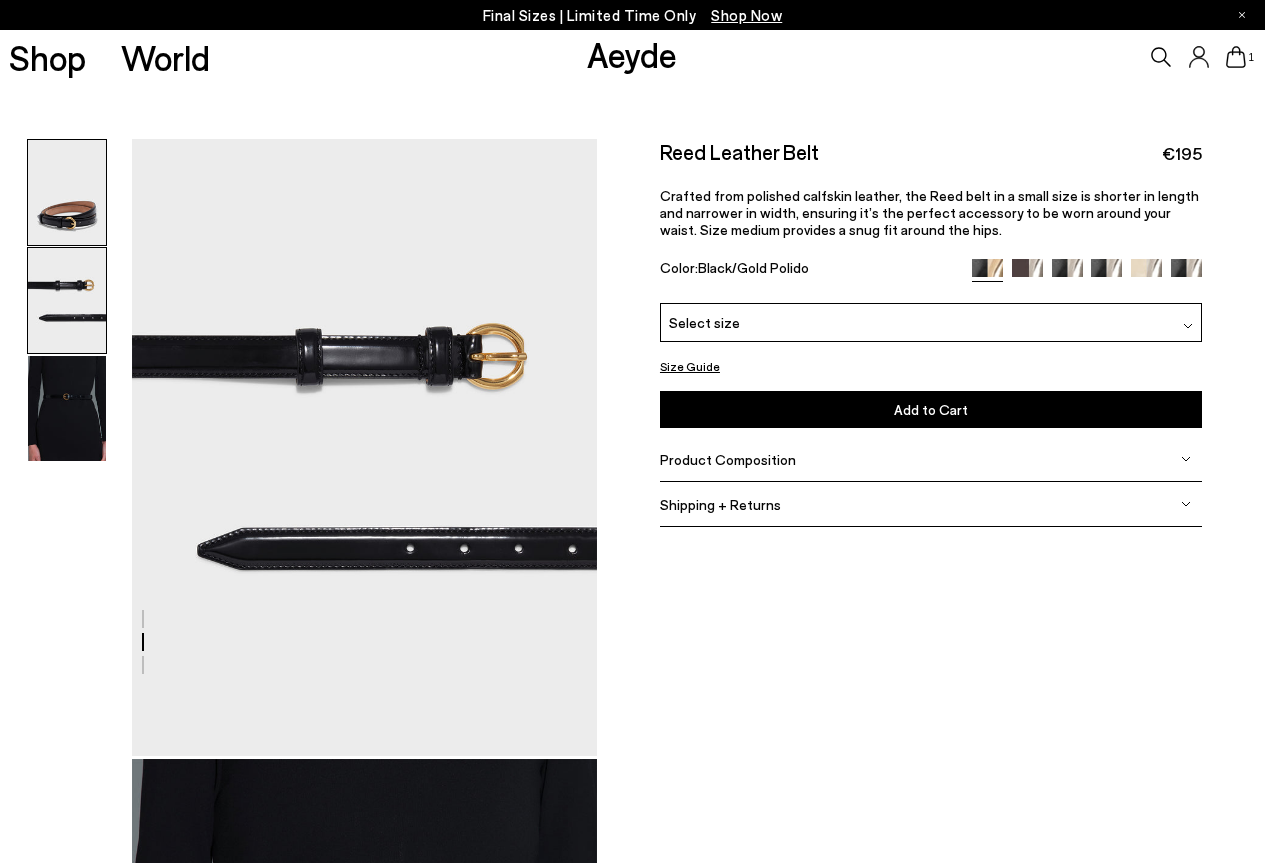 click at bounding box center (67, 192) 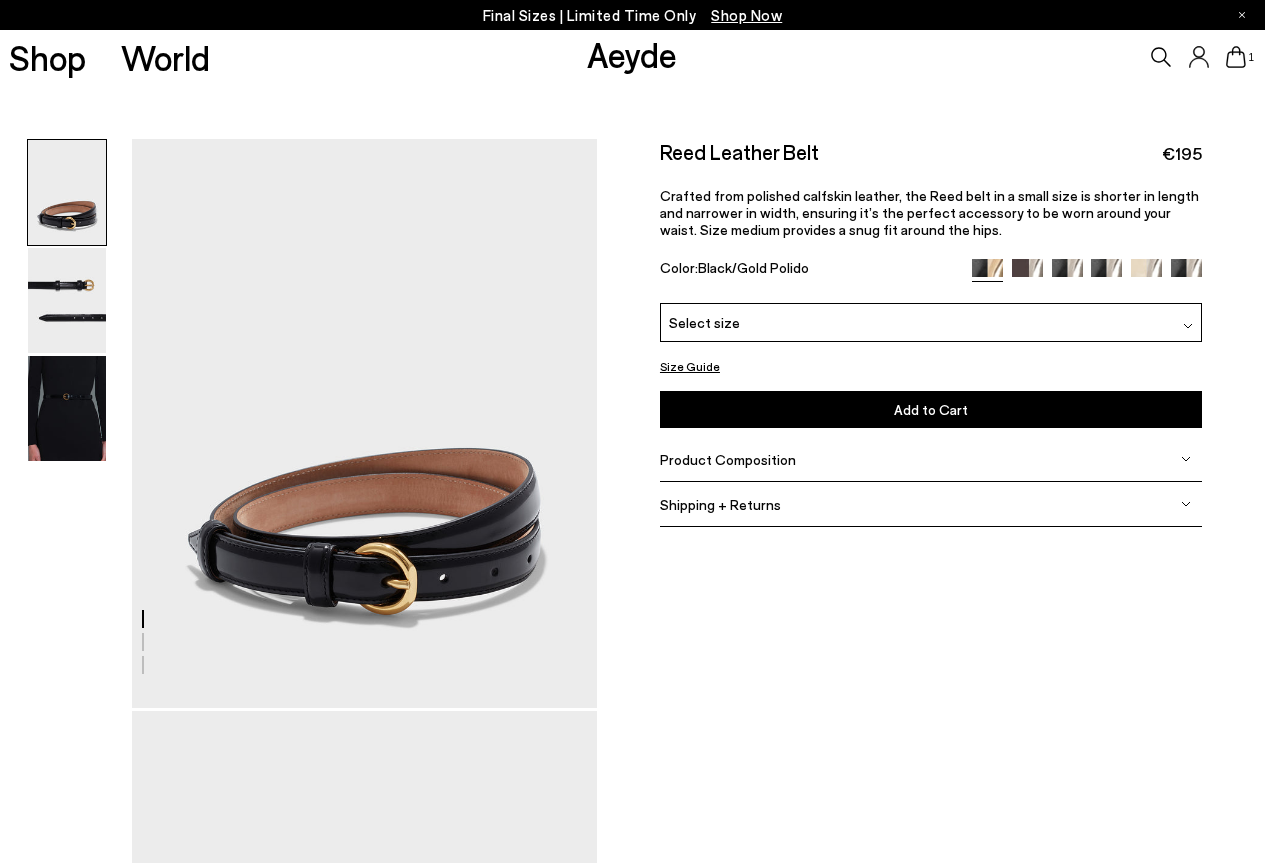 scroll, scrollTop: 0, scrollLeft: 0, axis: both 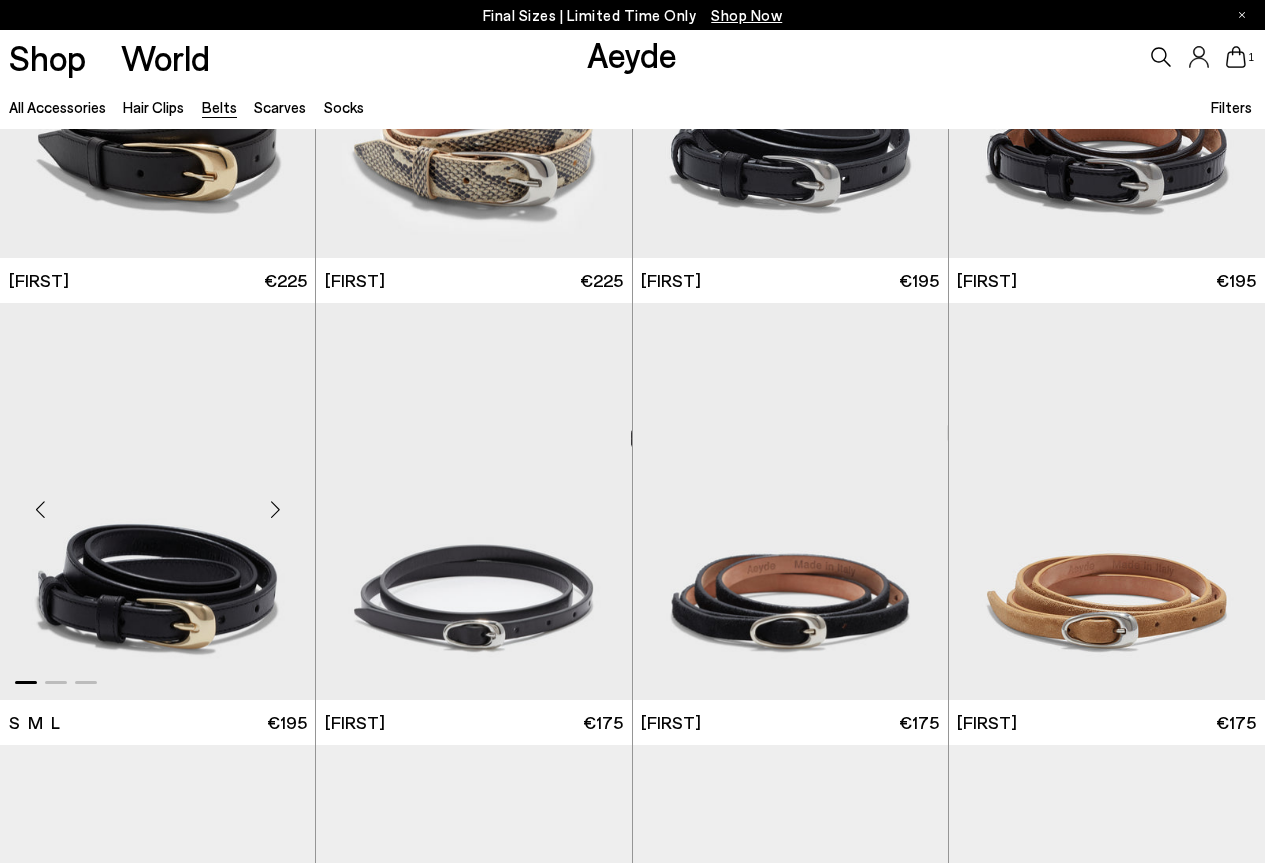 click at bounding box center [157, 501] 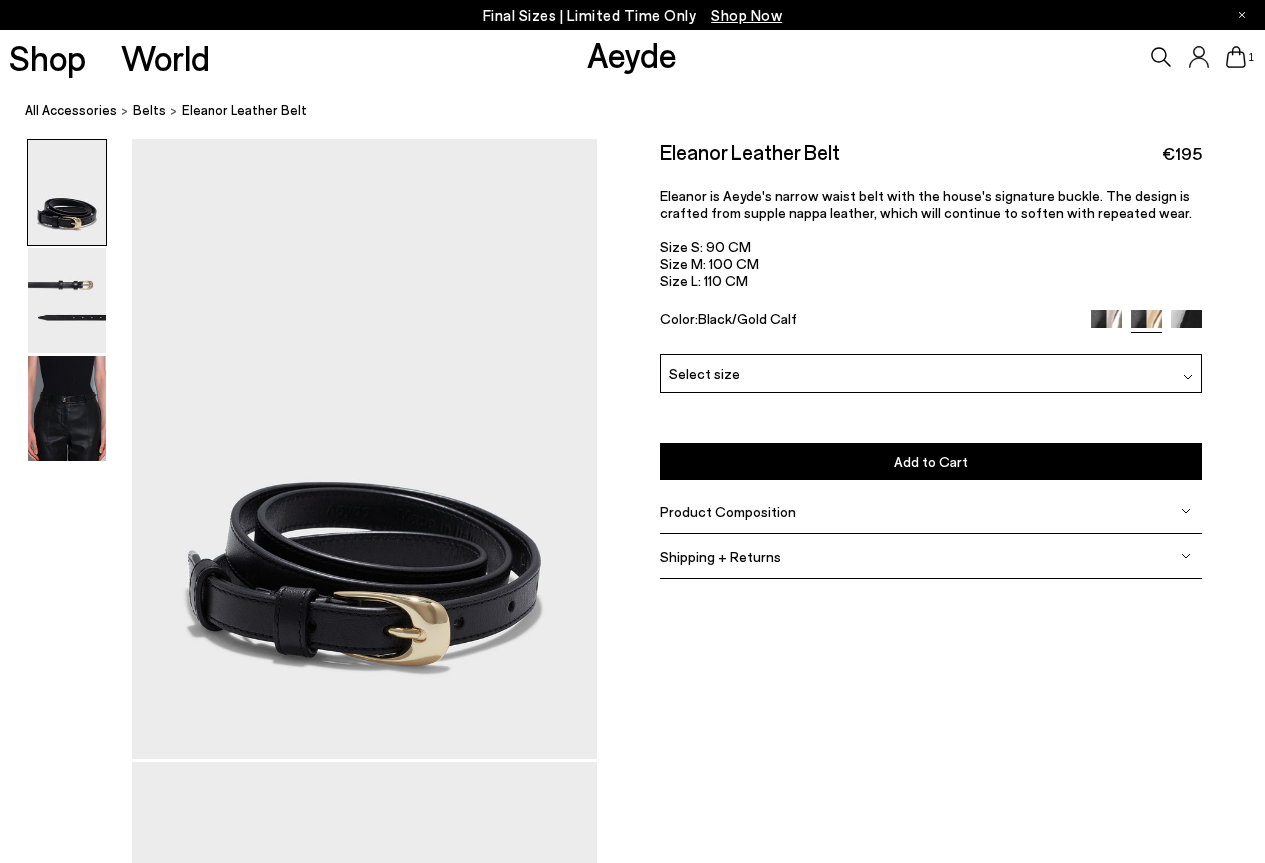 scroll, scrollTop: 0, scrollLeft: 0, axis: both 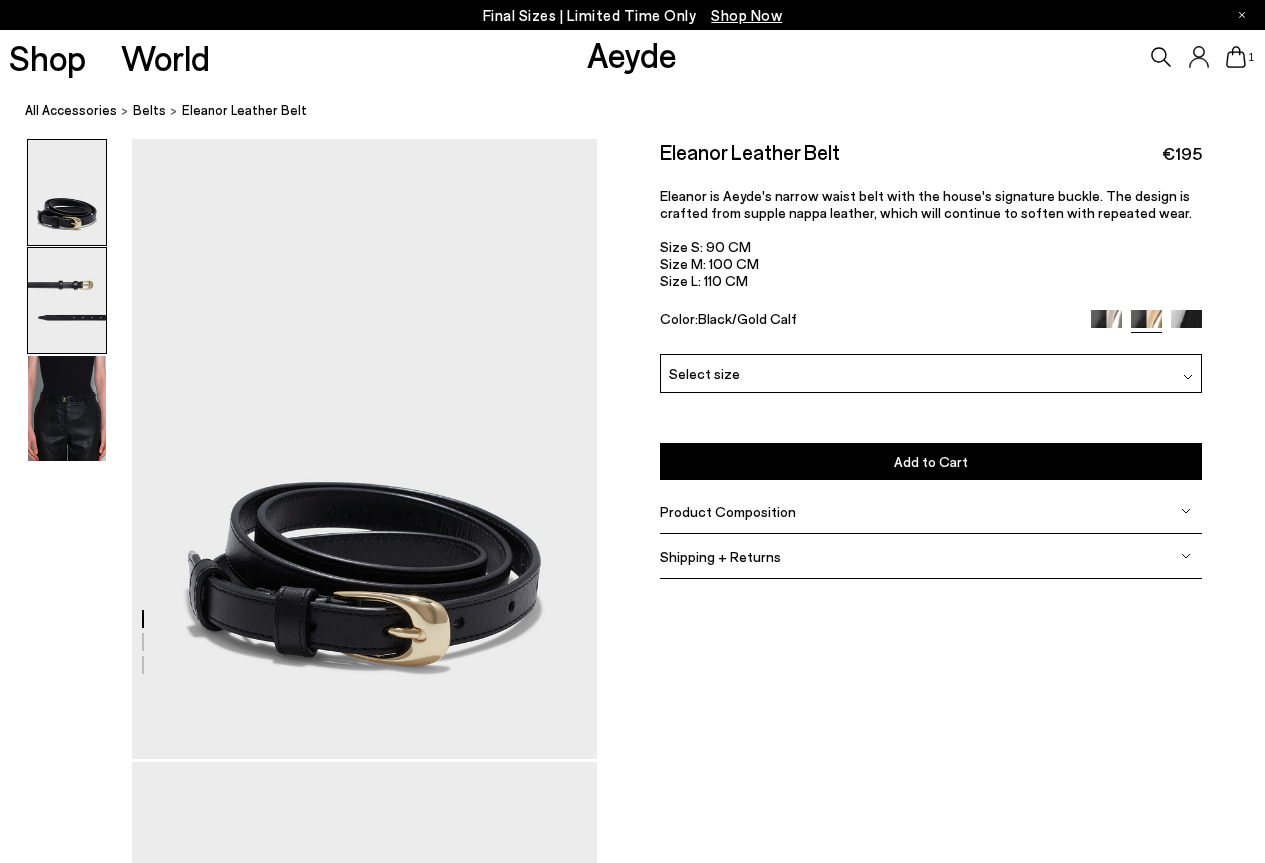 click at bounding box center [67, 300] 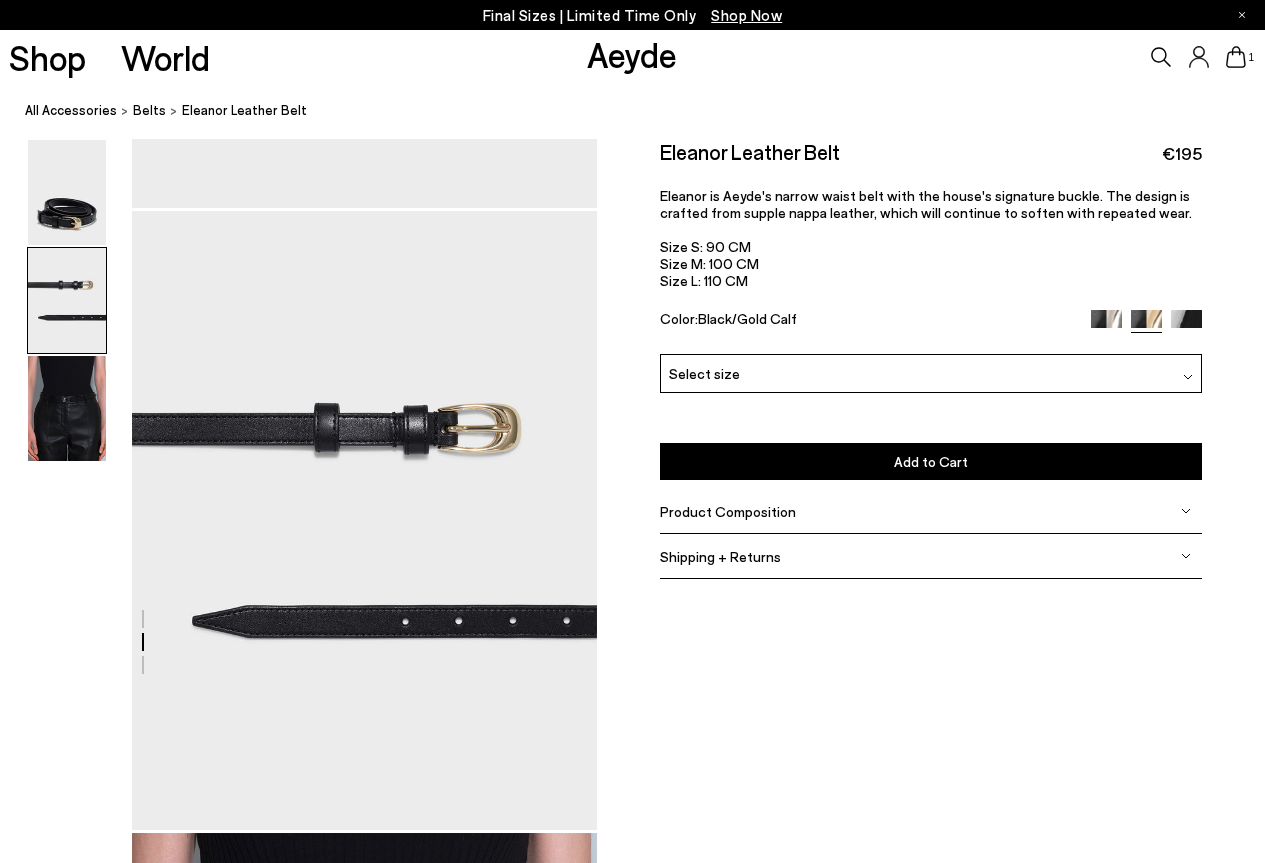 scroll, scrollTop: 625, scrollLeft: 0, axis: vertical 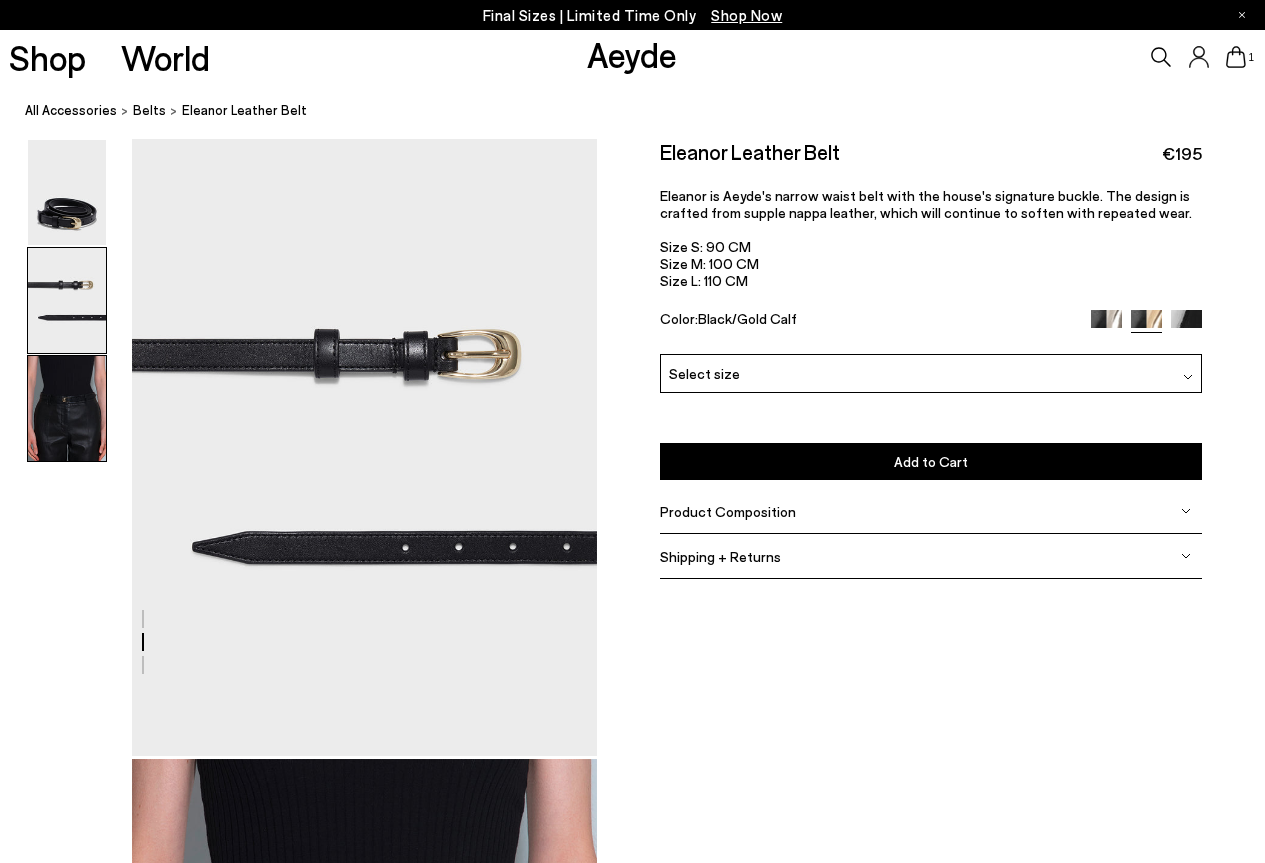 click at bounding box center [67, 408] 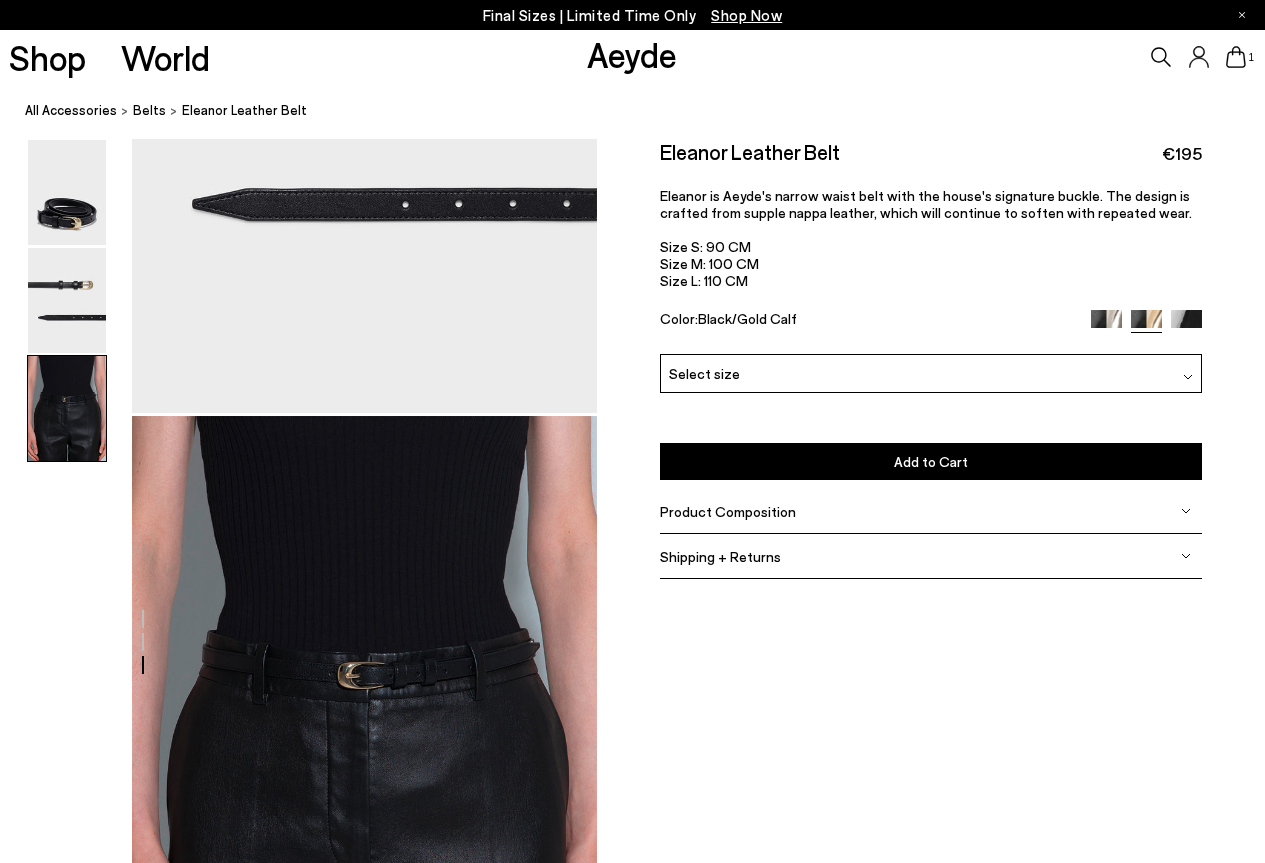 scroll, scrollTop: 1384, scrollLeft: 0, axis: vertical 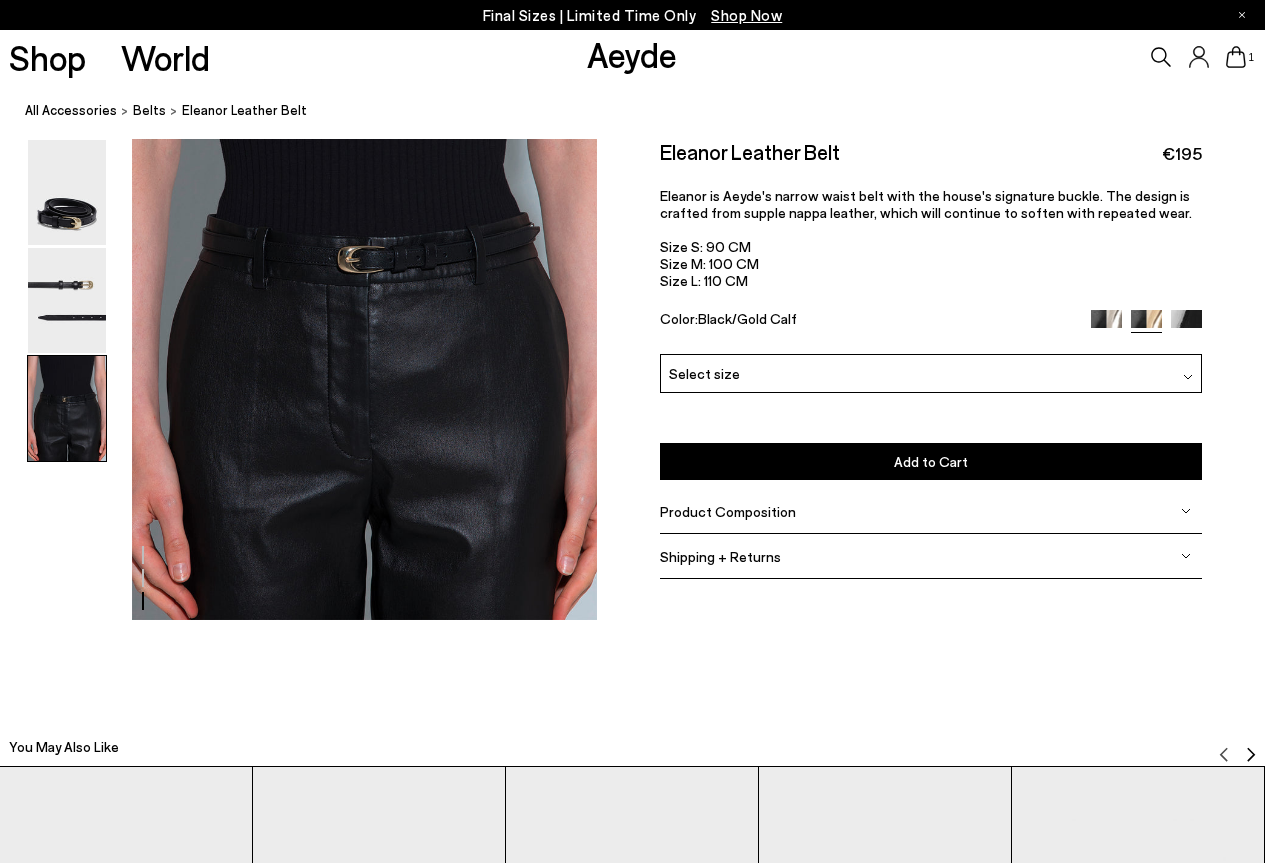 click at bounding box center (298, -313) 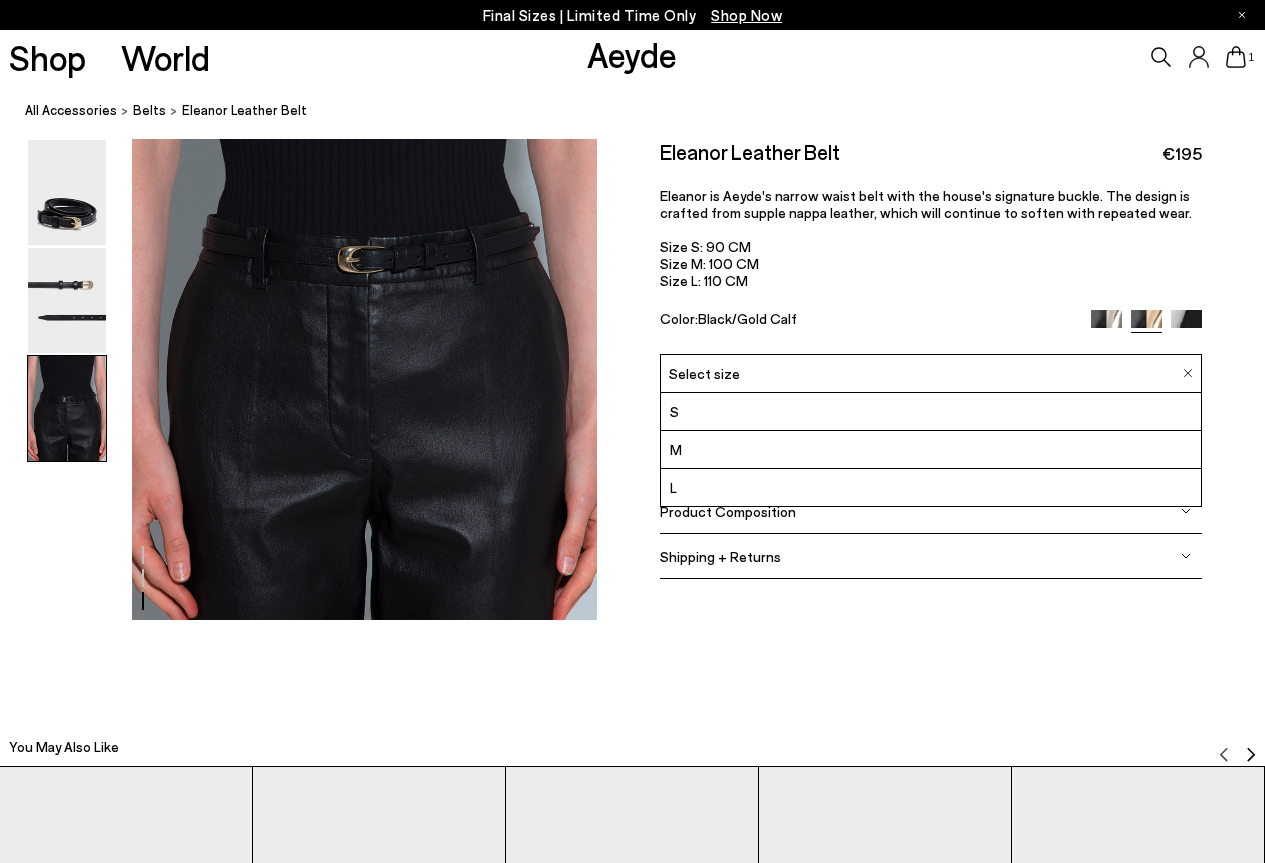 click on "Select size" at bounding box center (931, 373) 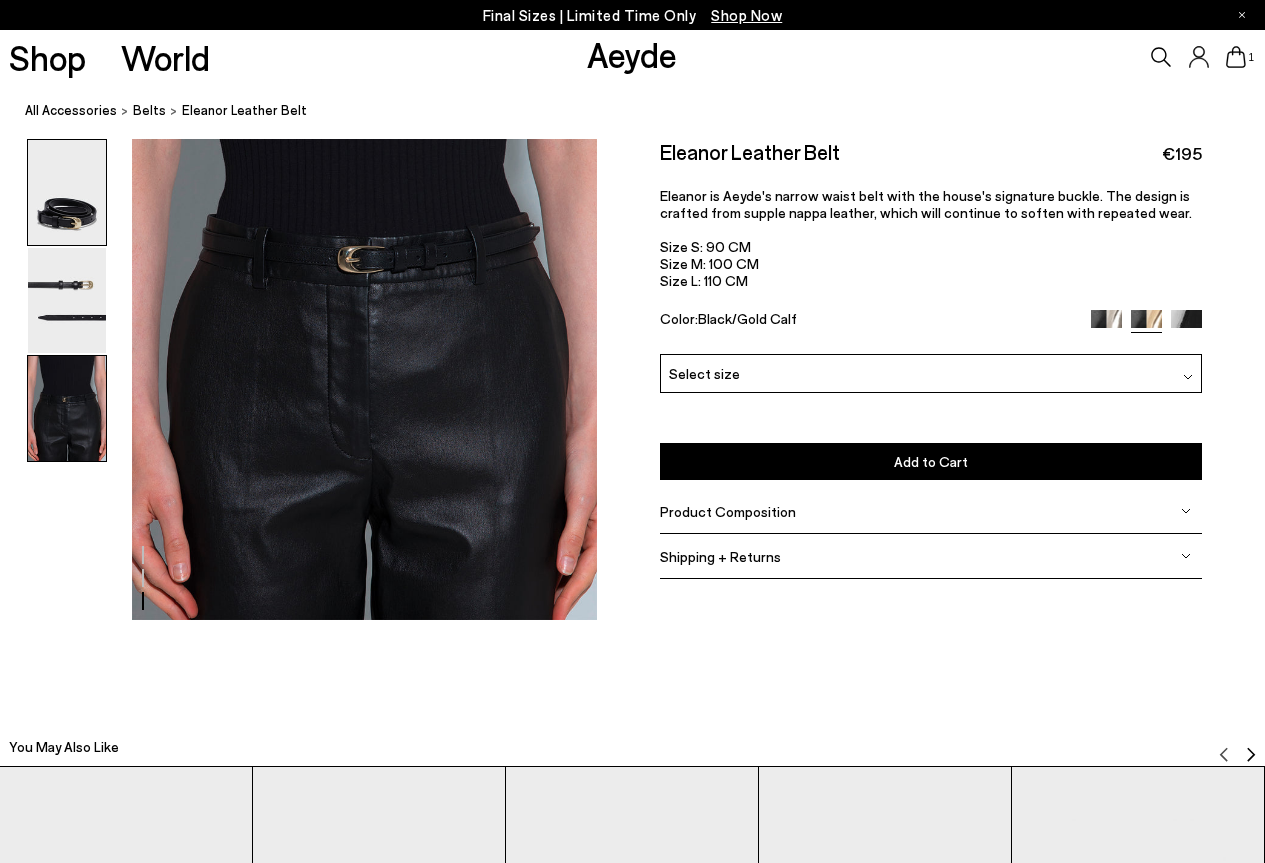 click at bounding box center [67, 192] 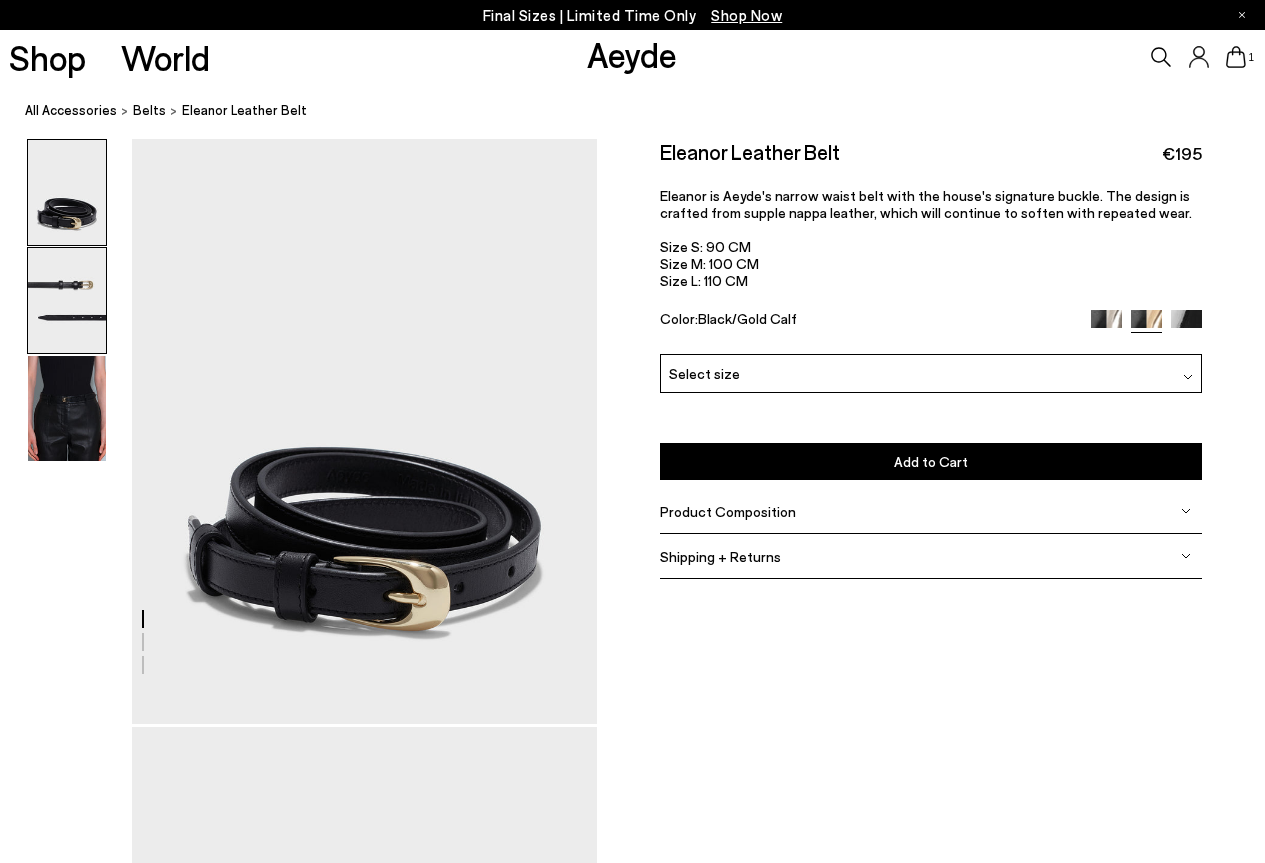 scroll, scrollTop: 0, scrollLeft: 0, axis: both 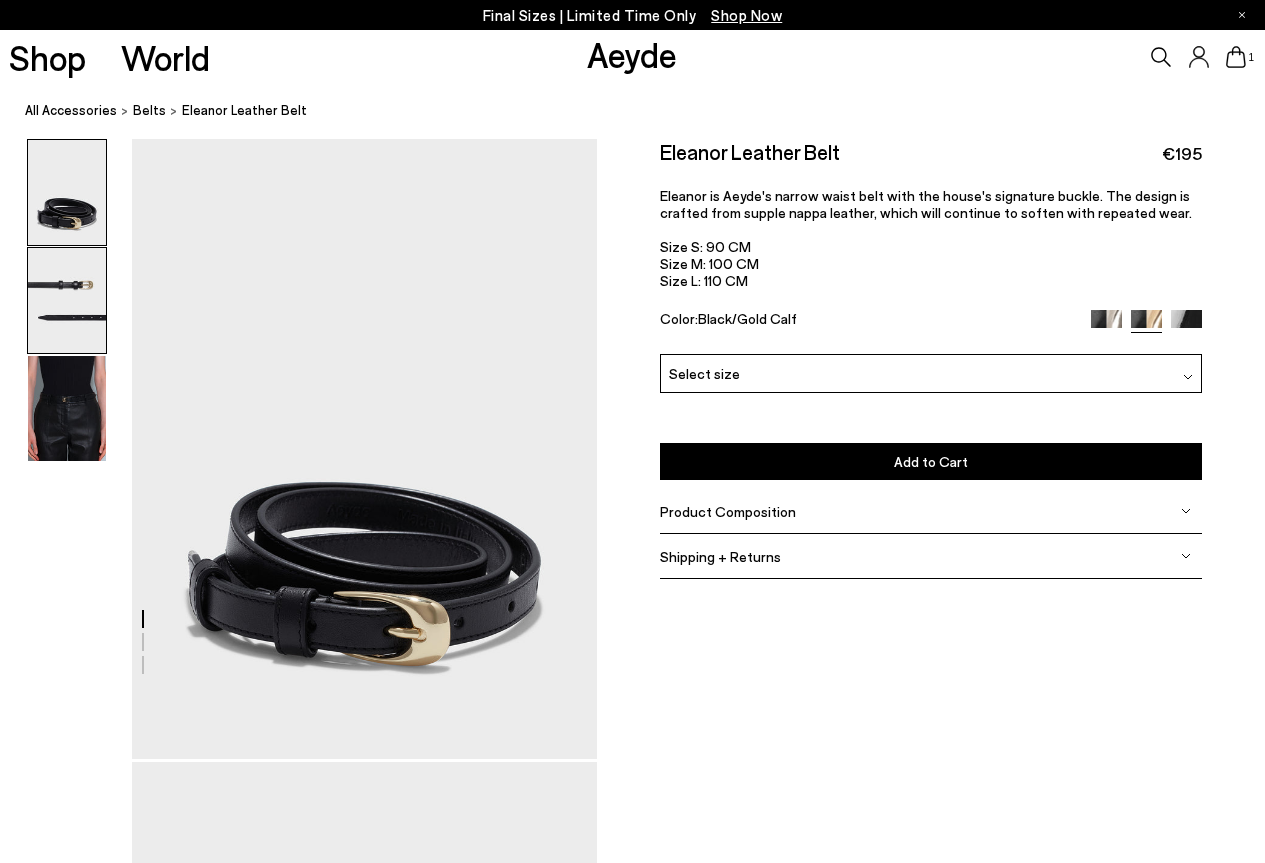 click at bounding box center (67, 300) 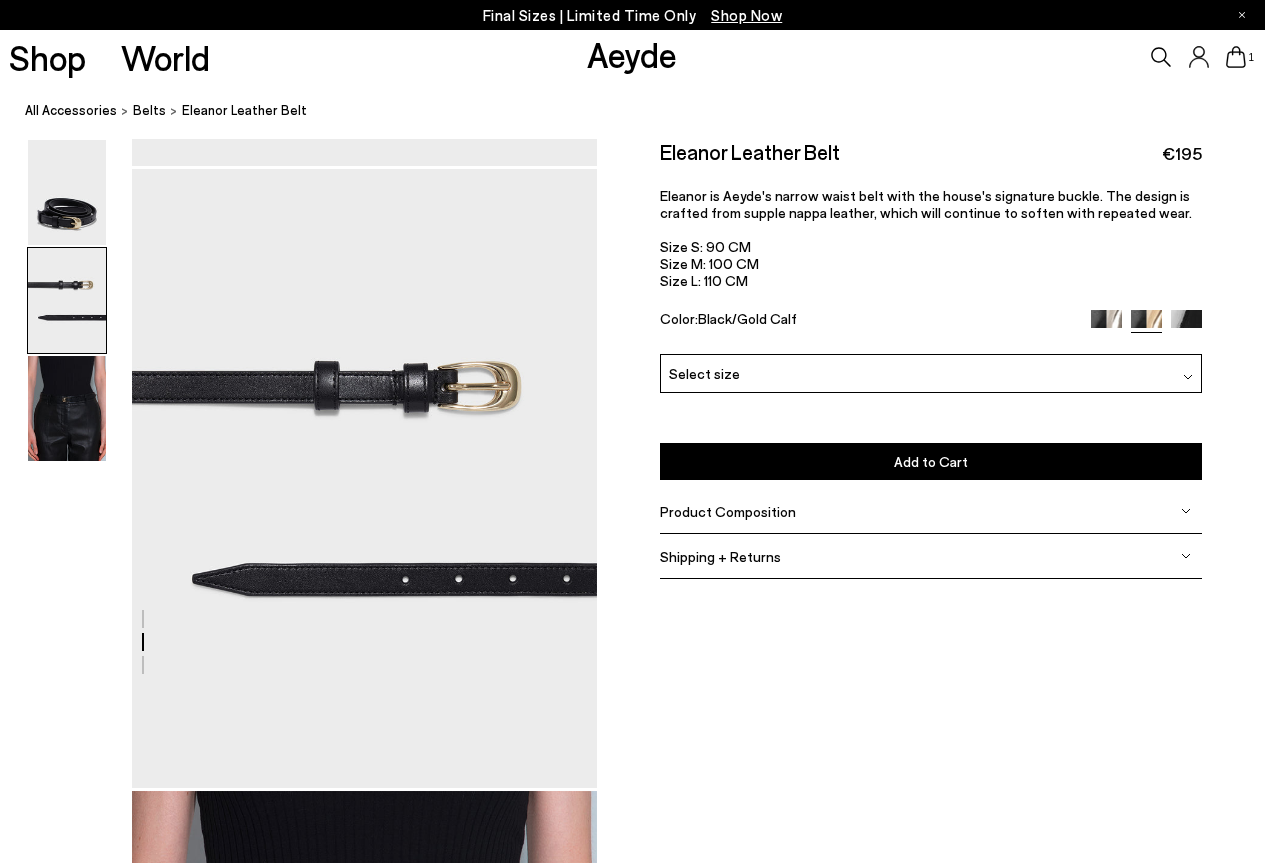 scroll, scrollTop: 625, scrollLeft: 0, axis: vertical 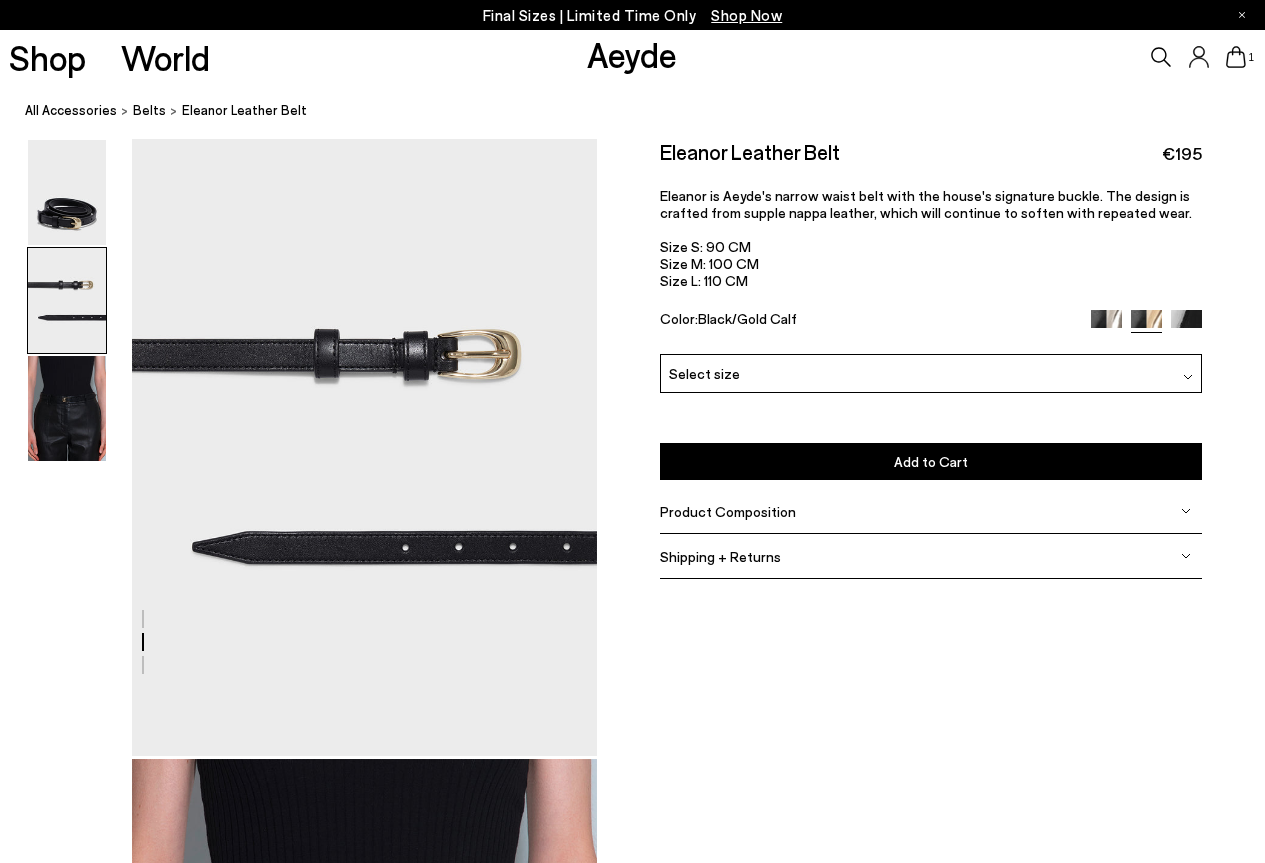 click at bounding box center (298, 446) 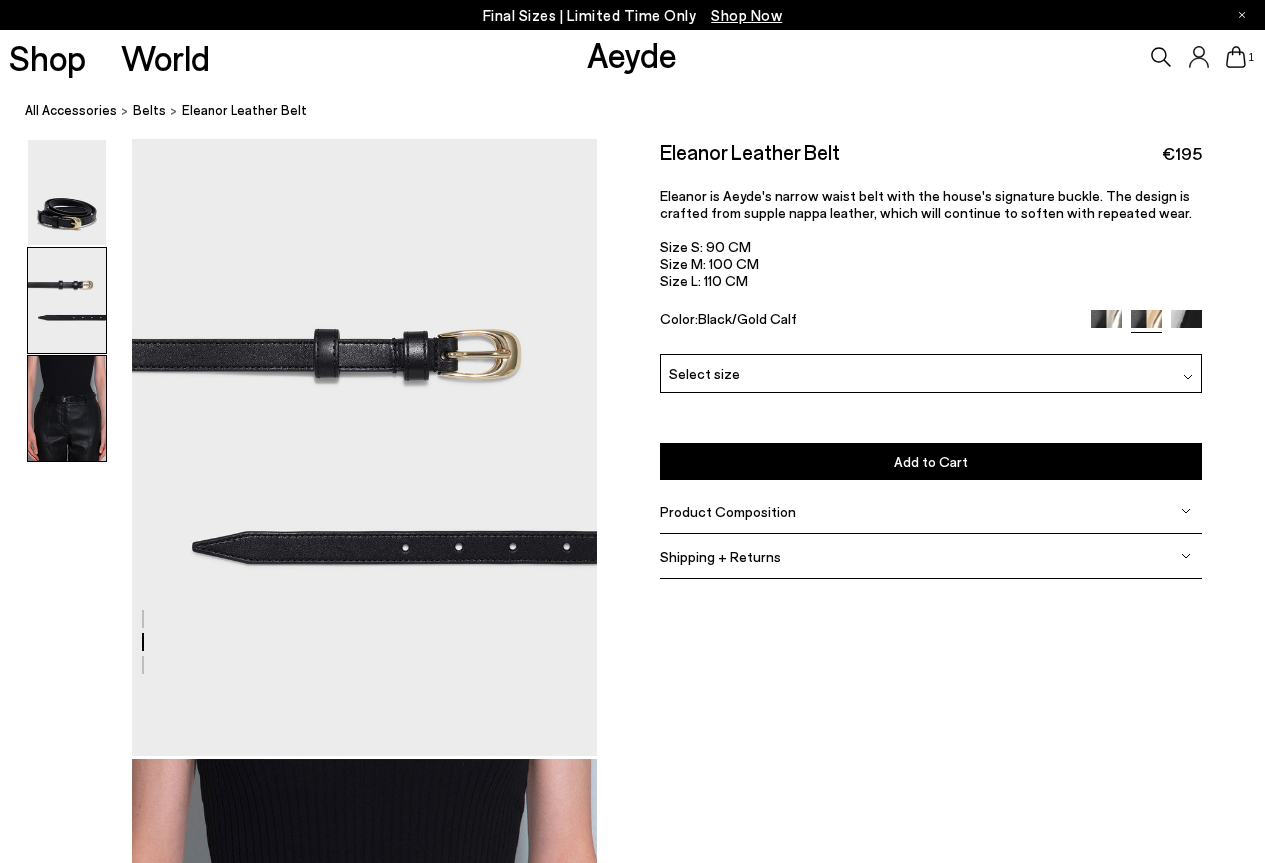 click at bounding box center [67, 408] 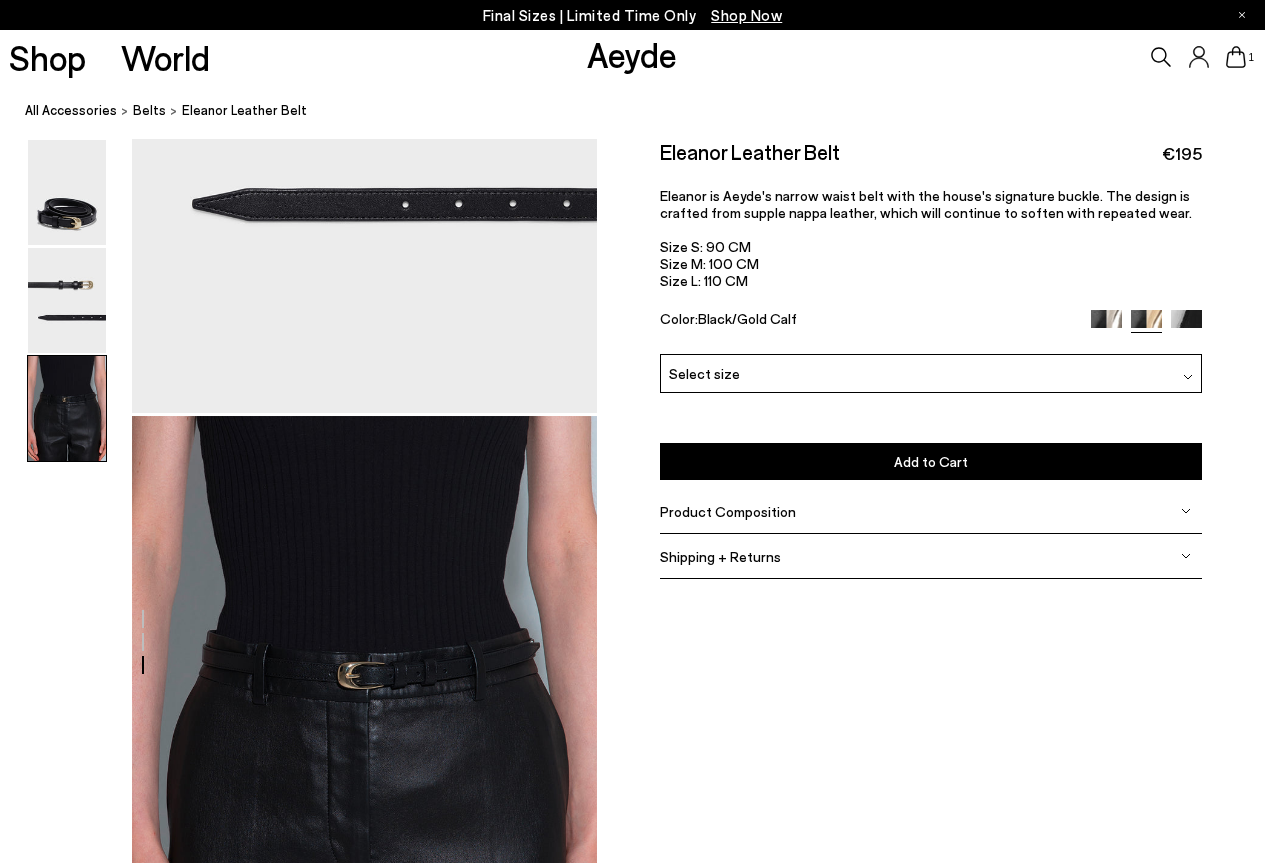 scroll, scrollTop: 1384, scrollLeft: 0, axis: vertical 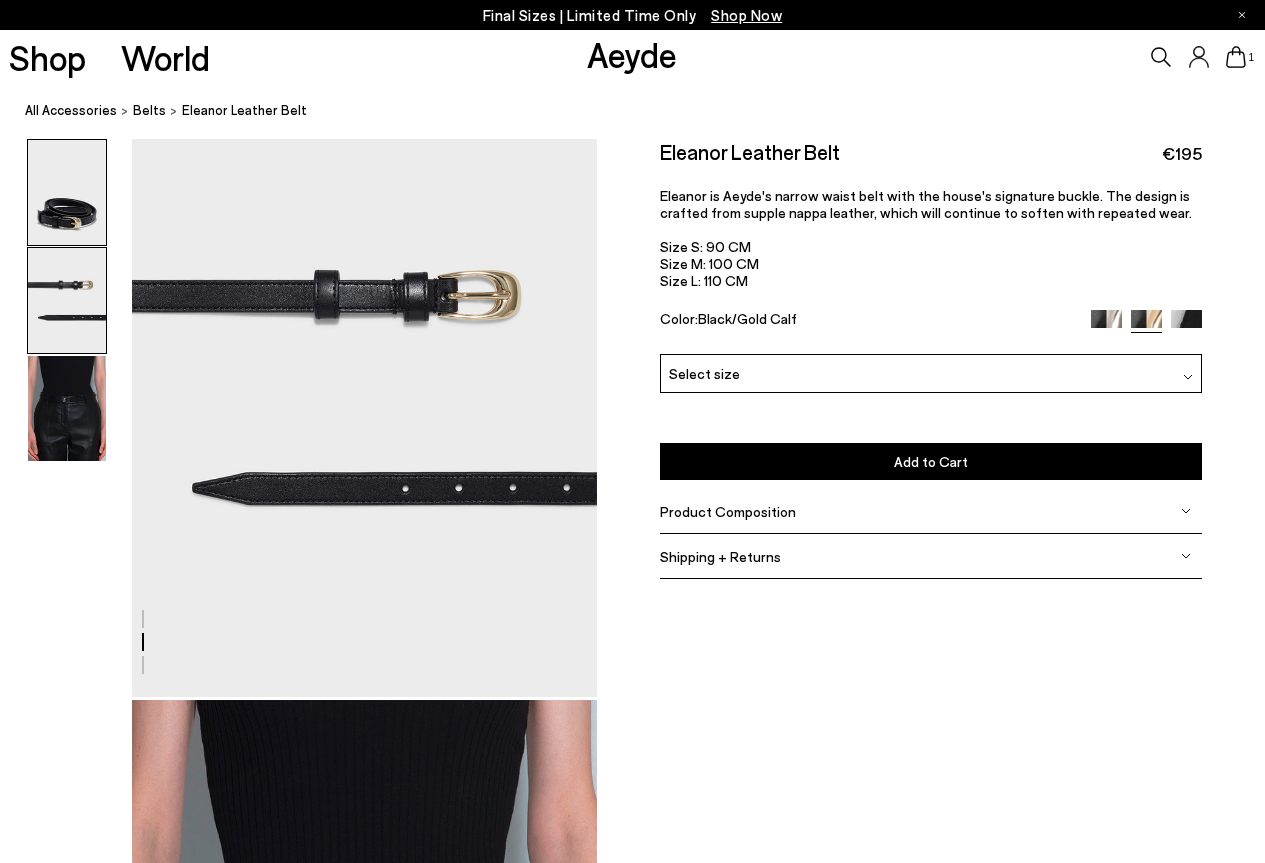 click at bounding box center (67, 192) 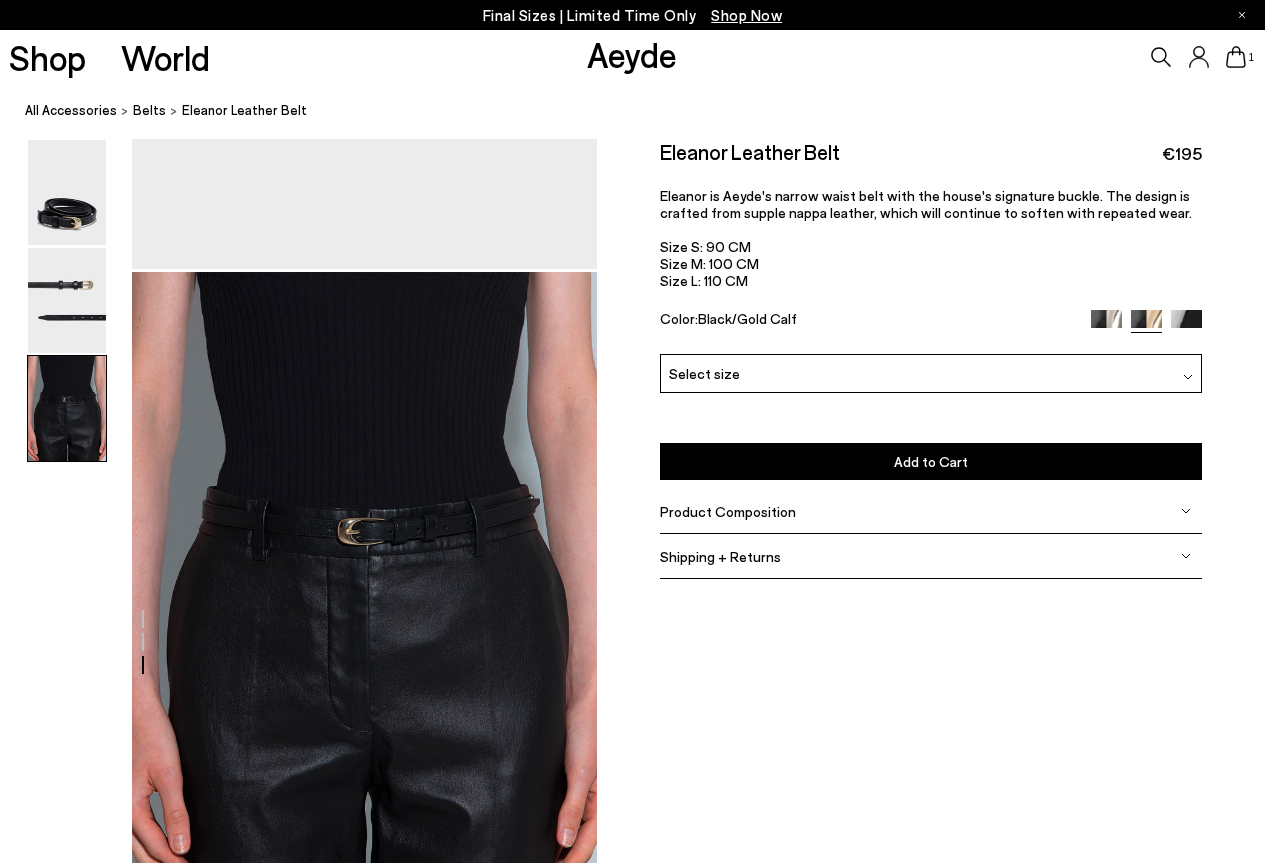 scroll, scrollTop: 1300, scrollLeft: 0, axis: vertical 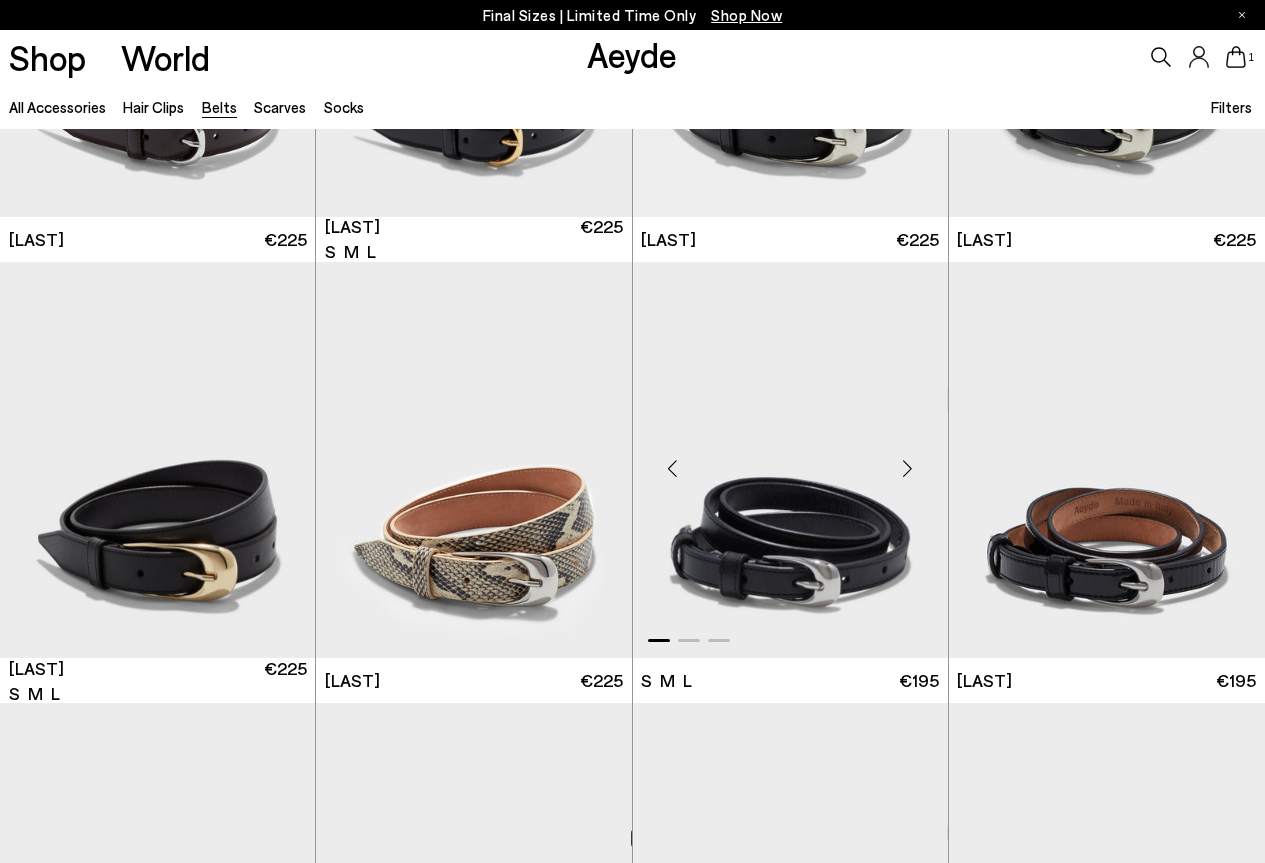 click at bounding box center (790, 460) 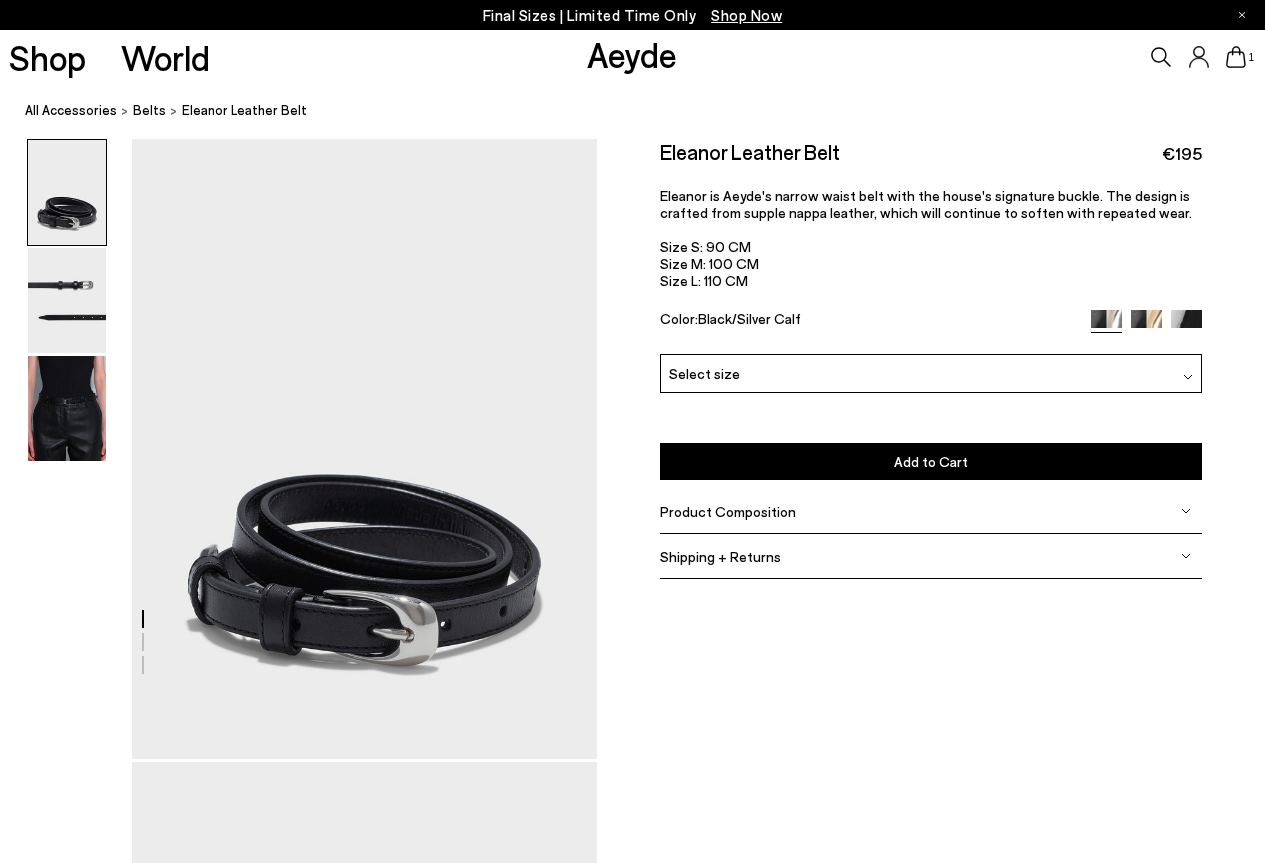 scroll, scrollTop: 0, scrollLeft: 0, axis: both 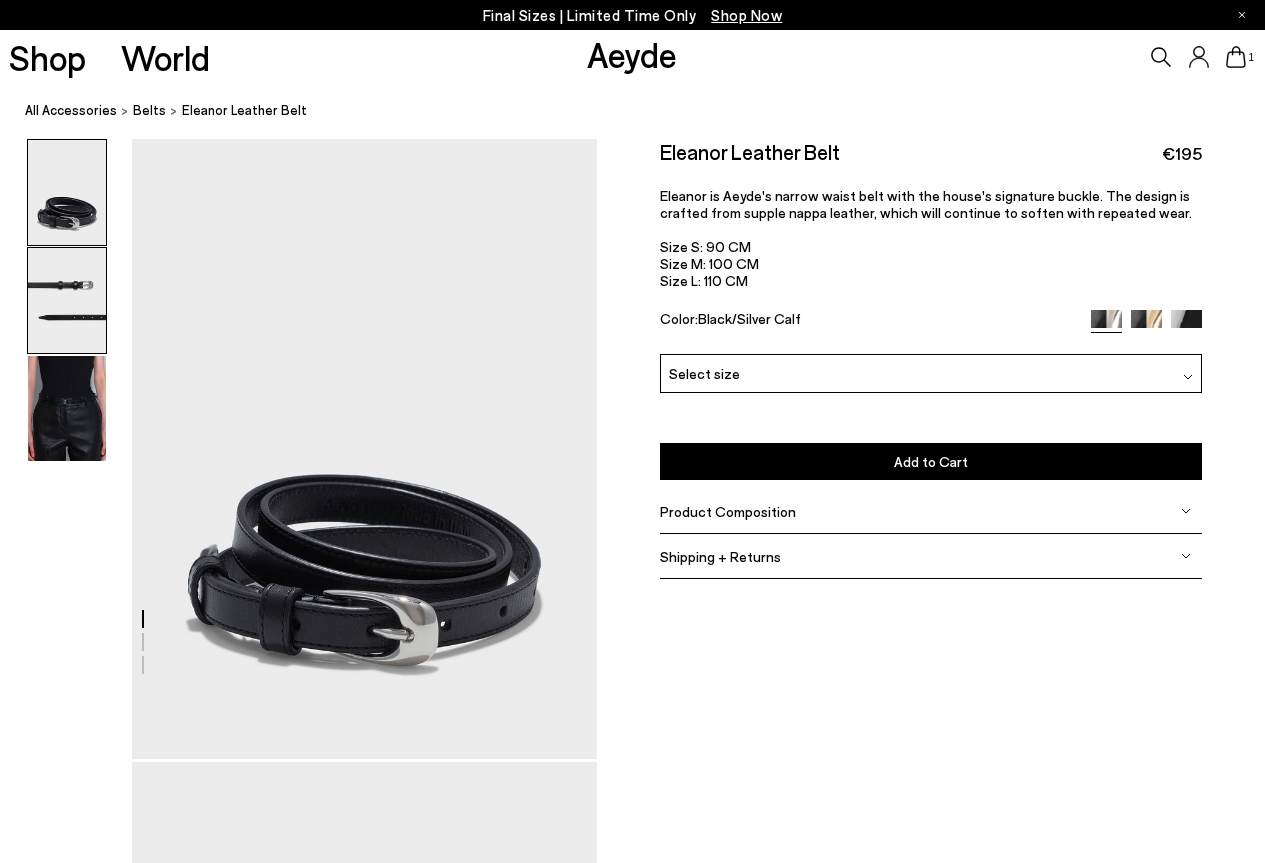 click at bounding box center [67, 300] 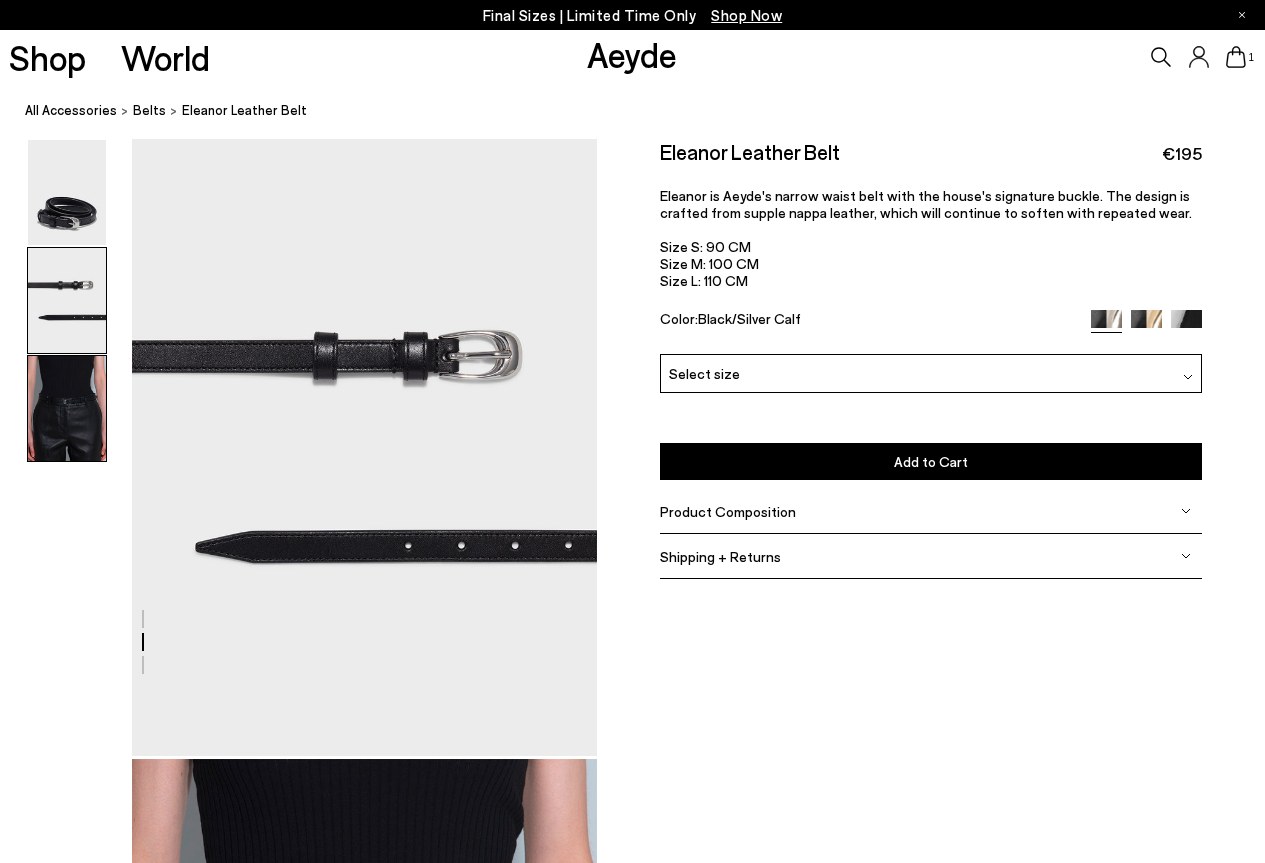 click at bounding box center [67, 408] 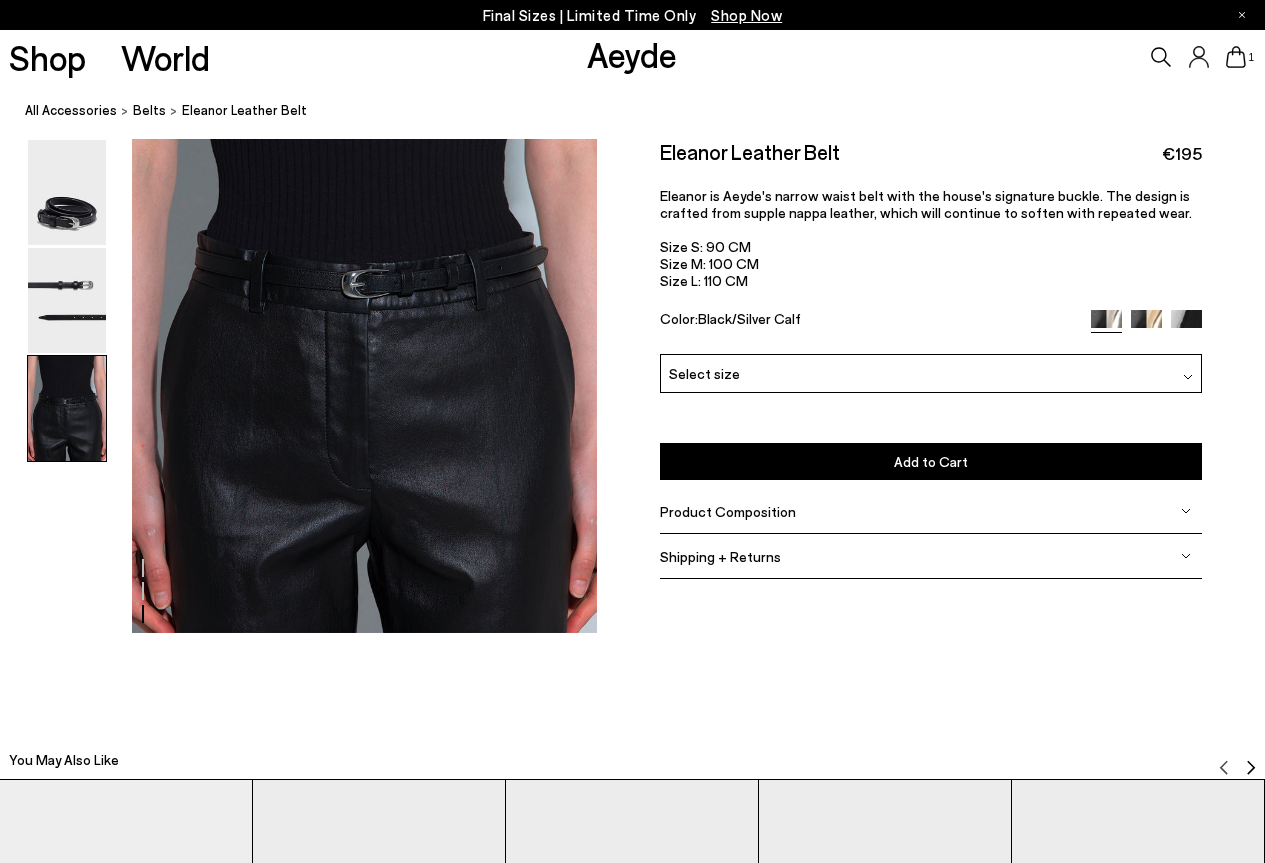 scroll, scrollTop: 1384, scrollLeft: 0, axis: vertical 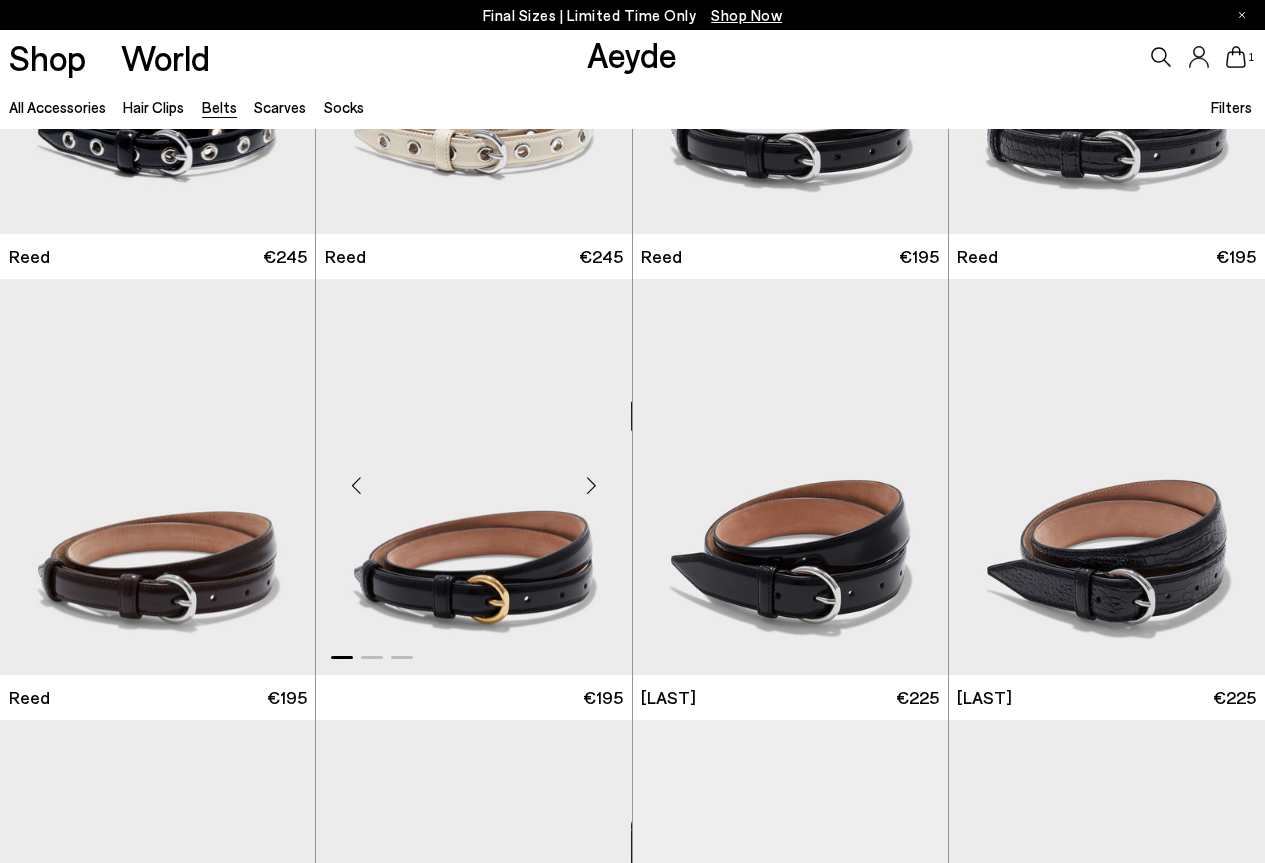 click at bounding box center (592, 485) 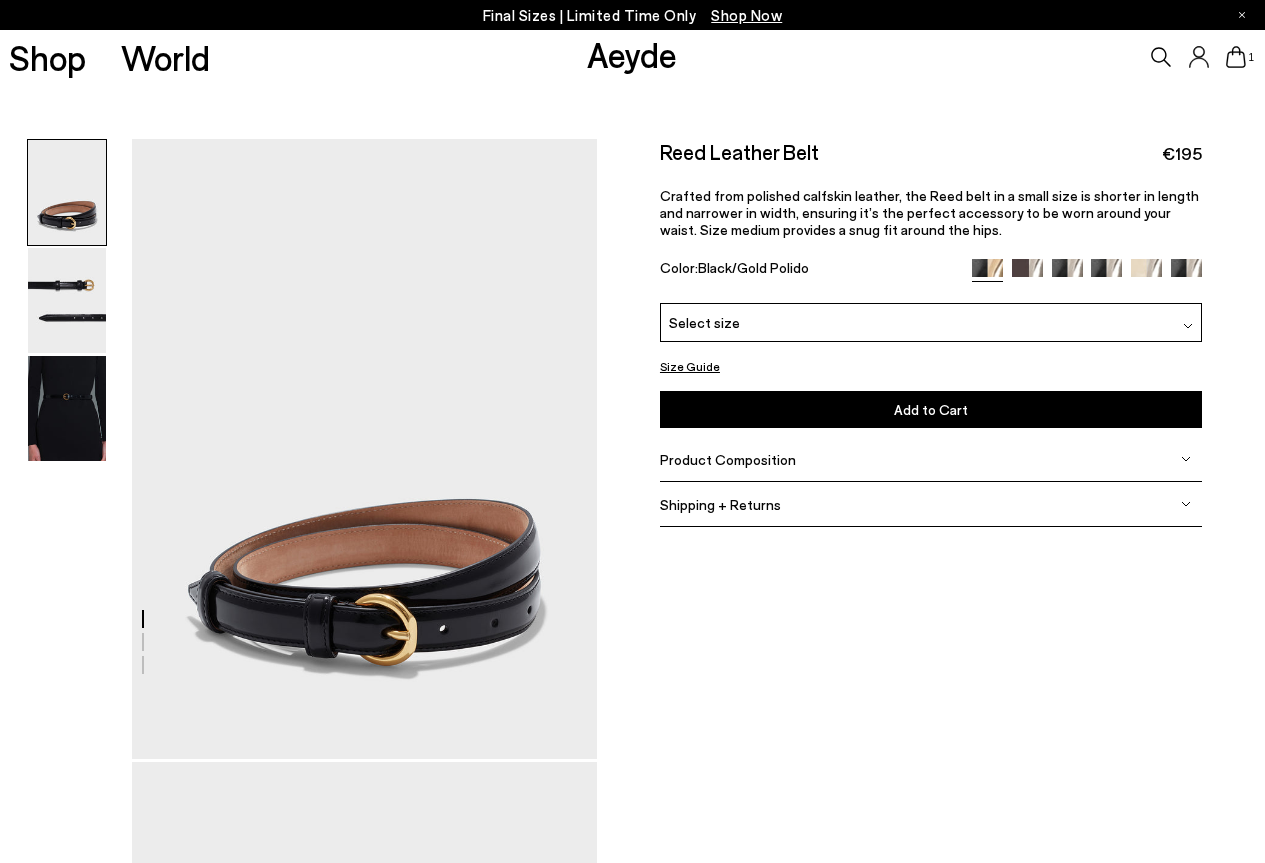 scroll, scrollTop: 0, scrollLeft: 0, axis: both 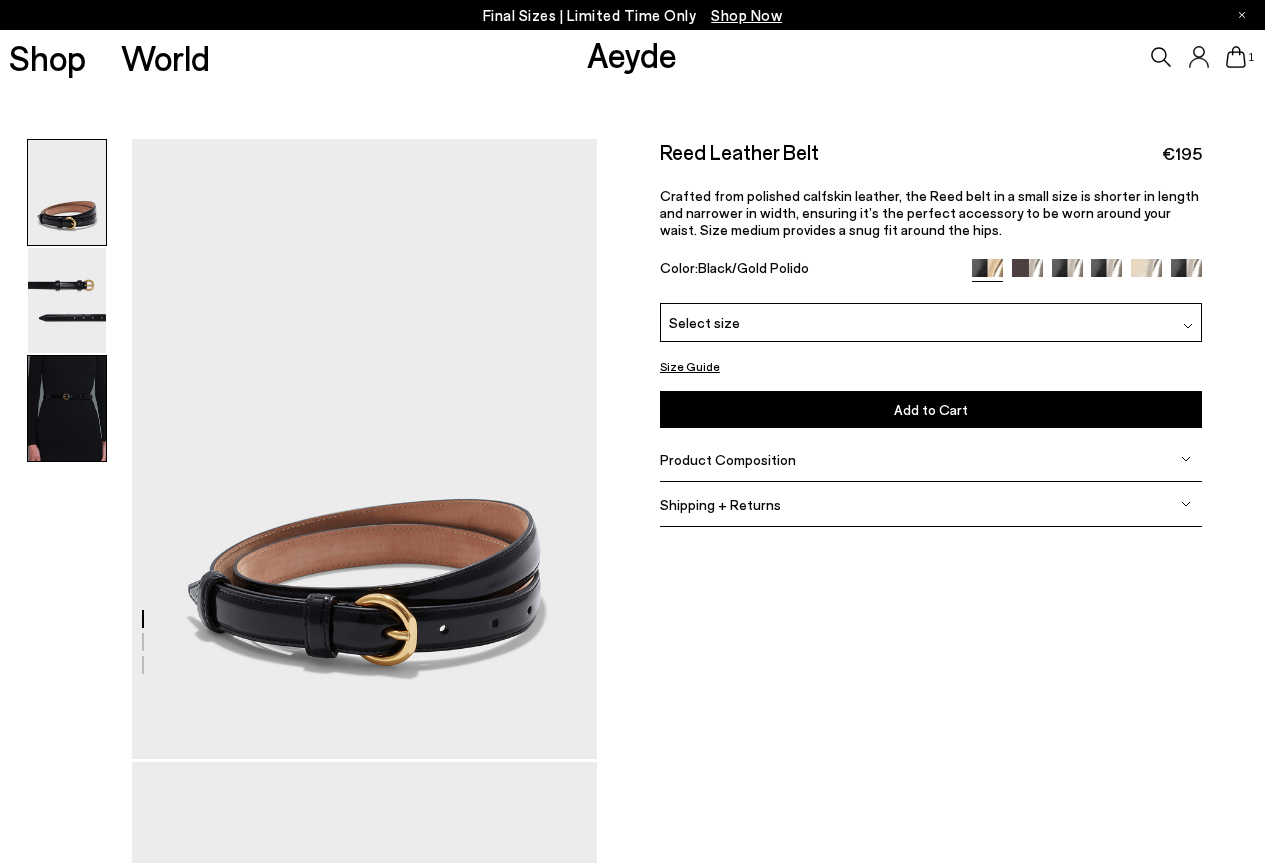 click at bounding box center [67, 408] 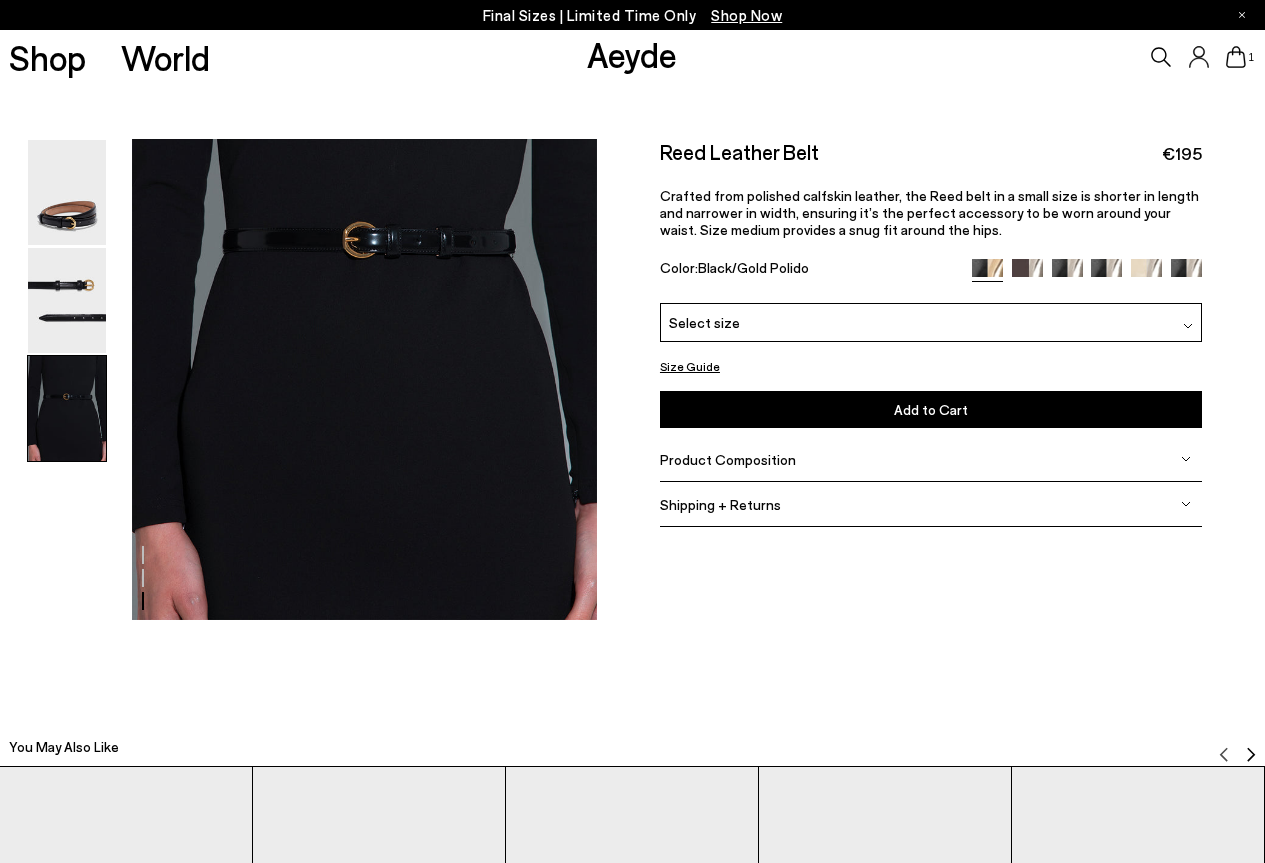 scroll, scrollTop: 1375, scrollLeft: 0, axis: vertical 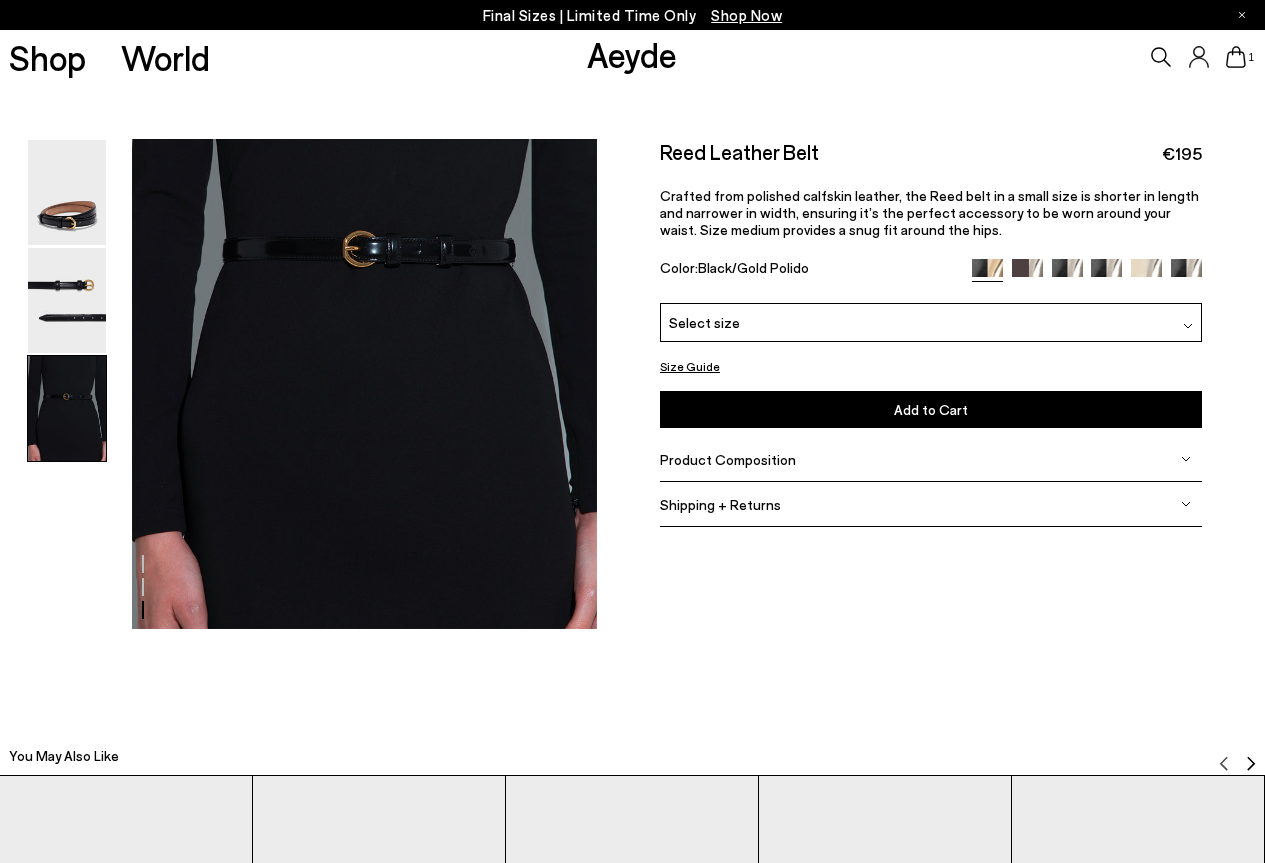 click on "Select size" at bounding box center [931, 322] 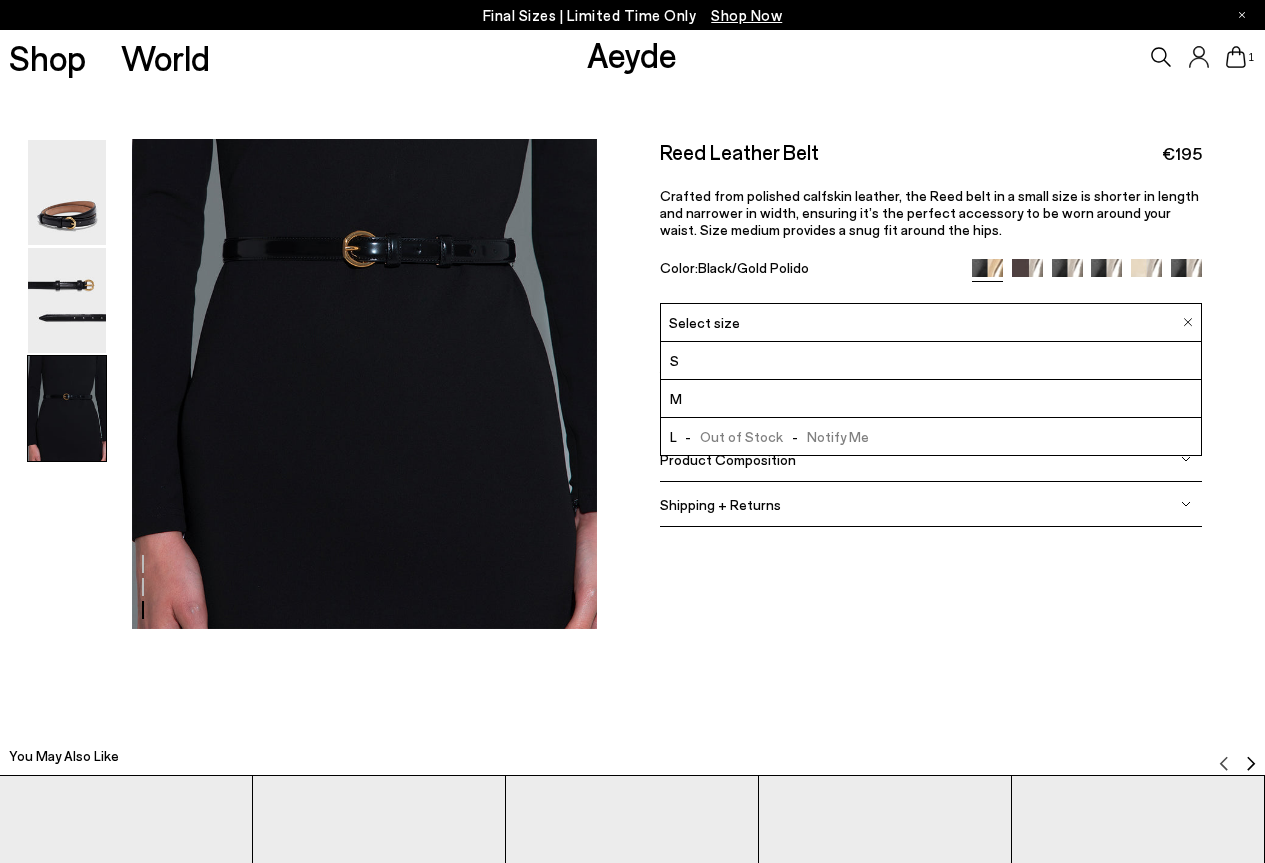 click on "S" at bounding box center (931, 361) 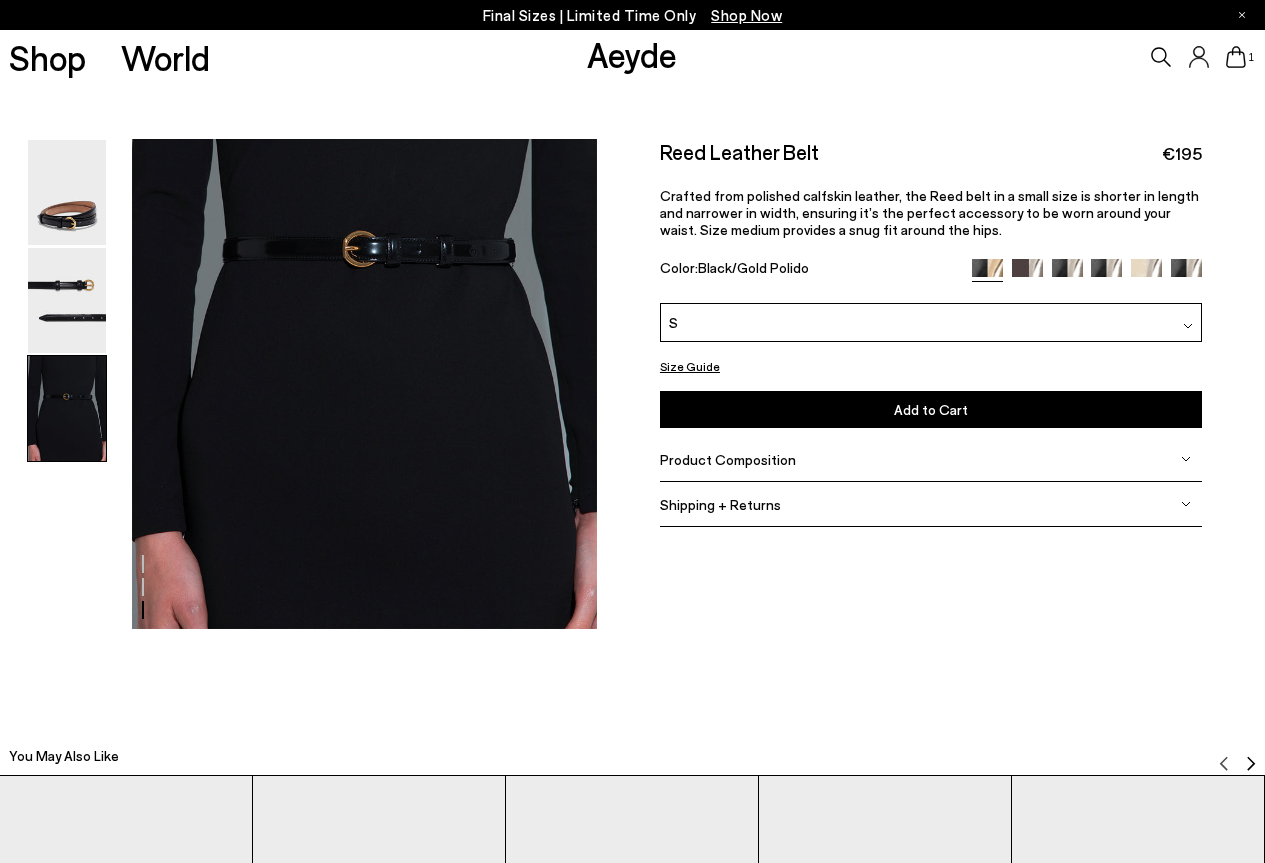 click on "Add to Cart" at bounding box center (931, 409) 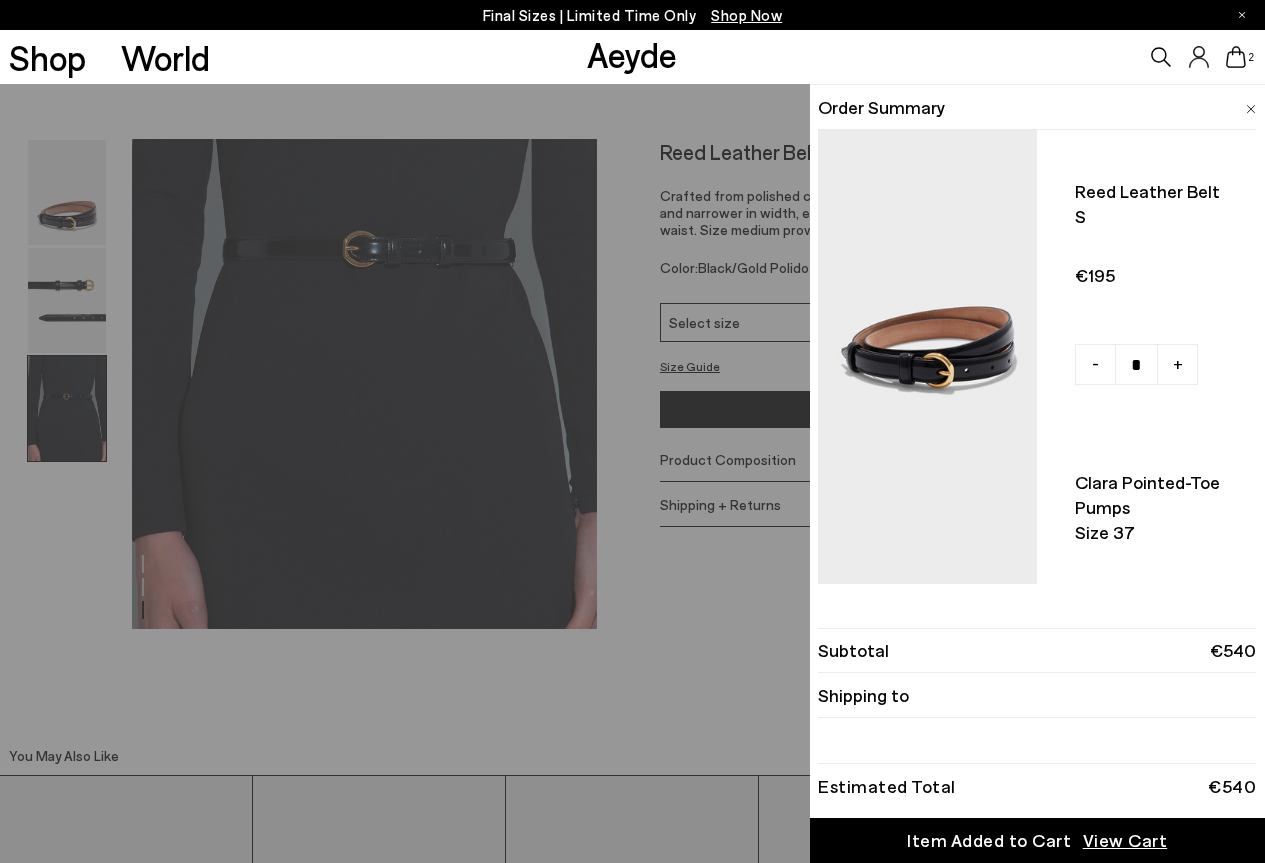 click on "Quick Add
Color
Size
View Details
Order Summary
Reed leather belt
S
- +" at bounding box center (632, 473) 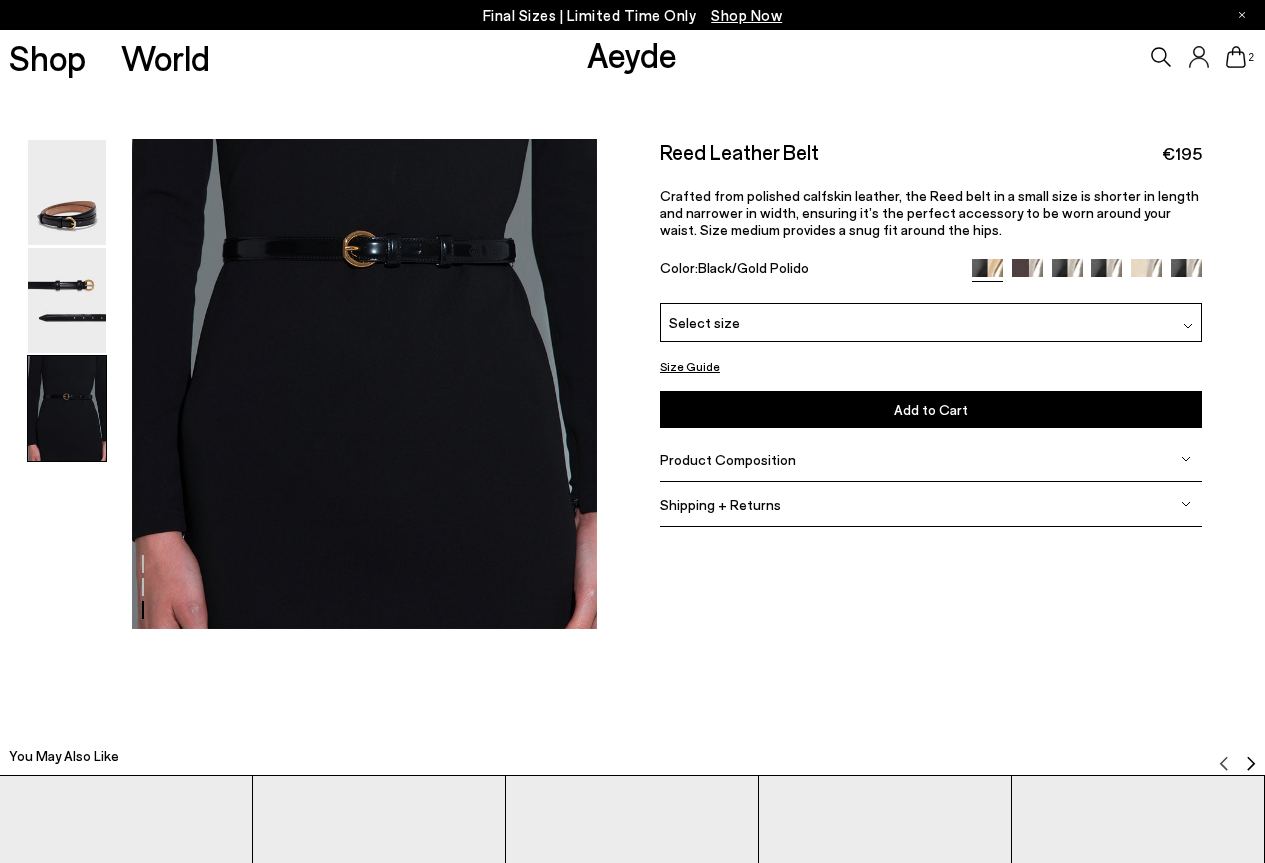 click on "2" at bounding box center [1054, 57] 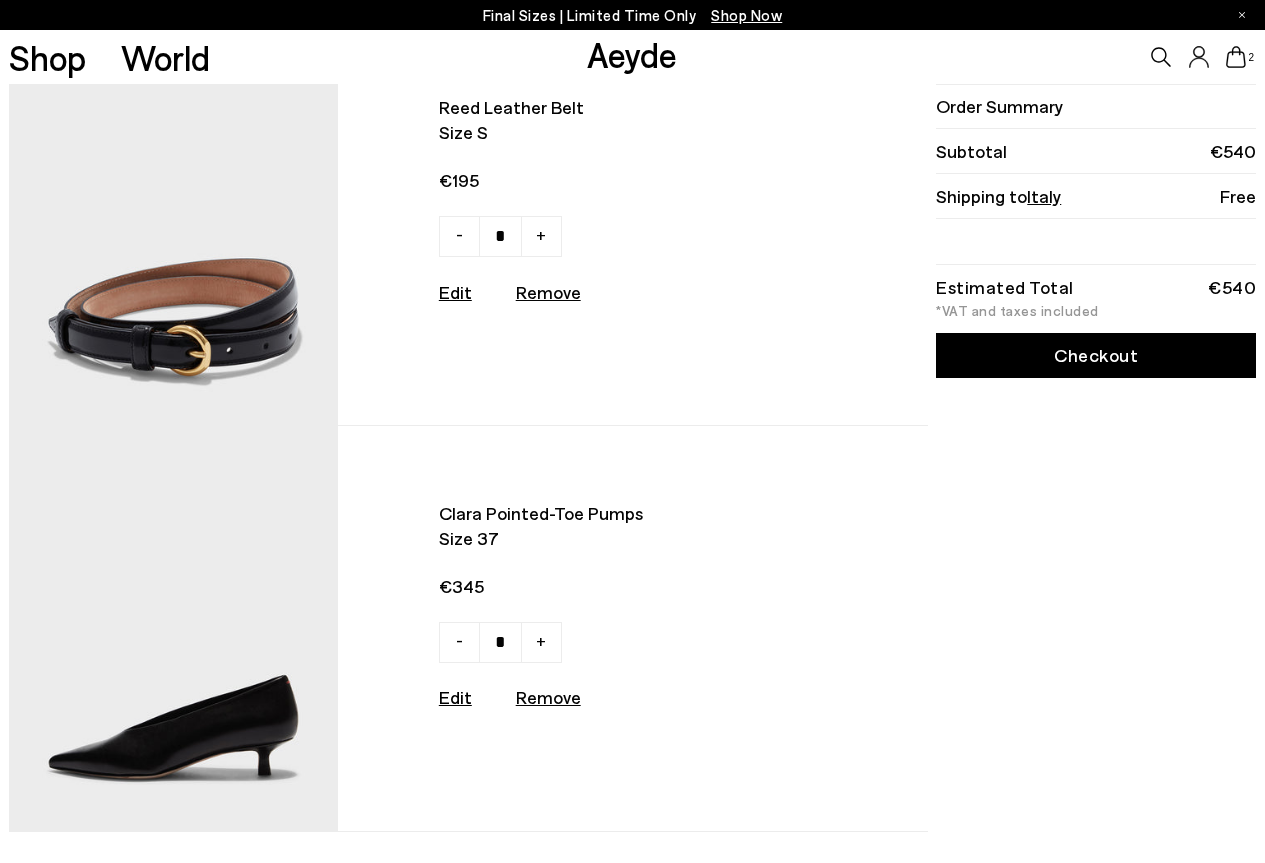 scroll, scrollTop: 100, scrollLeft: 0, axis: vertical 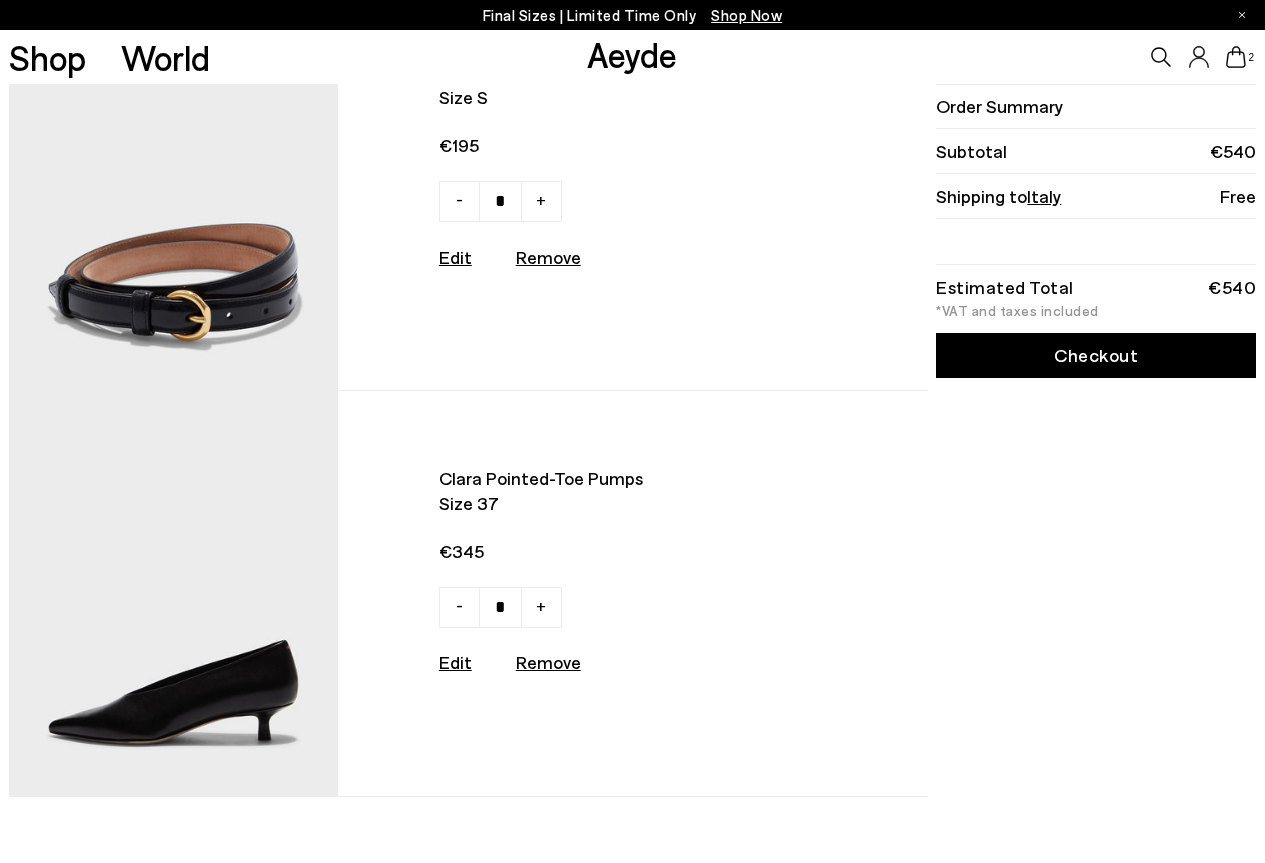 click on "Checkout" at bounding box center [1096, 355] 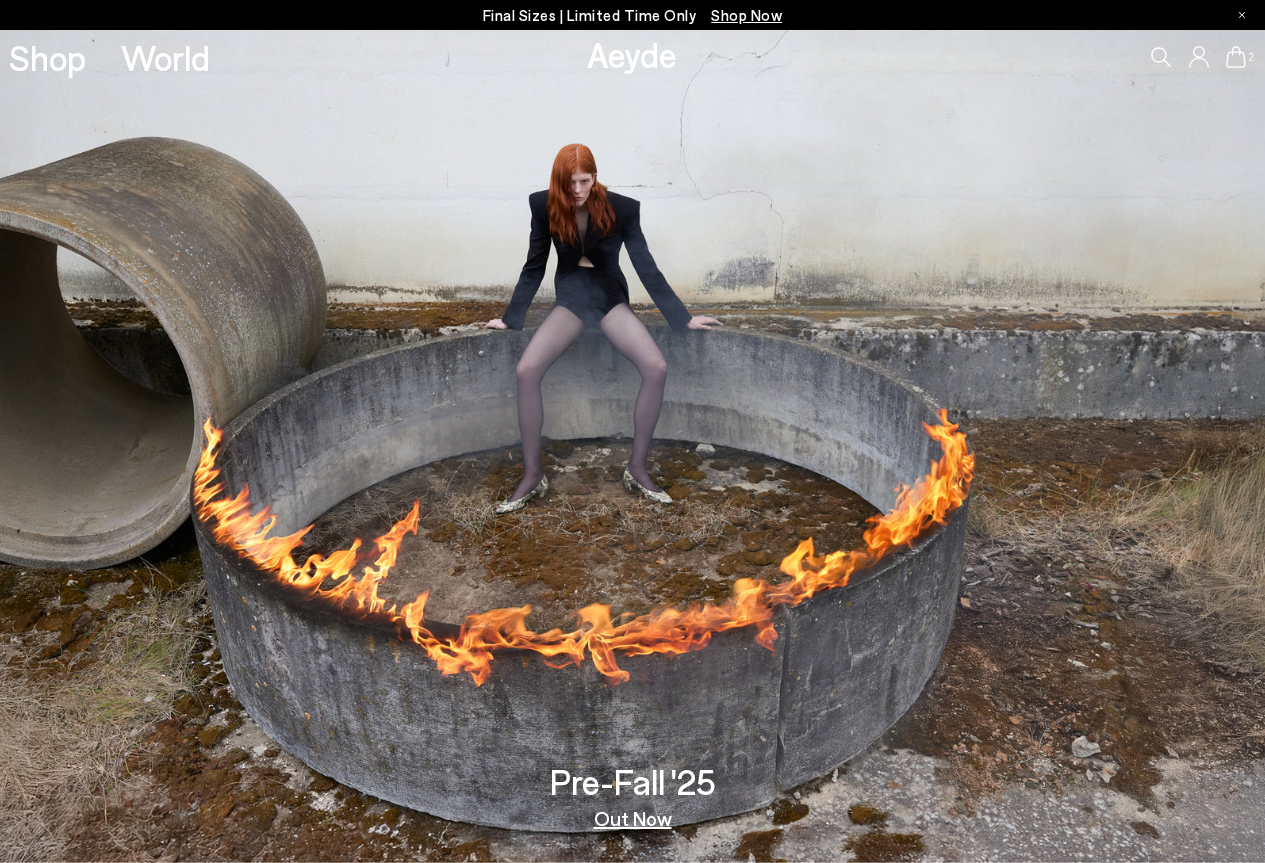 scroll, scrollTop: 0, scrollLeft: 0, axis: both 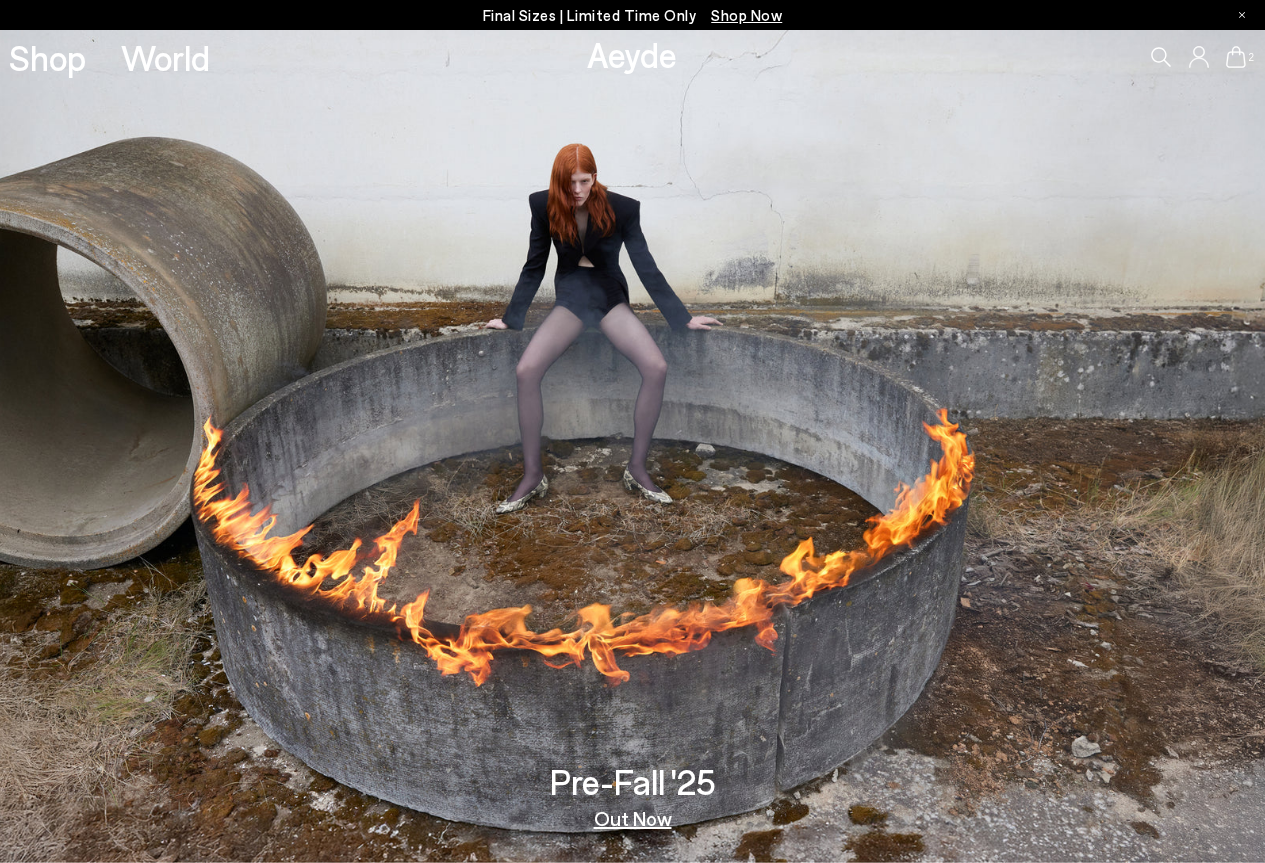 click 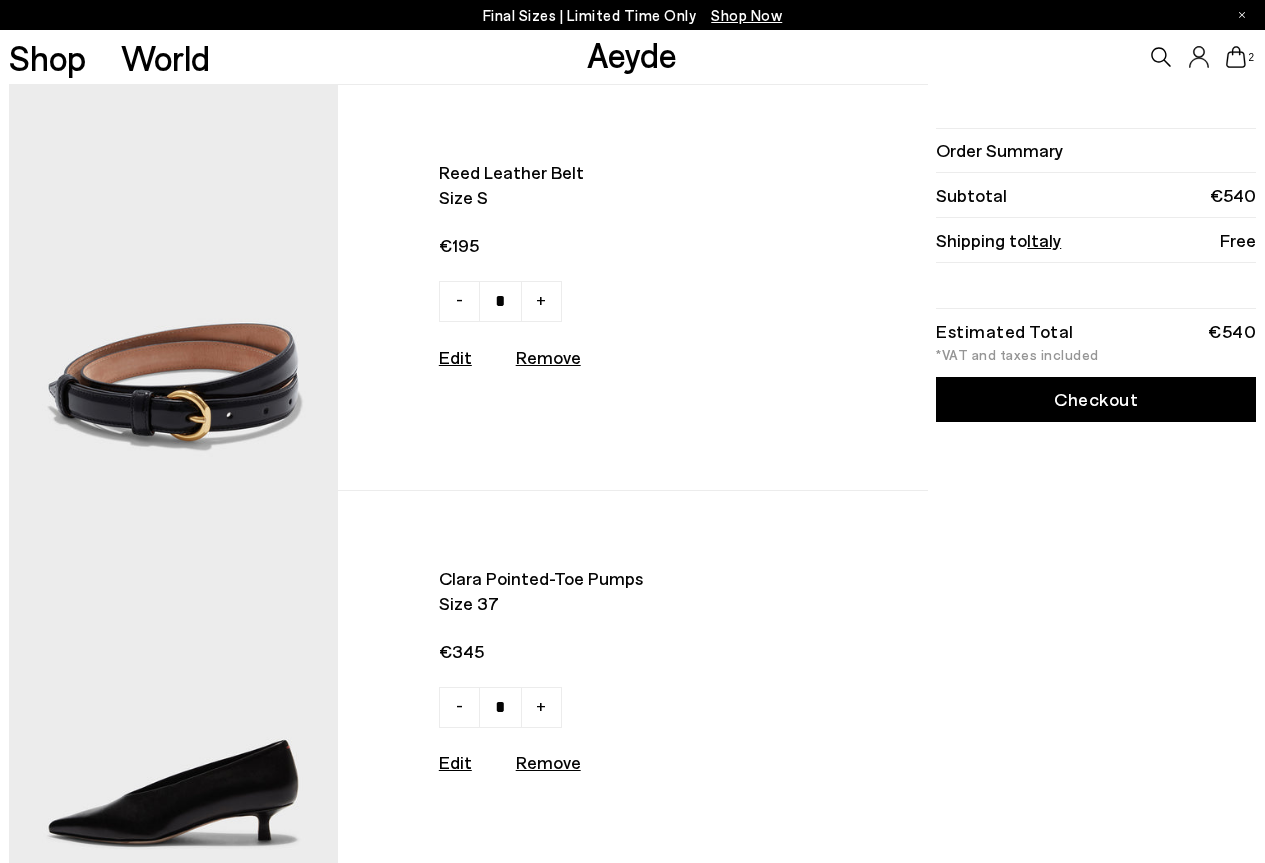 scroll, scrollTop: 0, scrollLeft: 0, axis: both 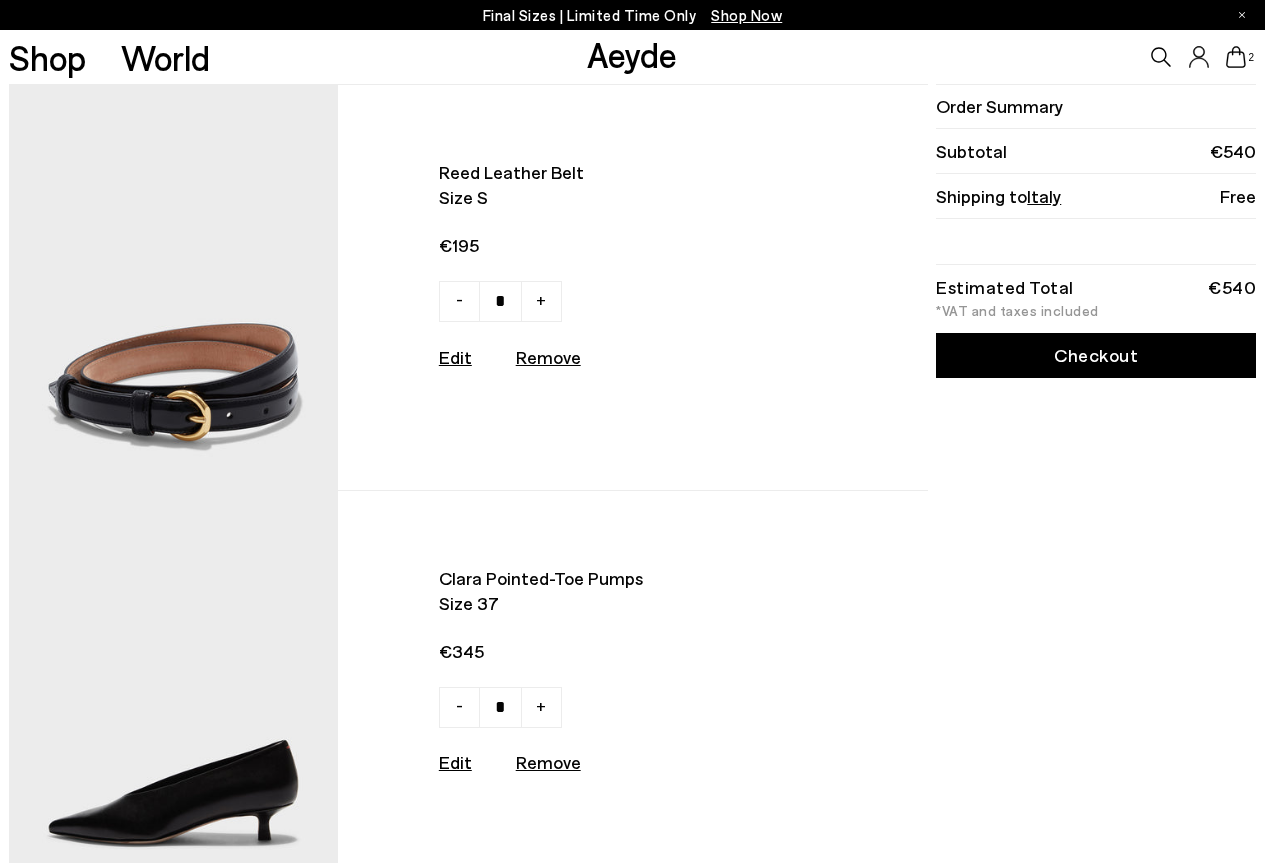 click on "Remove" at bounding box center [548, 357] 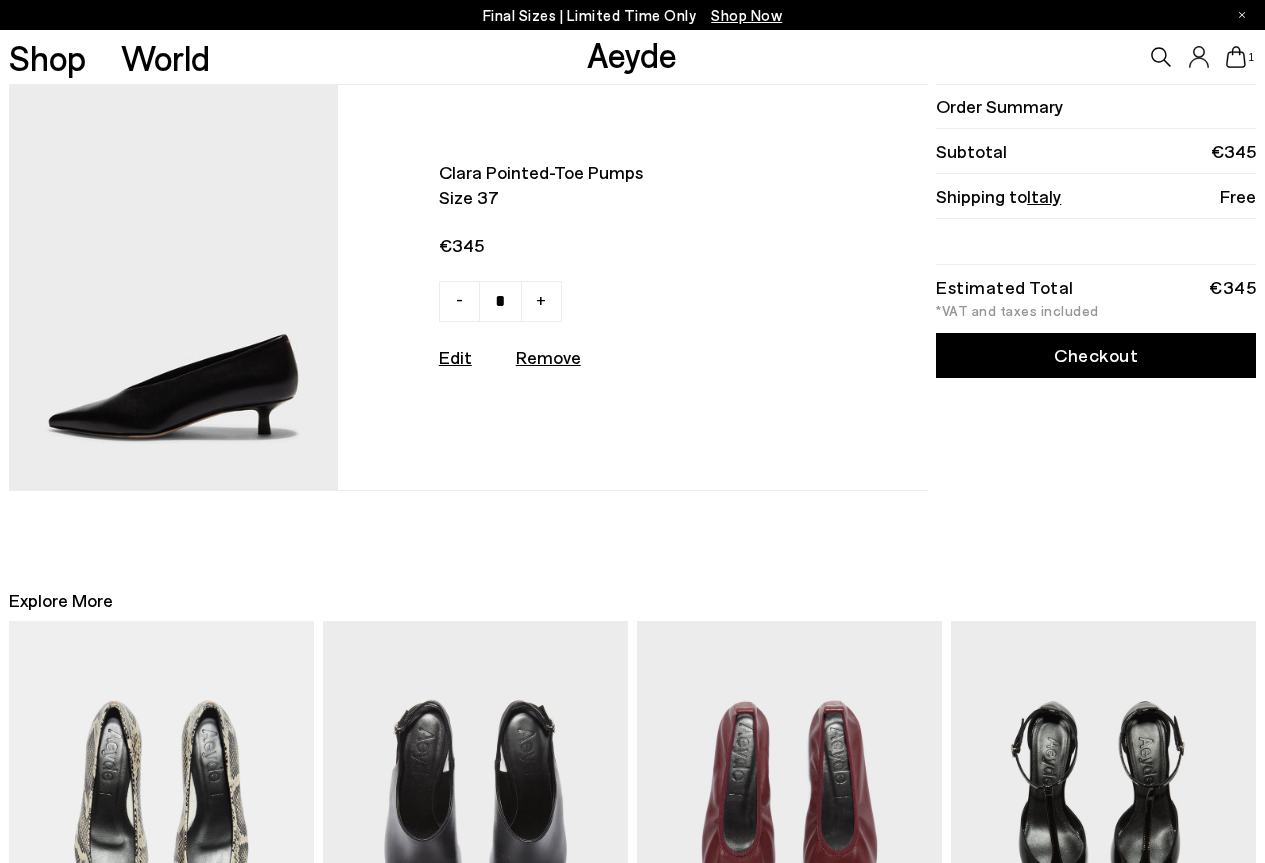 click on "Checkout" at bounding box center (1096, 355) 